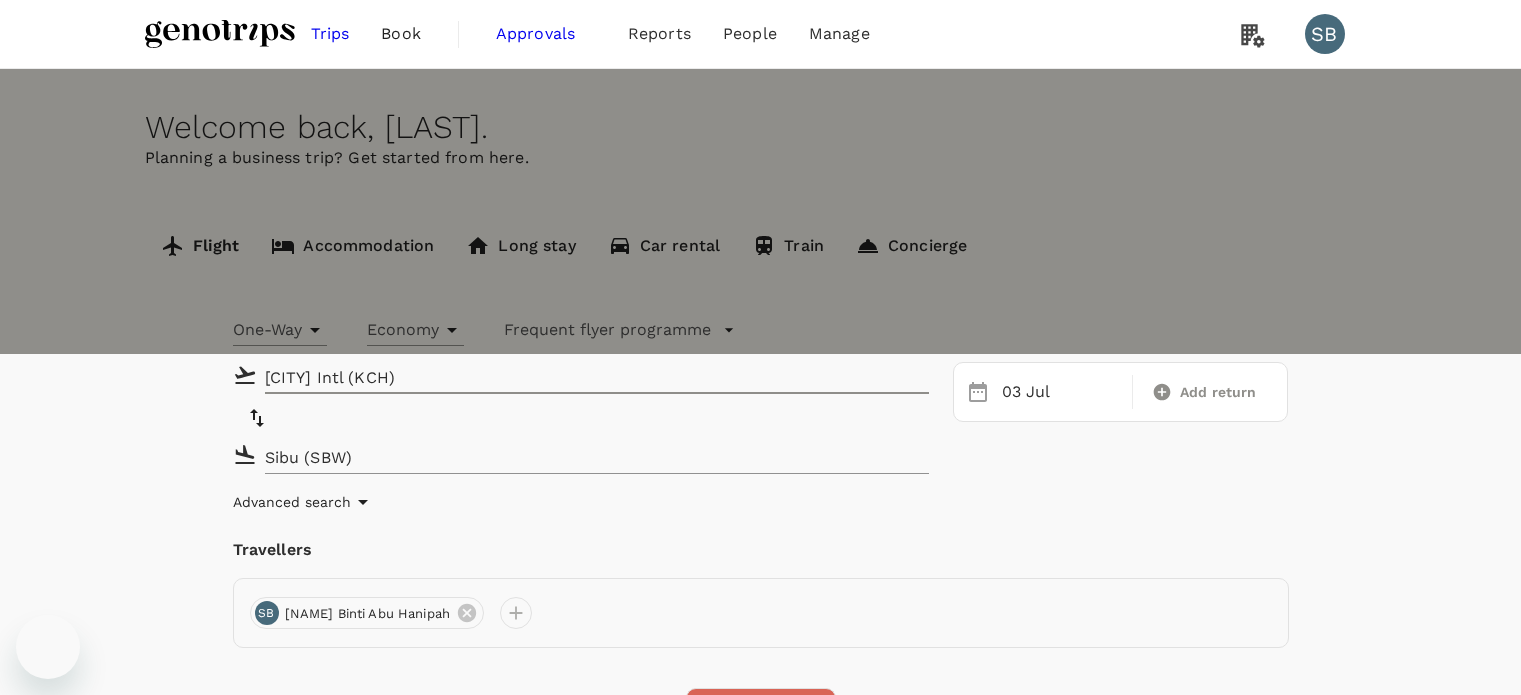 scroll, scrollTop: 0, scrollLeft: 0, axis: both 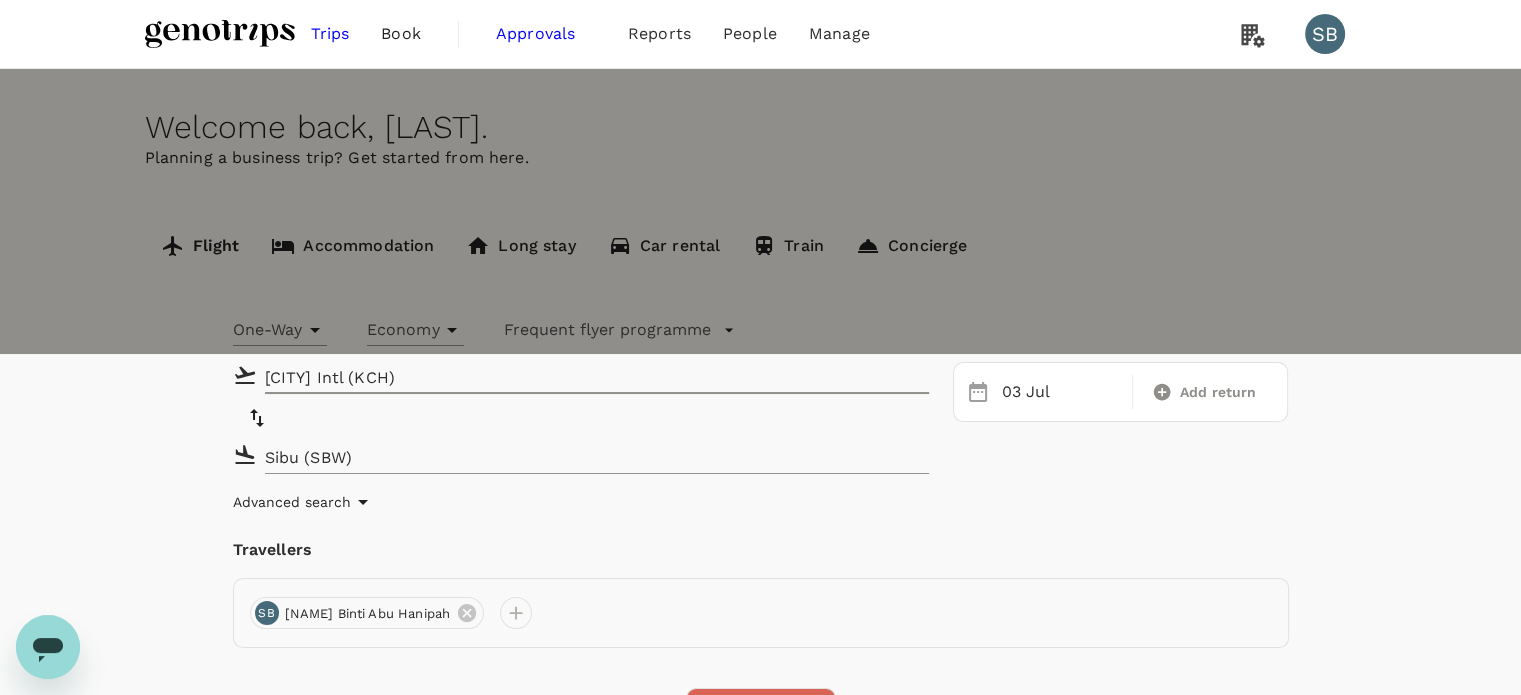 click on "Find flights" at bounding box center (761, 714) 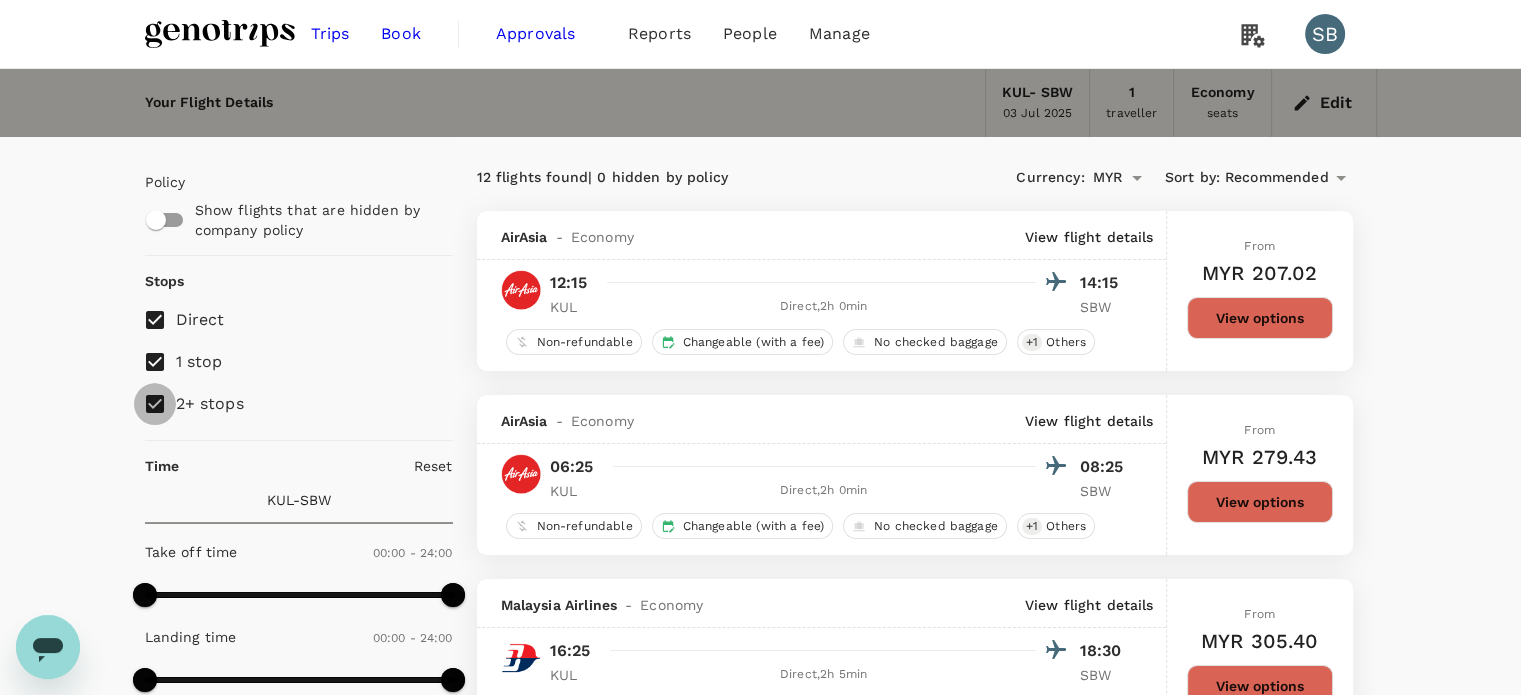 click on "2+ stops" at bounding box center [155, 404] 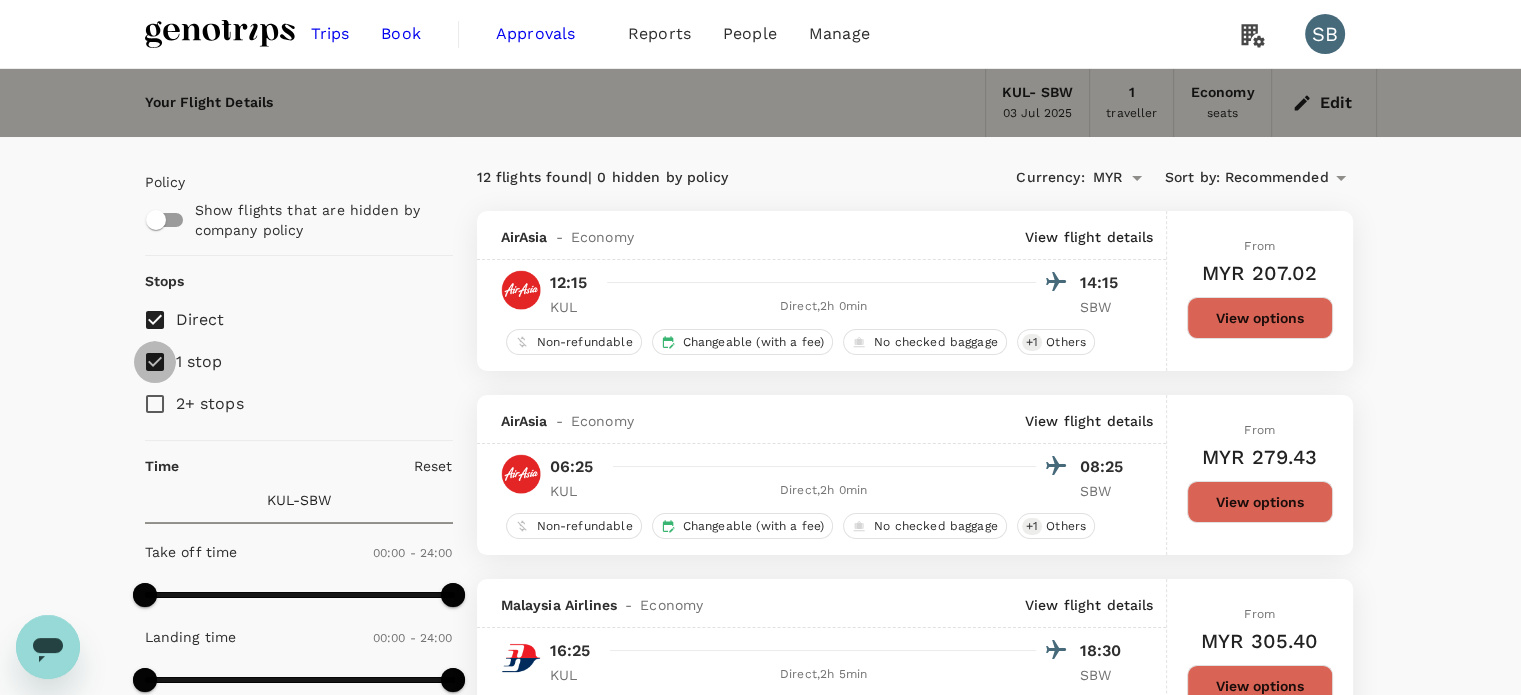 click on "1 stop" at bounding box center [155, 362] 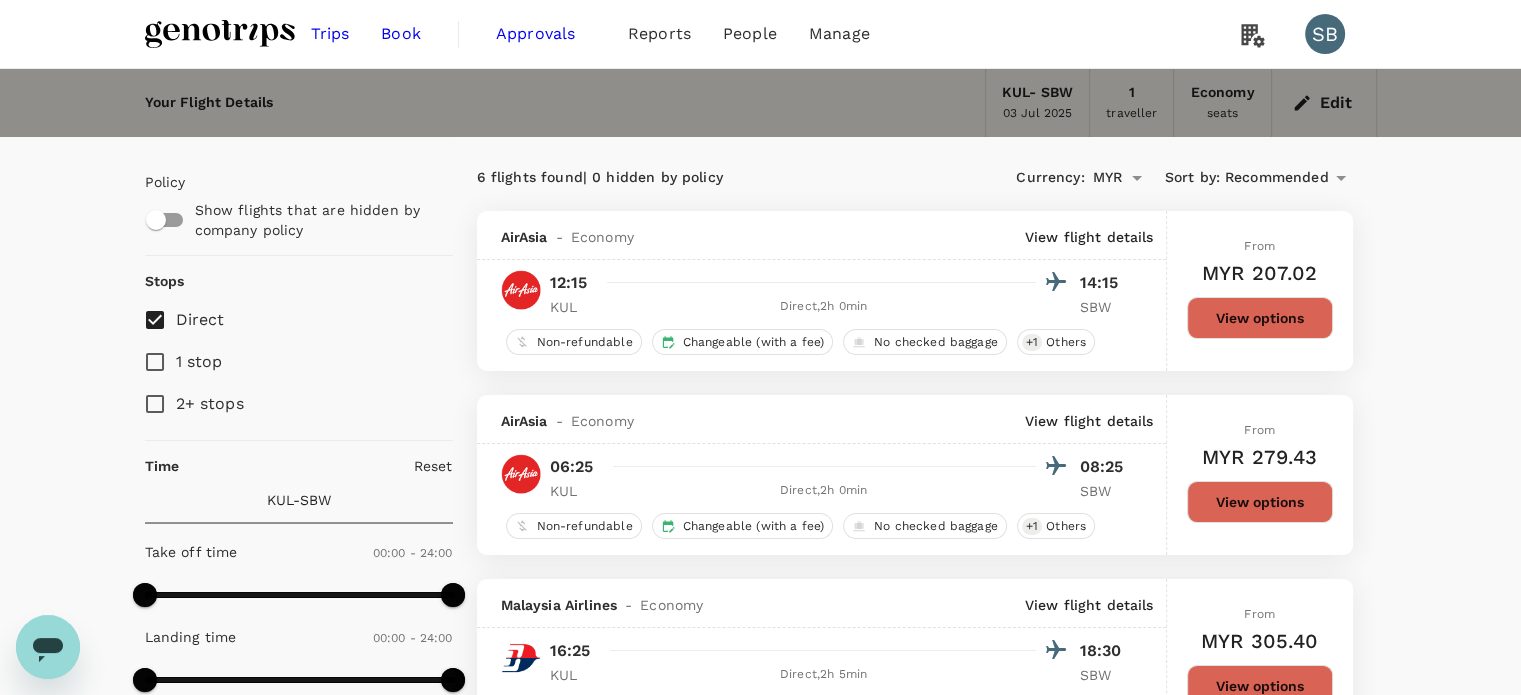 click on "Recommended" at bounding box center (1277, 178) 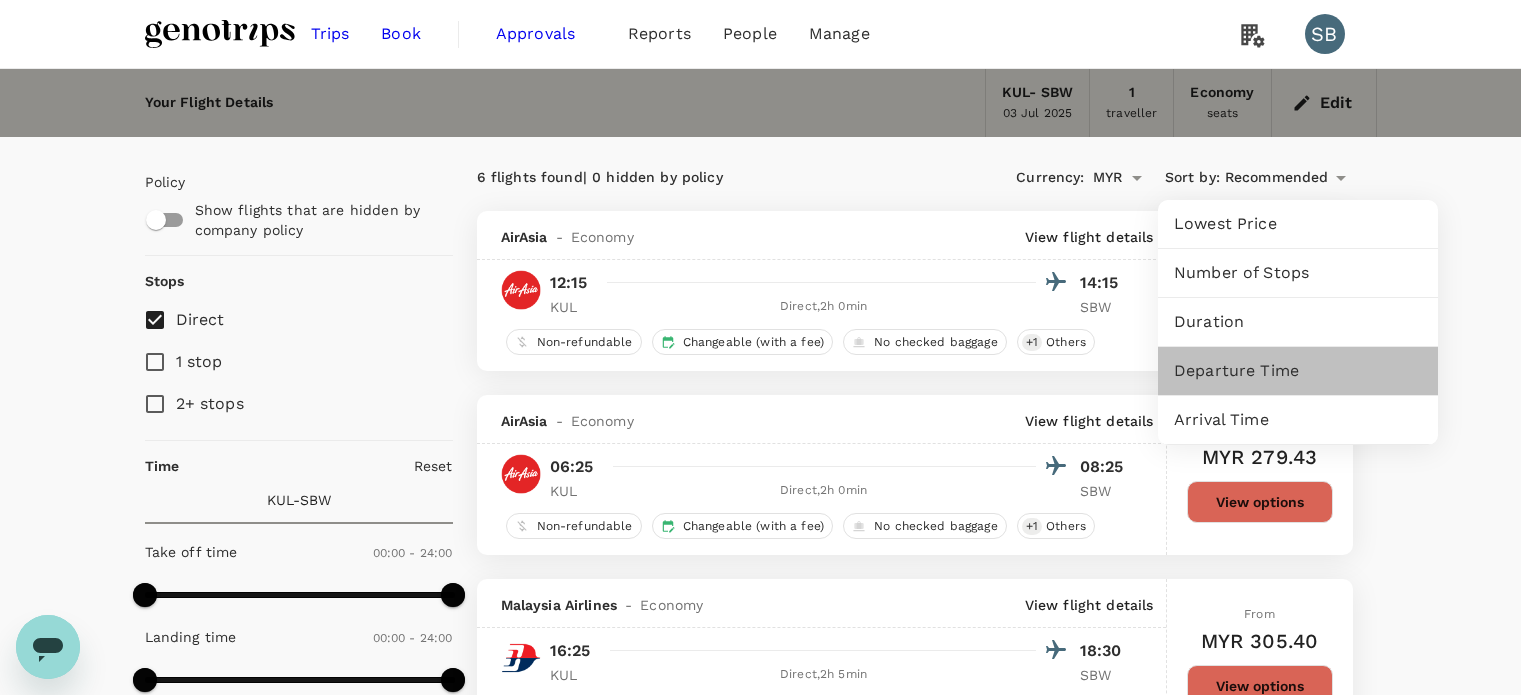 click on "Departure Time" at bounding box center [1298, 224] 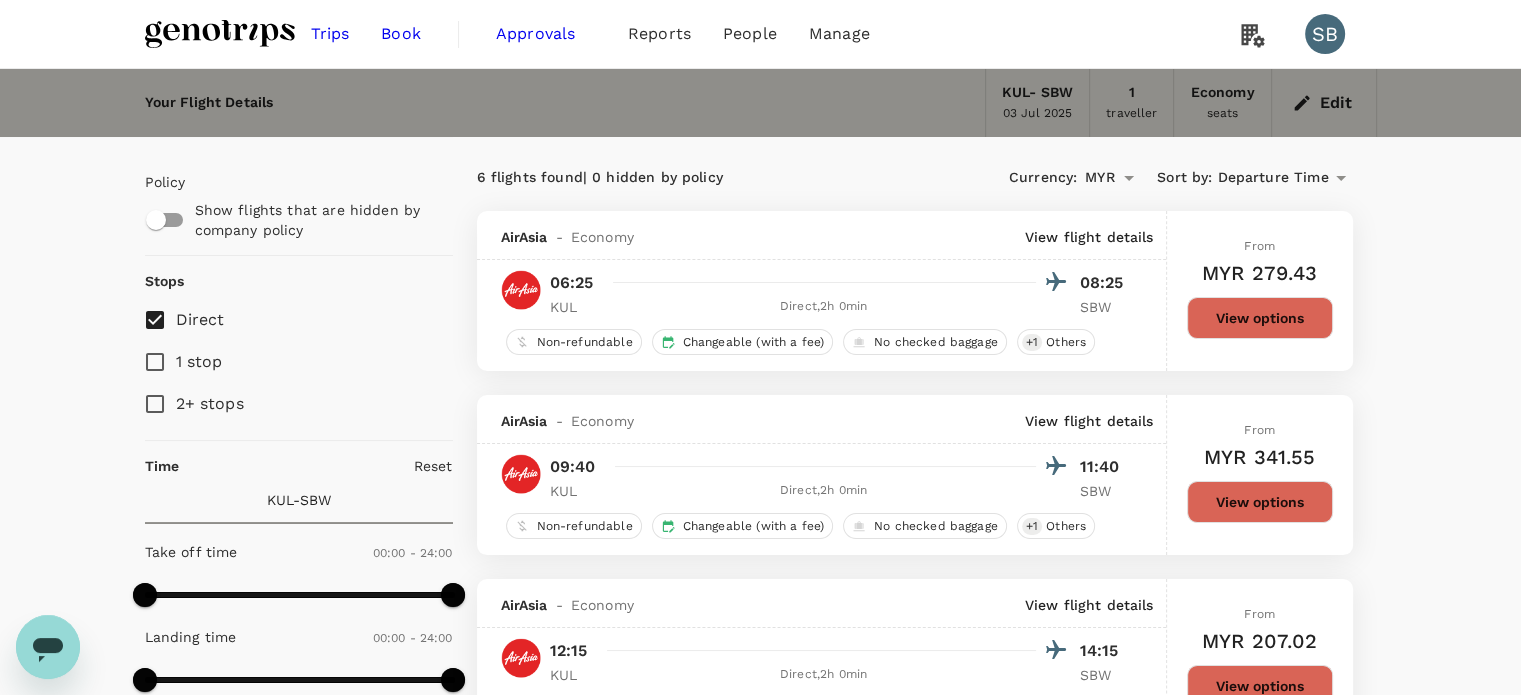 click on "View options" at bounding box center (1260, 318) 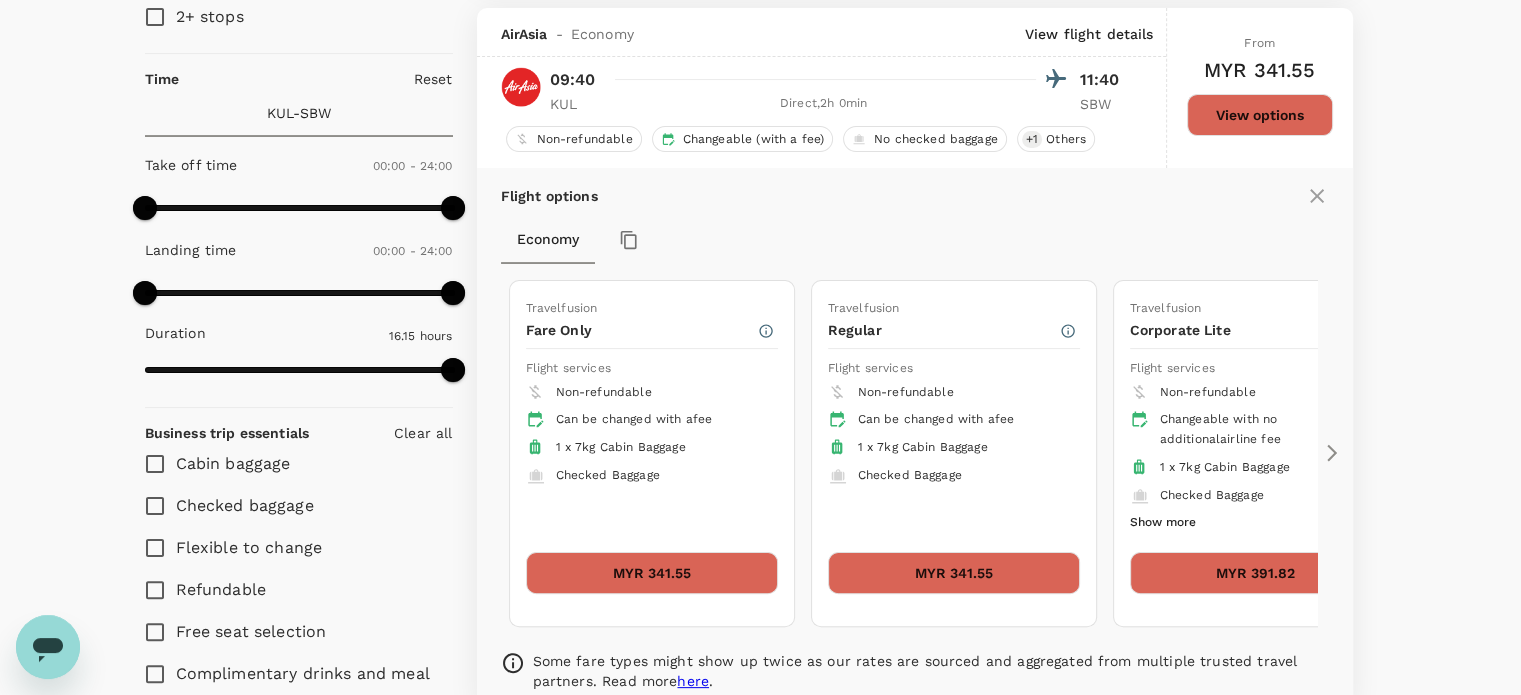scroll, scrollTop: 395, scrollLeft: 0, axis: vertical 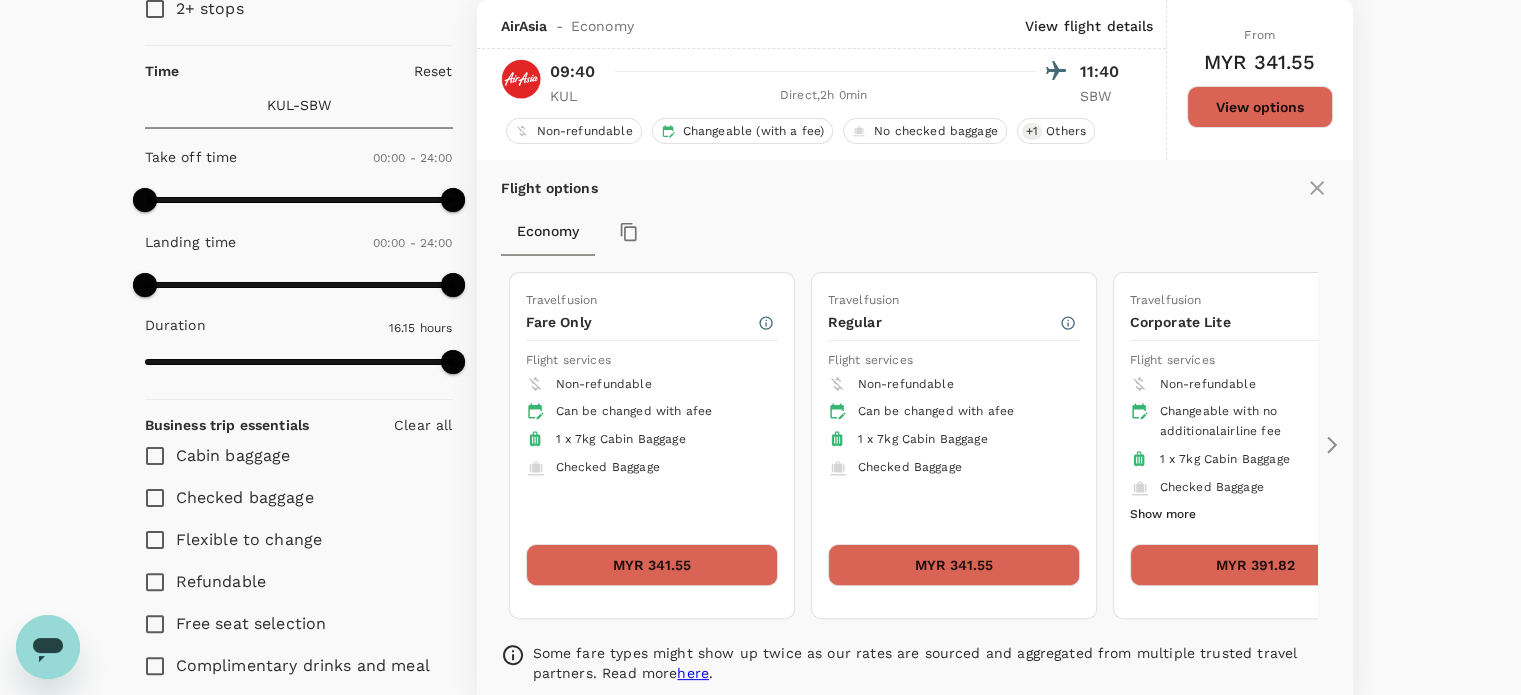 click on "MYR 341.55" at bounding box center (954, 565) 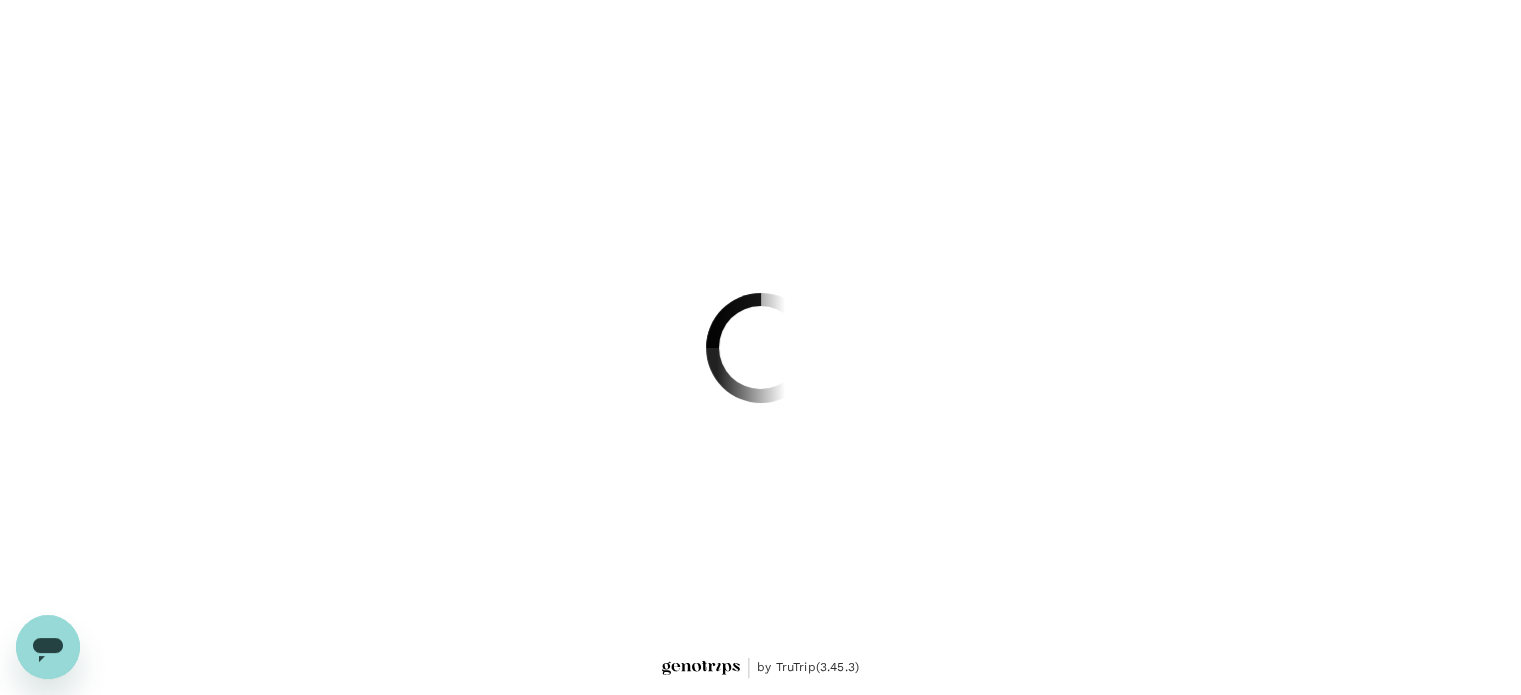 scroll, scrollTop: 0, scrollLeft: 0, axis: both 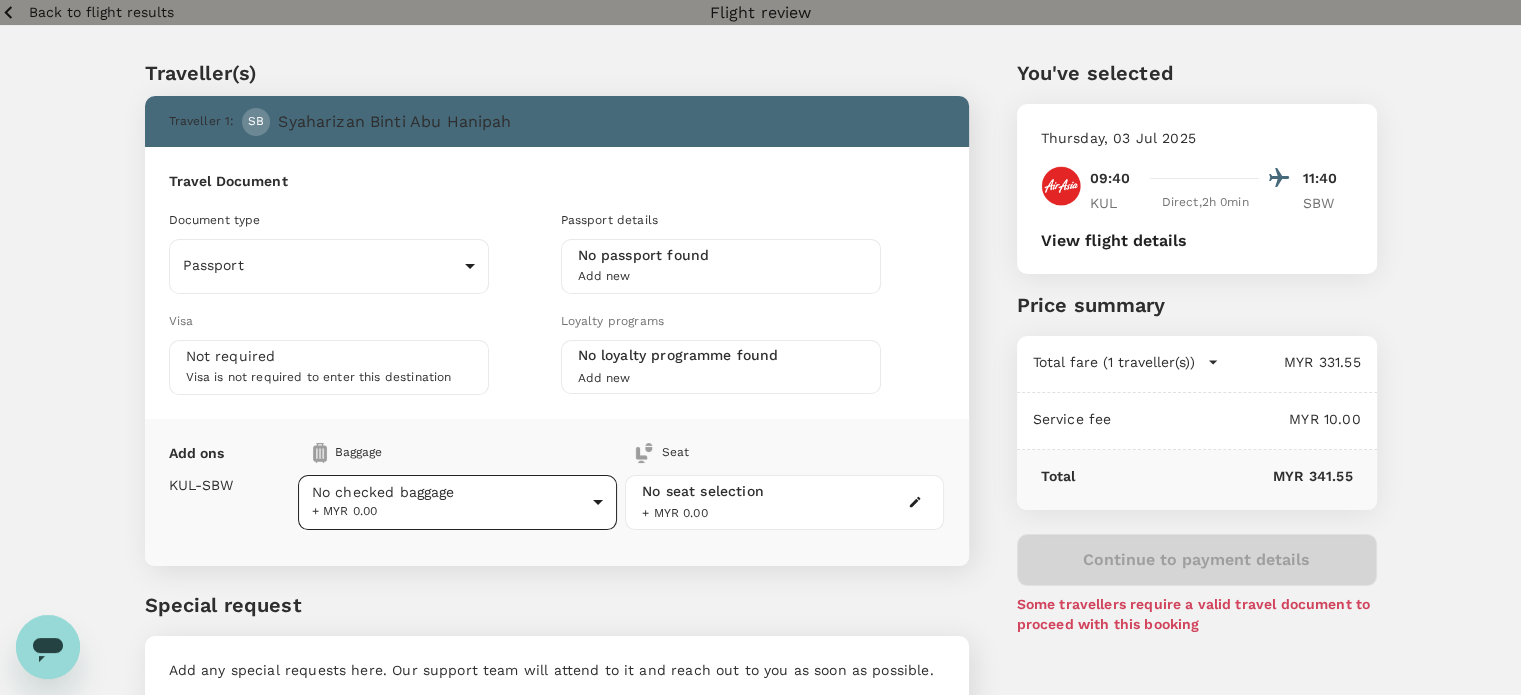 click on "Traveller   1 : [FIRST] [LAST]   Travel Document Document type Passport Passport ​ Passport details No passport found Add new Visa Not required Visa is not required to enter this destination Loyalty programs No loyalty programme found Add new Add ons Baggage Seat KUL  -  SBW No checked baggage + MYR 0.00 ​ No seat selection + MYR 0.00 Special request Add any special requests here. Our support team will attend to it and reach out to you as soon as possible. Add request You've selected Thursday, 03 Jul 2025 09:40 11:40 KUL Direct ,  2h 0min SBW View flight details Price summary Total fare (1 traveller(s)) MYR 331.55 Air fare MYR 331.55 Baggage fee MYR 0.00 Seat fee MYR 0.00 Service fee MYR 10.00 Total MYR 341.55 Continue to payment details Some travellers require a valid travel document to proceed with this booking by TruTrip  ( 3.45.3   ) View details Edit Add new No checked baggage + MYR 0.00 1 bags 15Kg total +MYR 93.89 1 bags 20Kg total" at bounding box center [760, 410] 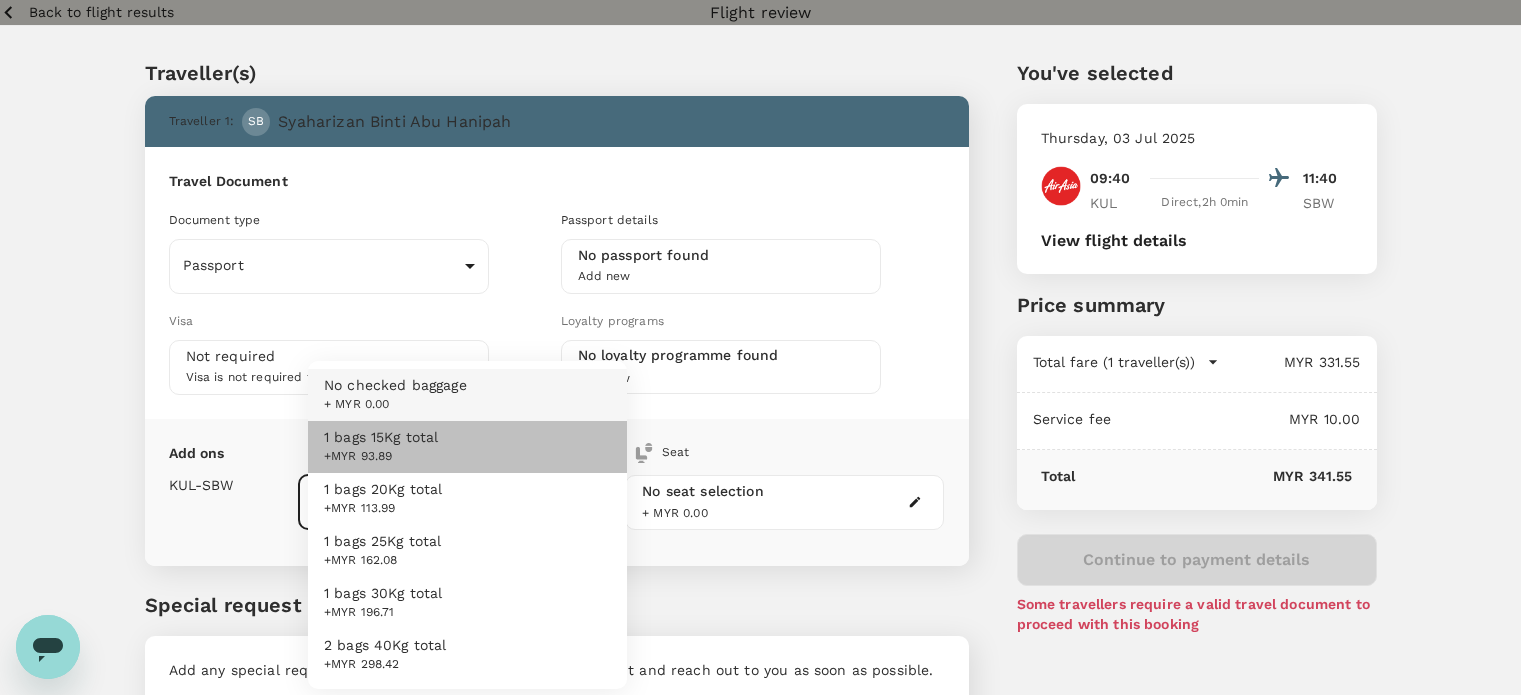 click on "1 bags 15Kg total +MYR 93.89" at bounding box center [467, 447] 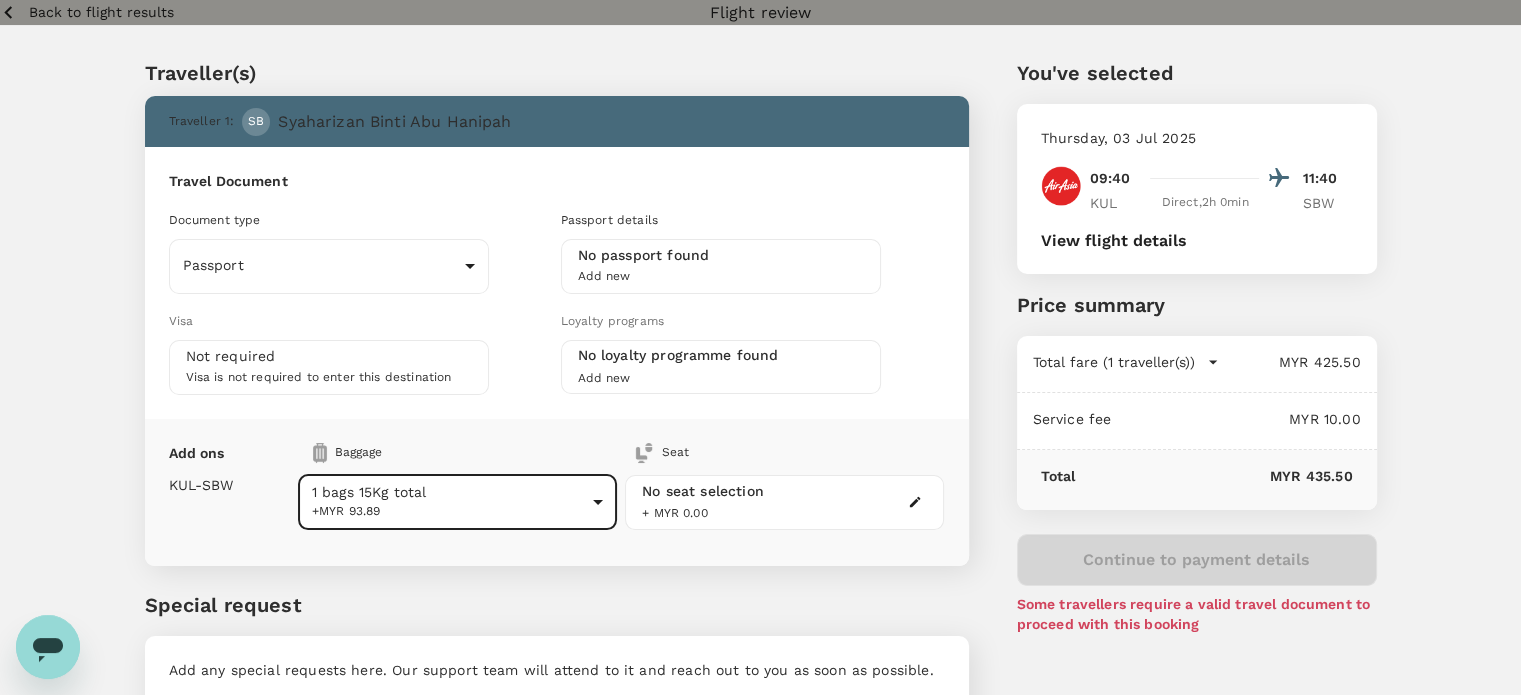 click on "Back to flight results" at bounding box center (101, 12) 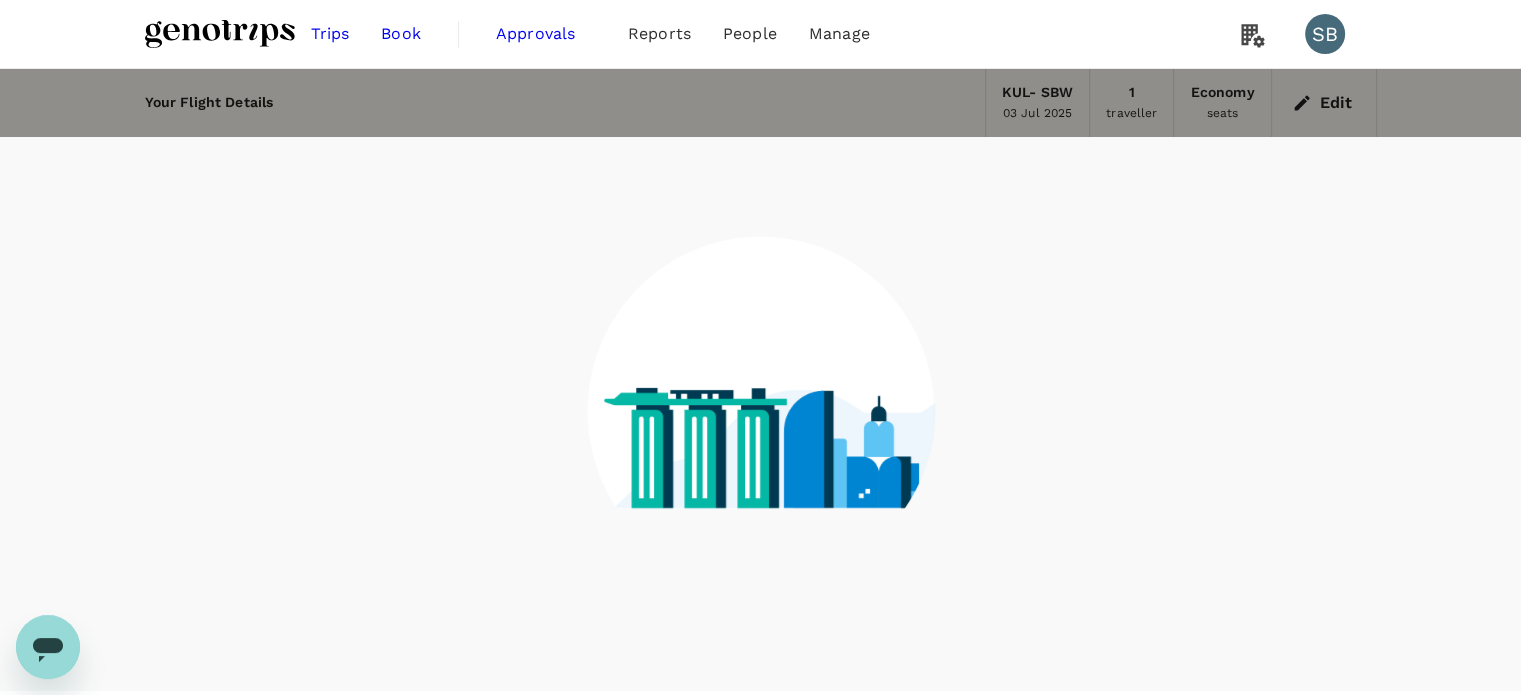 scroll, scrollTop: 48, scrollLeft: 0, axis: vertical 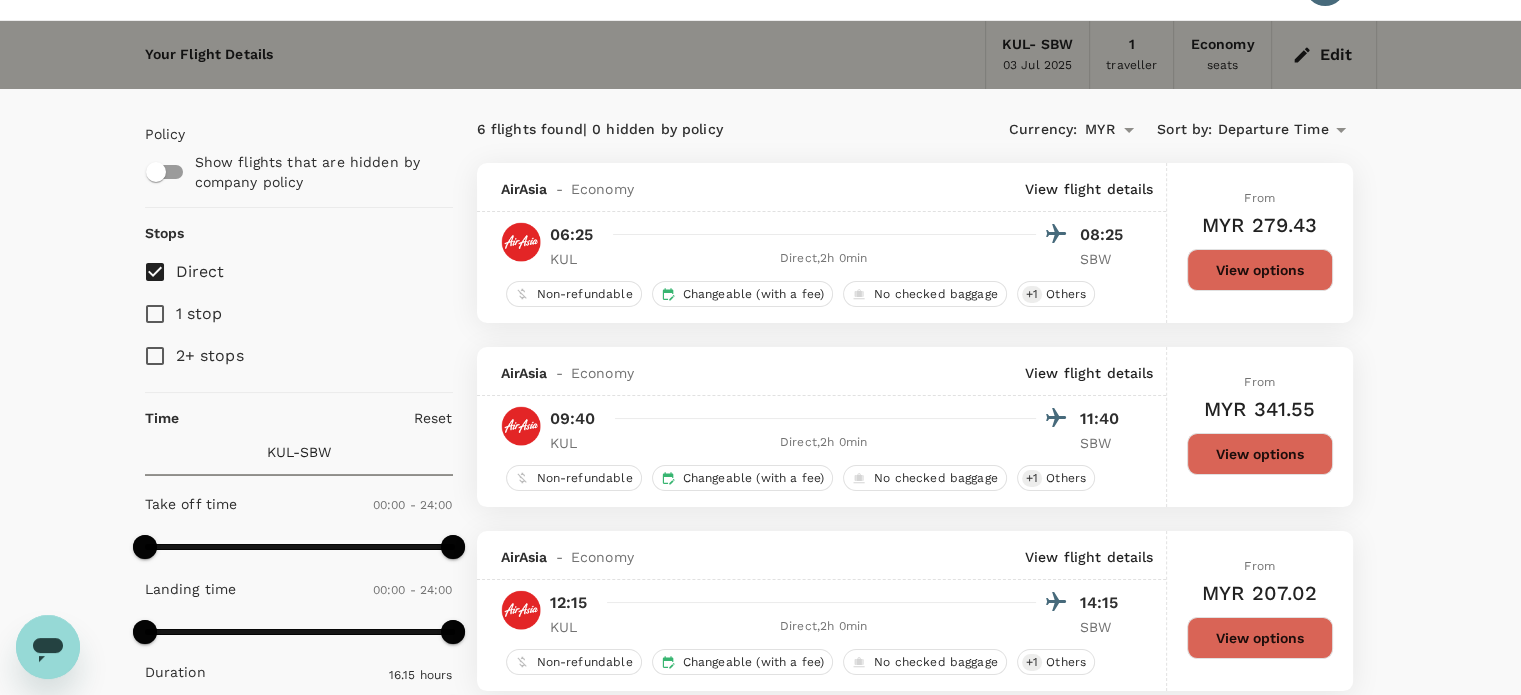 click on "View options" at bounding box center [1260, 270] 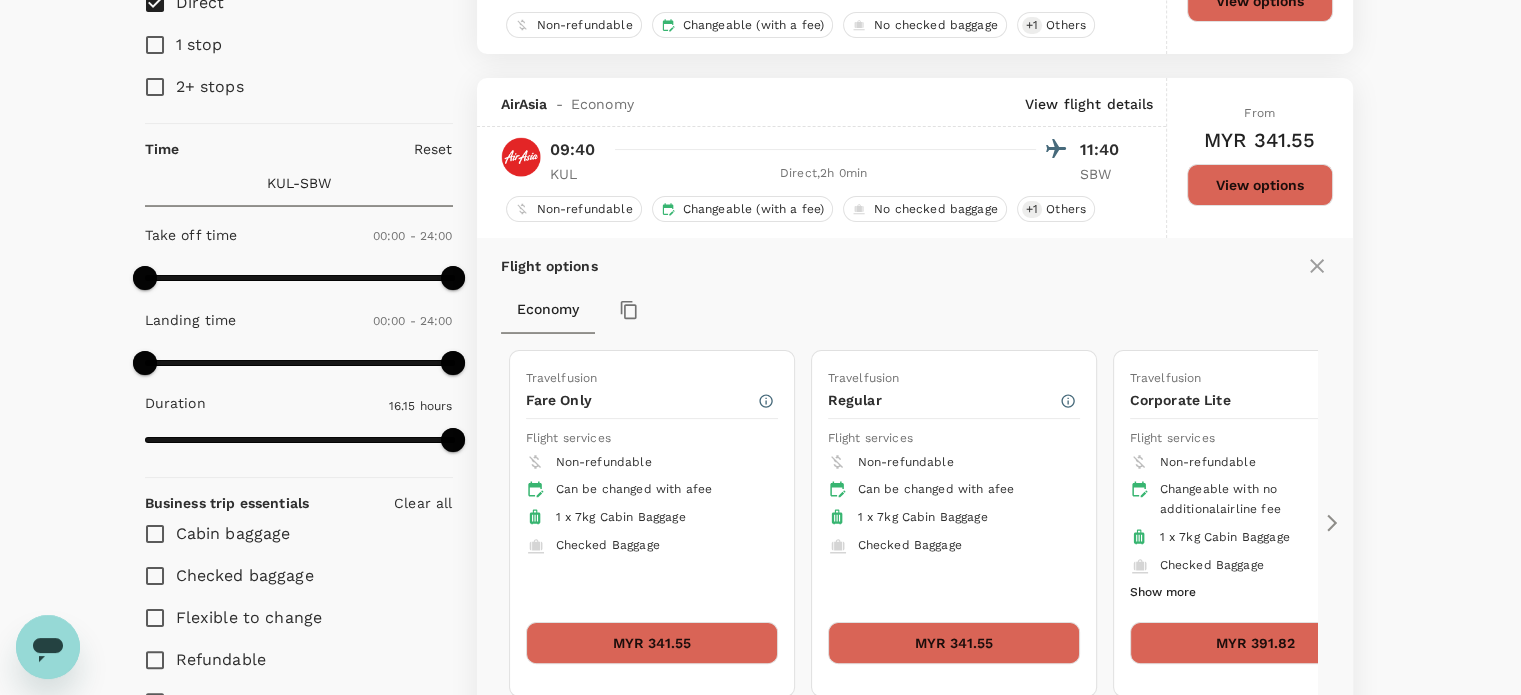 scroll, scrollTop: 395, scrollLeft: 0, axis: vertical 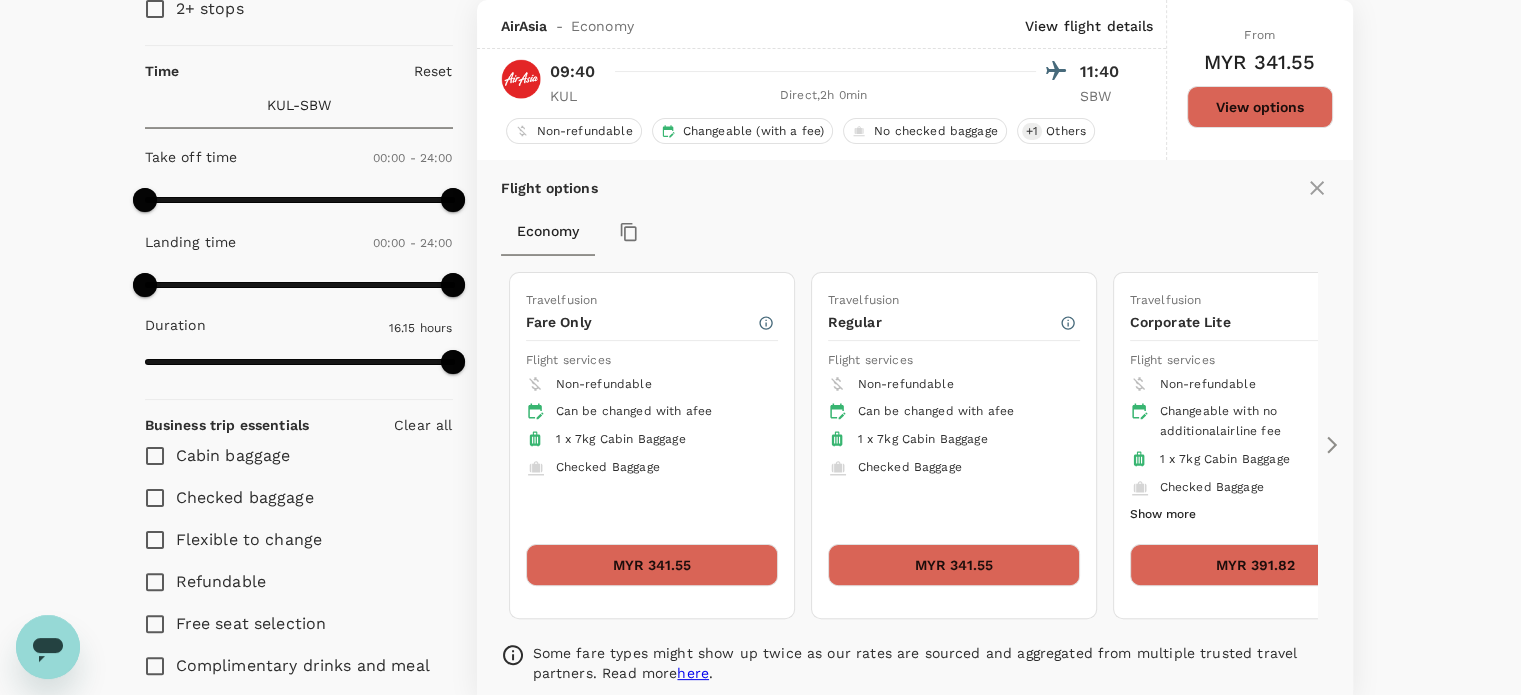 click on "MYR 391.82" at bounding box center [1256, 565] 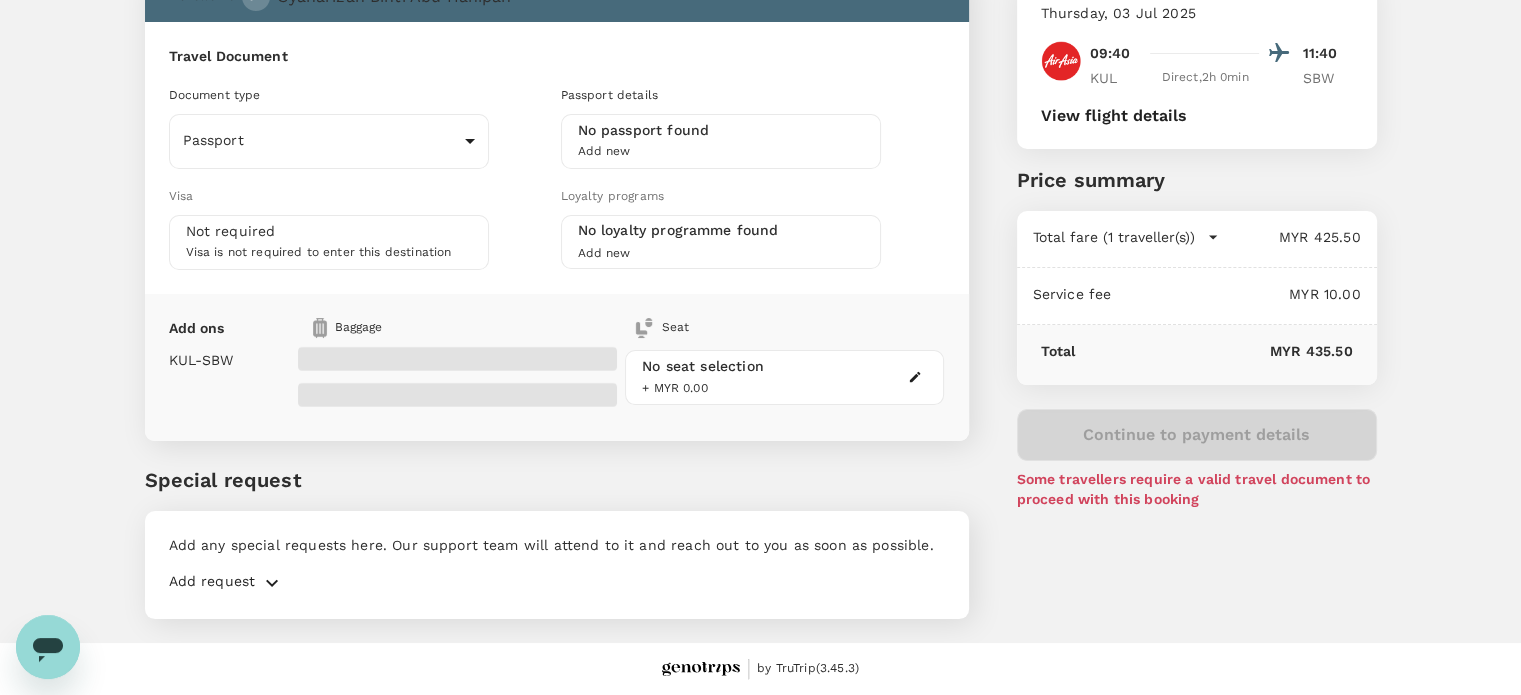 scroll, scrollTop: 0, scrollLeft: 0, axis: both 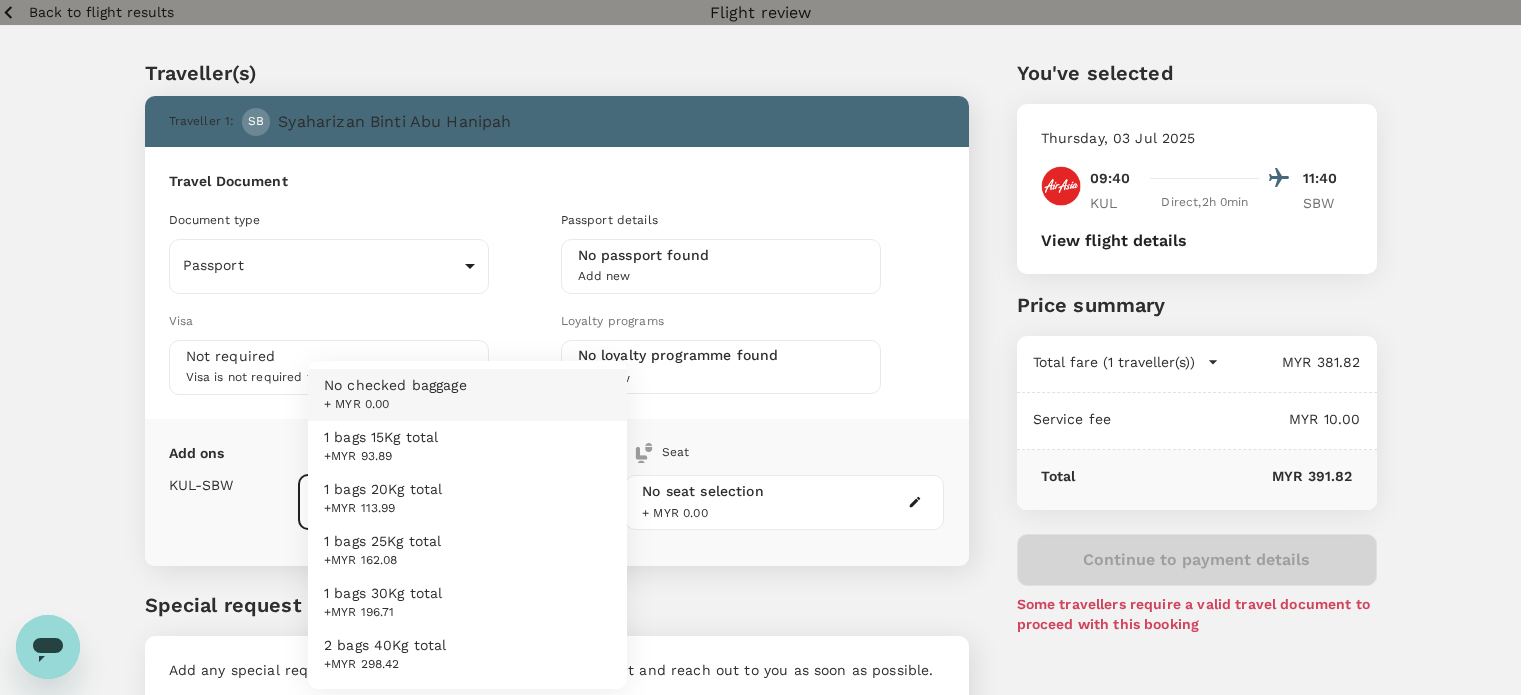 click on "Traveller   1 : [FIRST] [LAST]   Travel Document Document type Passport Passport ​ Passport details No passport found Add new Visa Not required Visa is not required to enter this destination Loyalty programs No loyalty programme found Add new Add ons Baggage Seat KUL  -  SBW No checked baggage + MYR 0.00 ​ No seat selection + MYR 0.00 Special request Add any special requests here. Our support team will attend to it and reach out to you as soon as possible. Add request You've selected Thursday, 03 Jul 2025 09:40 11:40 KUL Direct ,  2h 0min SBW View flight details Price summary Total fare (1 traveller(s)) MYR 381.82 Air fare MYR 381.82 Baggage fee MYR 0.00 Seat fee MYR 0.00 Service fee MYR 10.00 Total MYR 391.82 Continue to payment details Some travellers require a valid travel document to proceed with this booking by TruTrip  ( 3.45.3   ) View details Edit Add new No checked baggage + MYR 0.00 1 bags 15Kg total +MYR 93.89 1 bags 20Kg total" at bounding box center (768, 410) 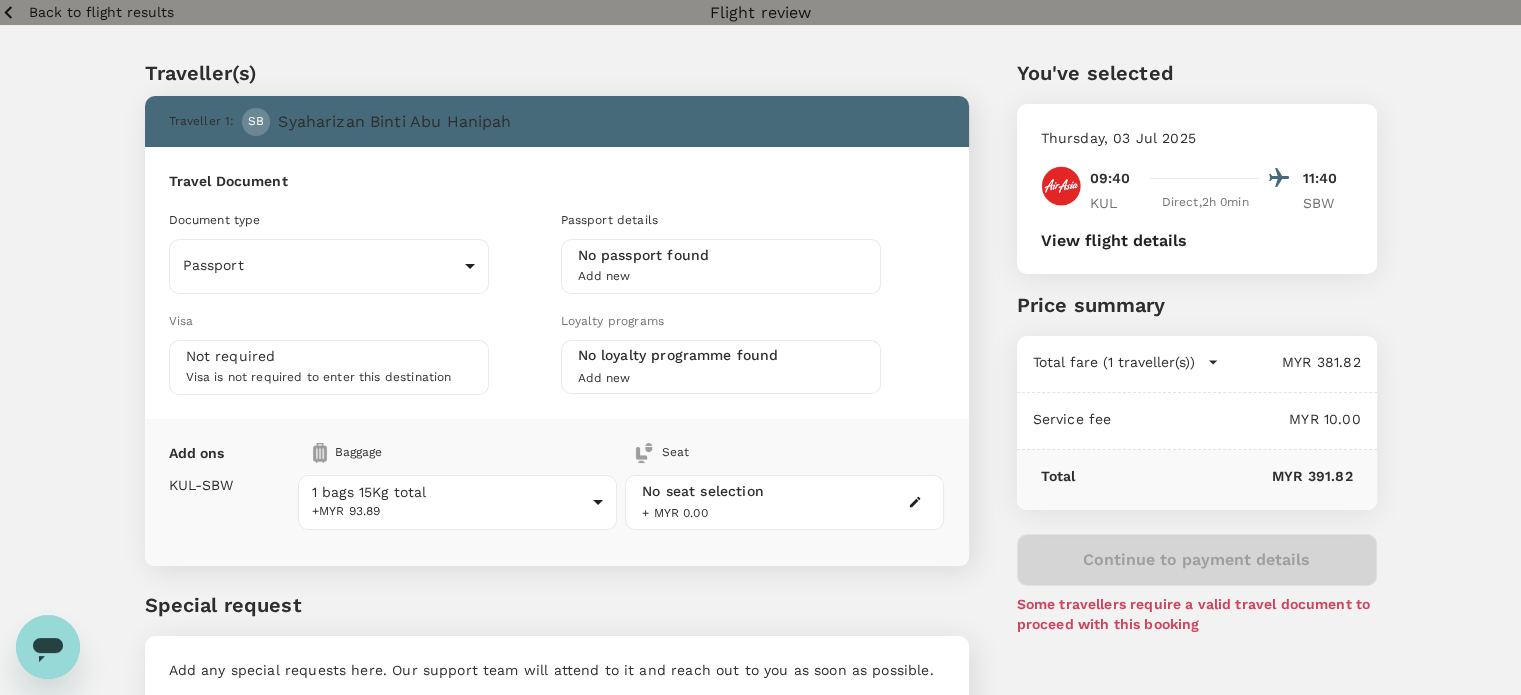 click at bounding box center [1212, 362] 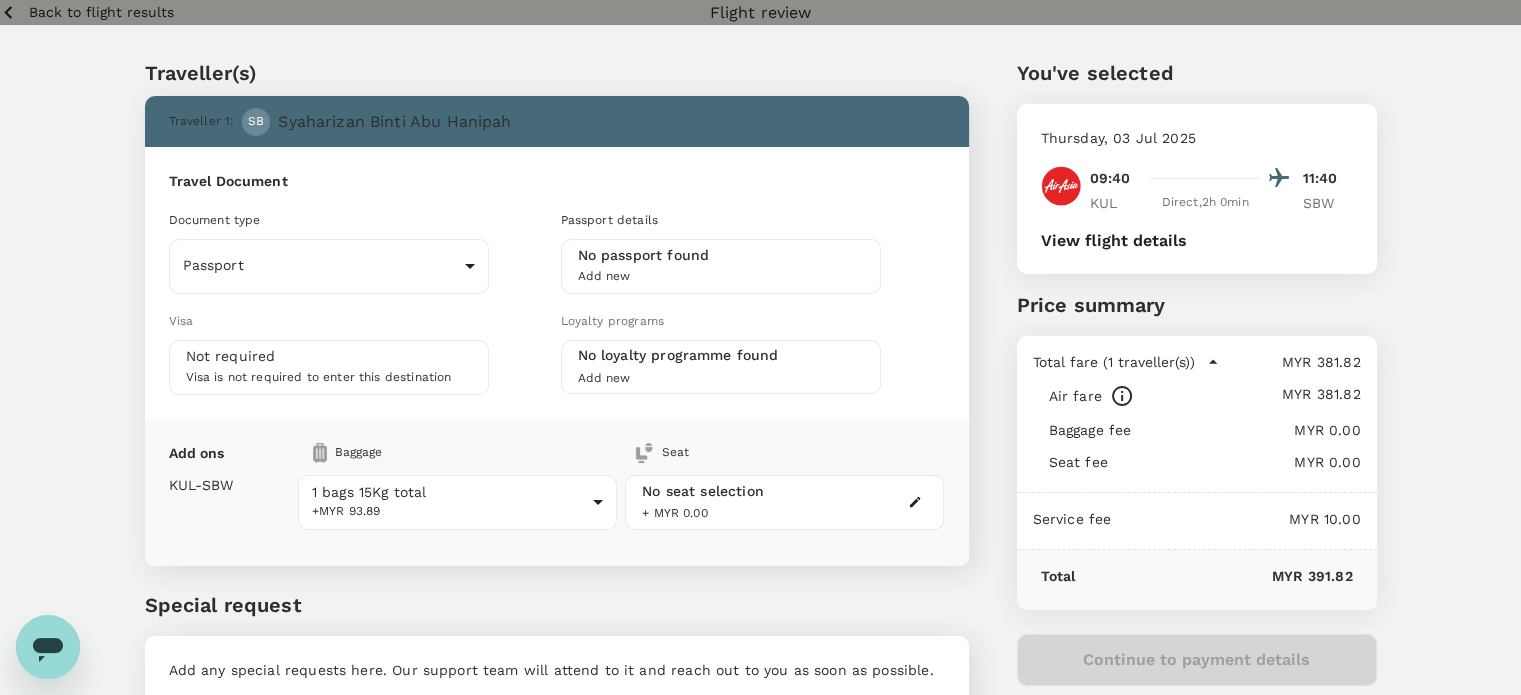 click at bounding box center [1212, 361] 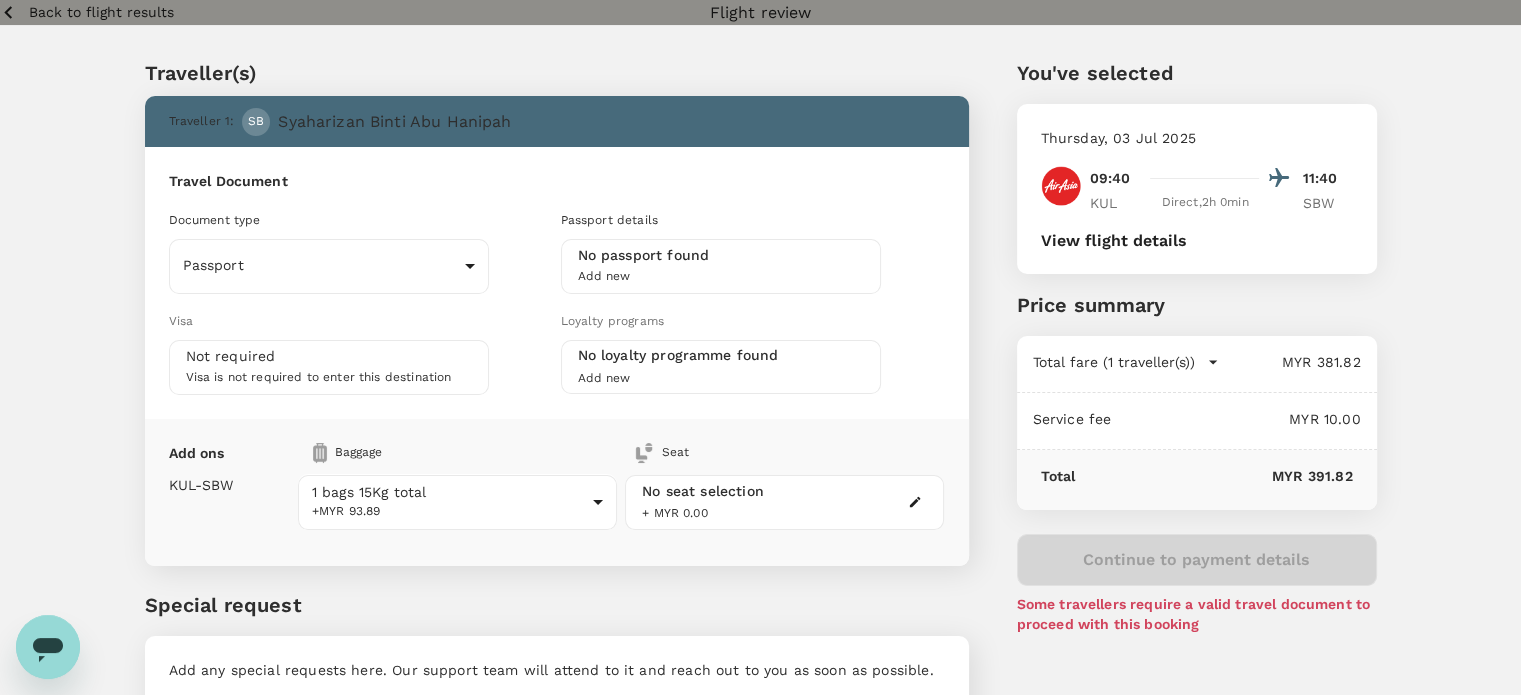 click on "Back to flight results" at bounding box center (101, 12) 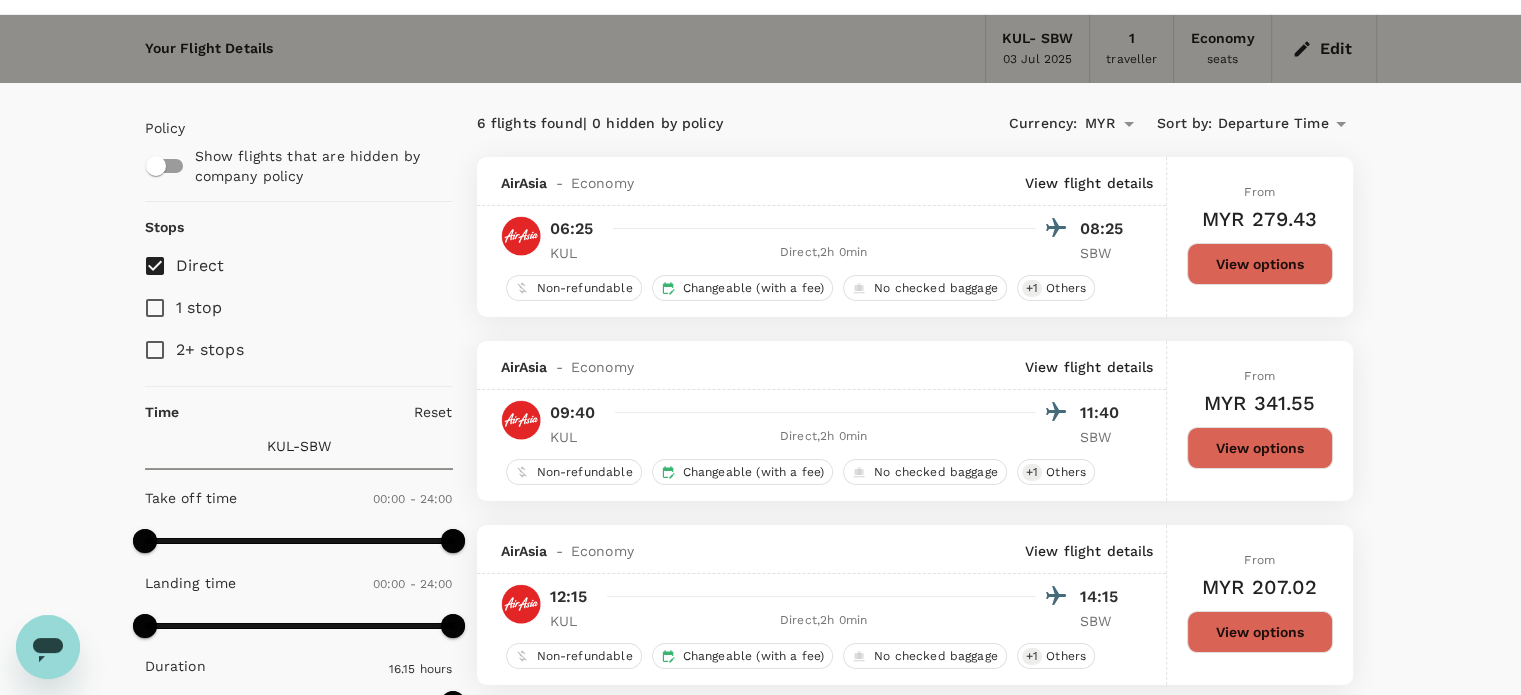 scroll, scrollTop: 248, scrollLeft: 0, axis: vertical 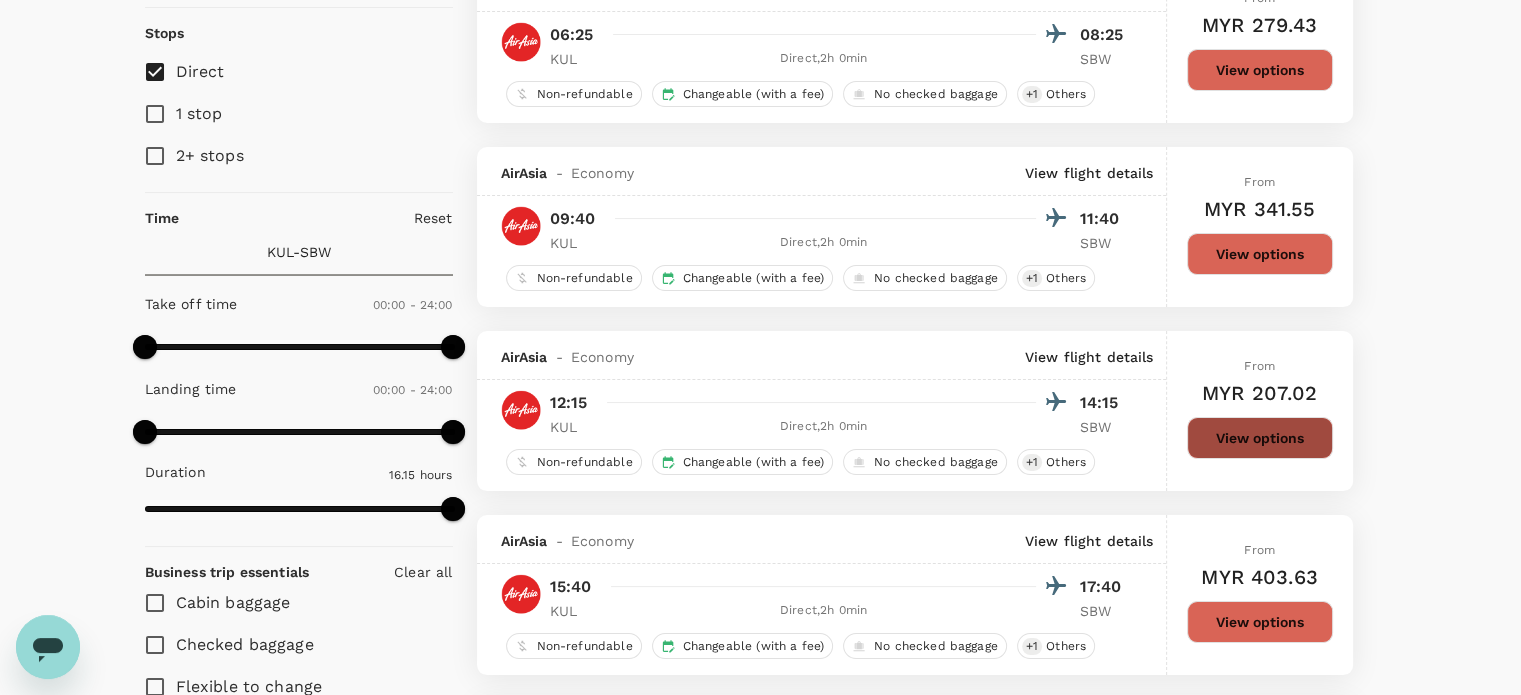click on "View options" at bounding box center [1260, 70] 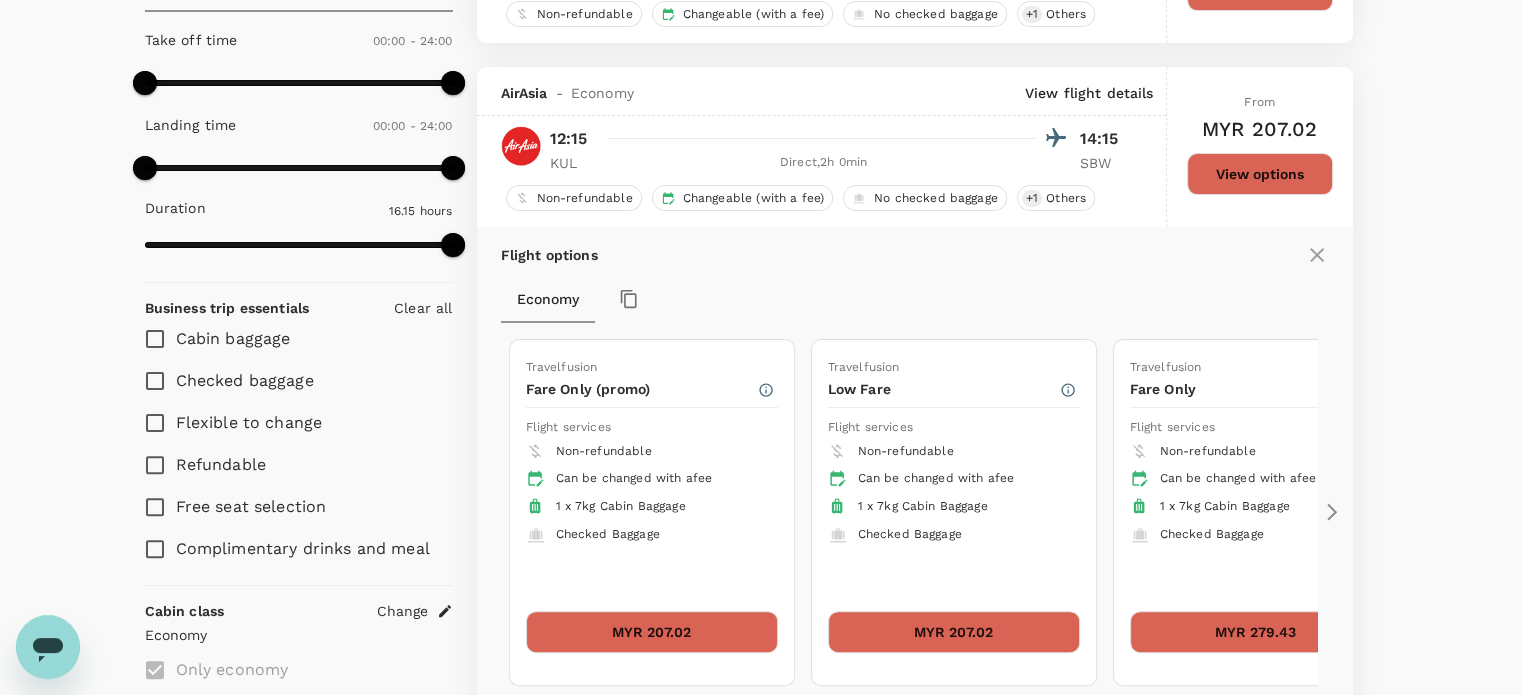 scroll, scrollTop: 579, scrollLeft: 0, axis: vertical 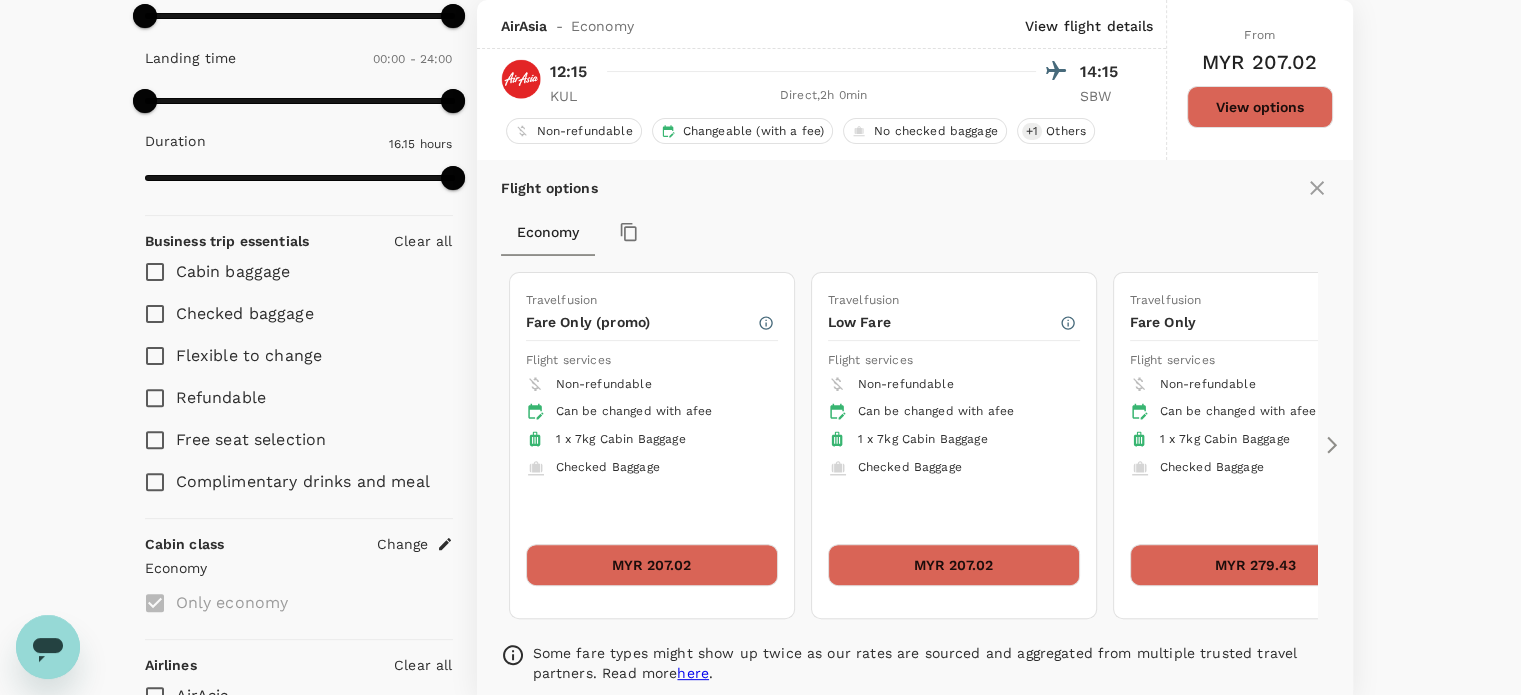 click on "MYR 207.02" at bounding box center (954, 565) 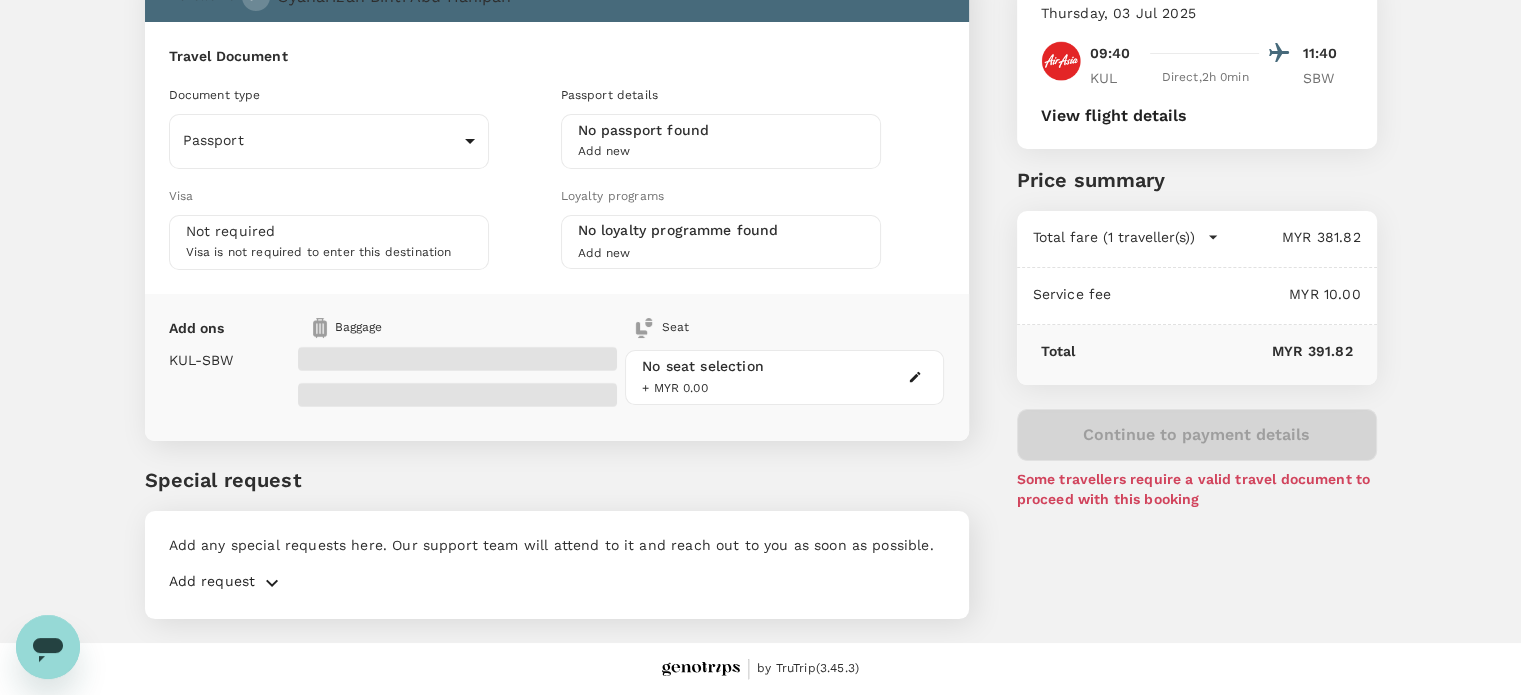 scroll, scrollTop: 0, scrollLeft: 0, axis: both 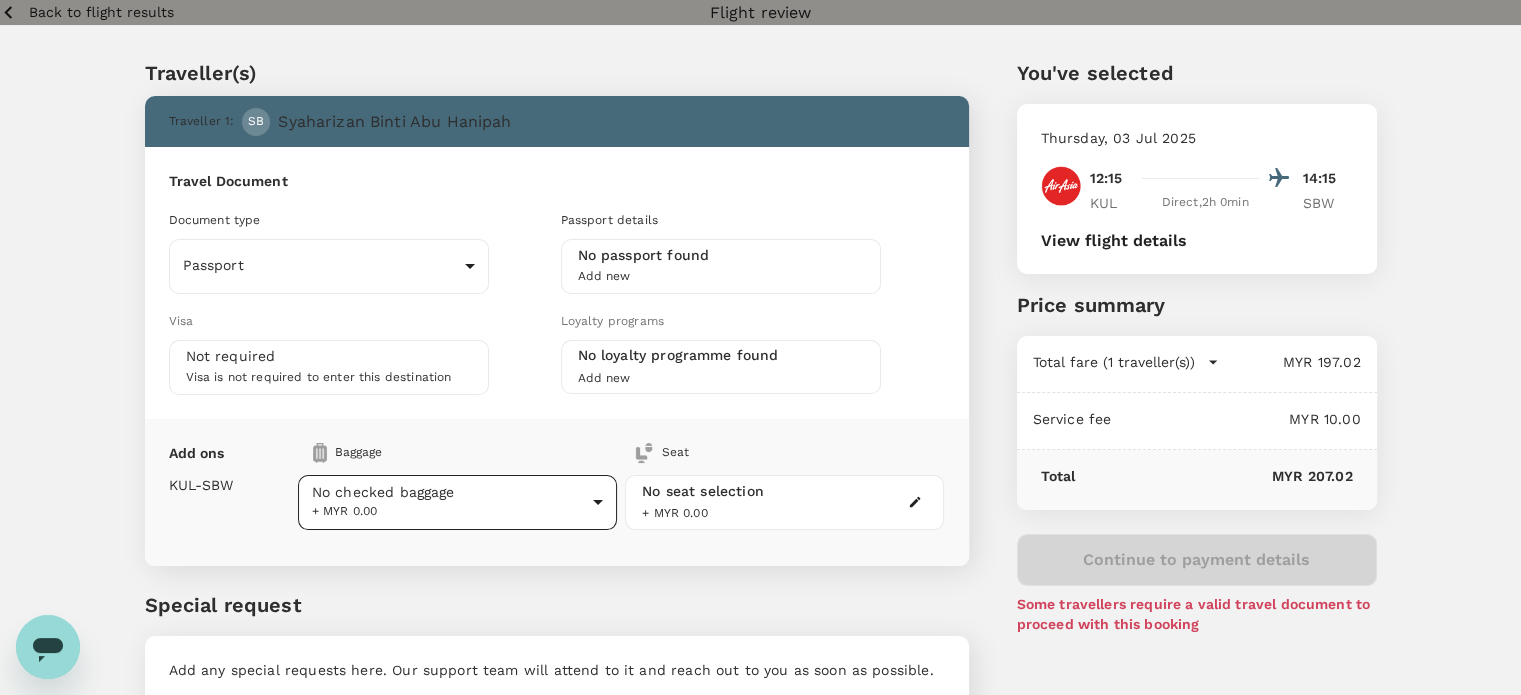 click on "Back to flight results Flight review Traveller(s) Traveller   1 : SB [LAST]   Binti Abu Hanipah Travel Document Document type Passport Passport ​ Passport details No passport found Add new Visa Not required Visa is not required to enter this destination Loyalty programs No loyalty programme found Add new Add ons Baggage Seat [CITY]  -  SBW No checked baggage + MYR 0.00 ​ No seat selection + MYR 0.00 Special request Add any special requests here. Our support team will attend to it and reach out to you as soon as possible. Add request You've selected Thursday, 03 Jul 2025 12:15 14:15 [CITY] Direct ,  2h 0min SBW View flight details Price summary Total fare (1 traveller(s)) MYR 197.02 Air fare MYR 197.02 Baggage fee MYR 0.00 Seat fee MYR 0.00 Service fee MYR 10.00 Total MYR 207.02 Continue to payment details Some travellers require a valid travel document to proceed with this booking by TruTrip  ( 3.45.3   ) View details Edit Add new" at bounding box center (760, 410) 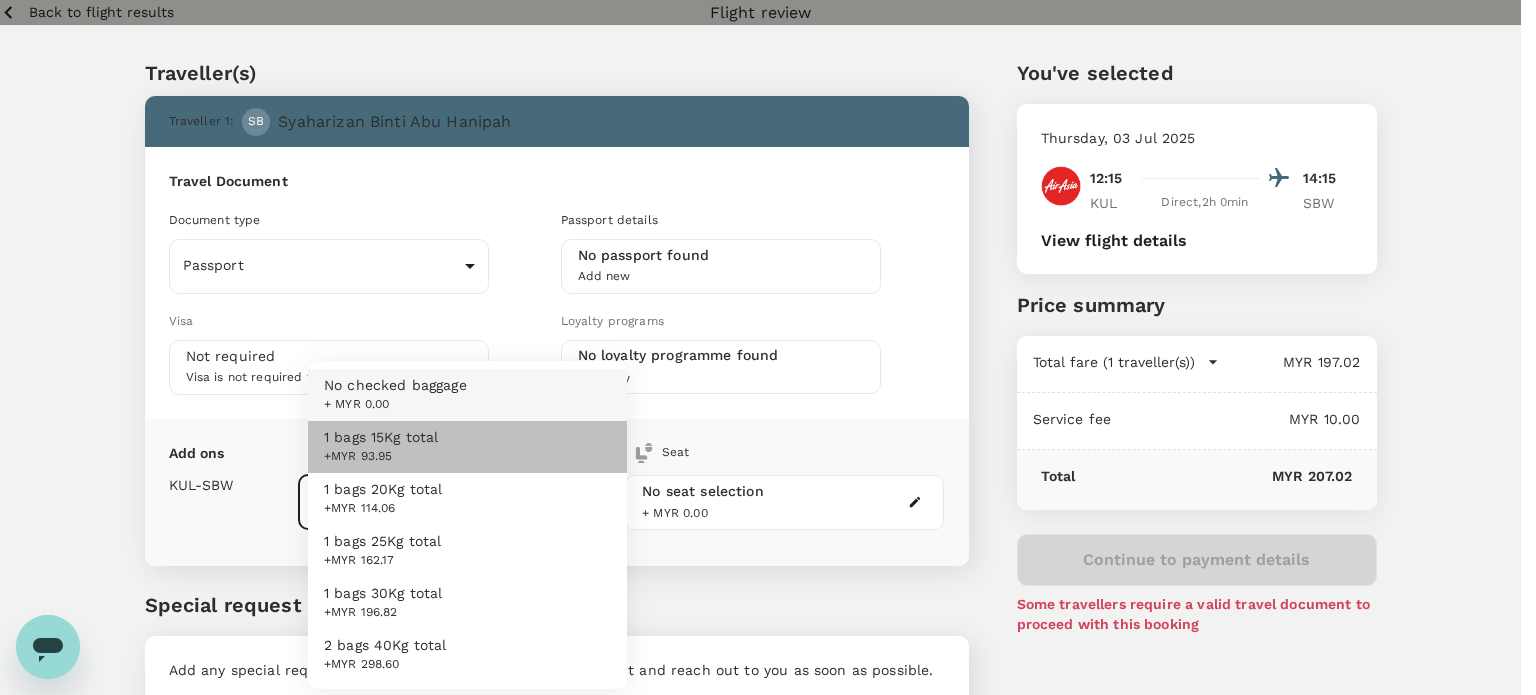 click on "1 bags 15Kg total +MYR 93.95" at bounding box center [467, 447] 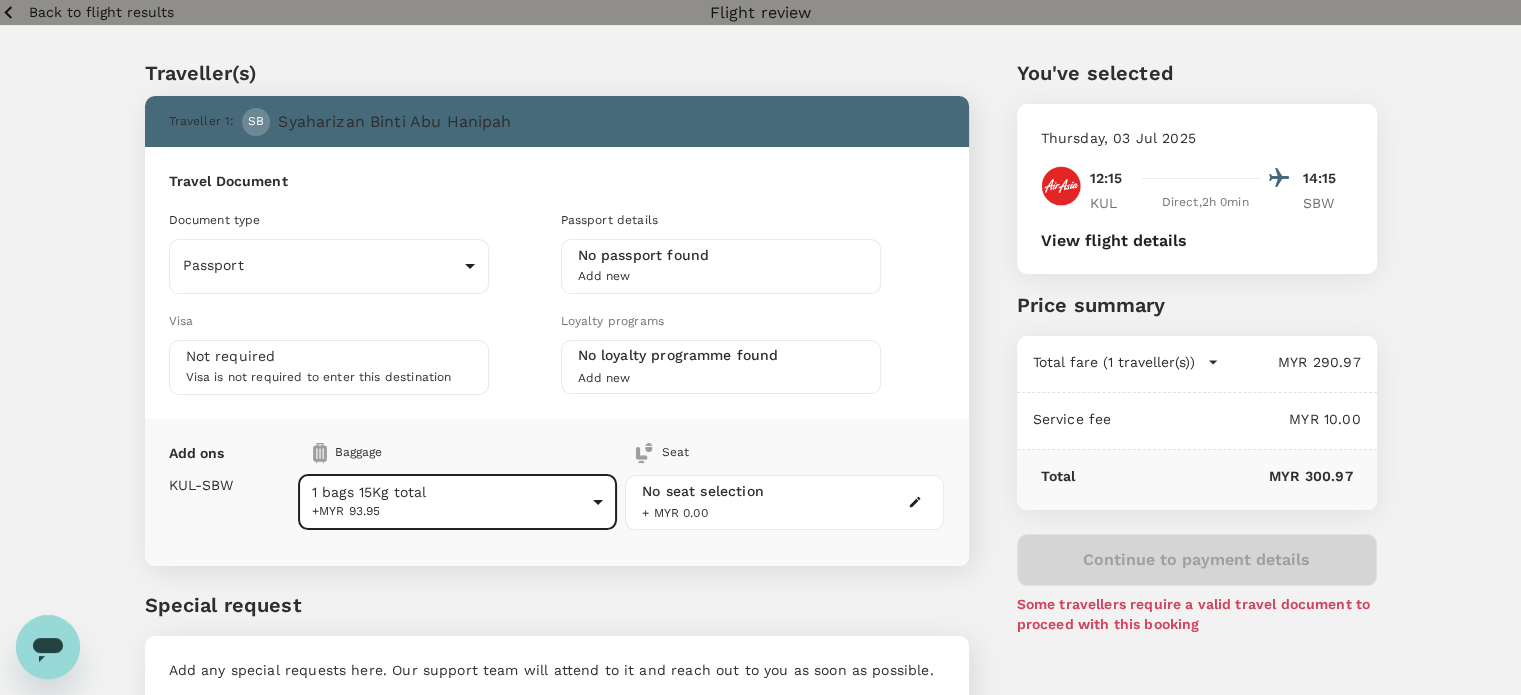 click on "Total fare (1 traveller(s))" at bounding box center (1126, 362) 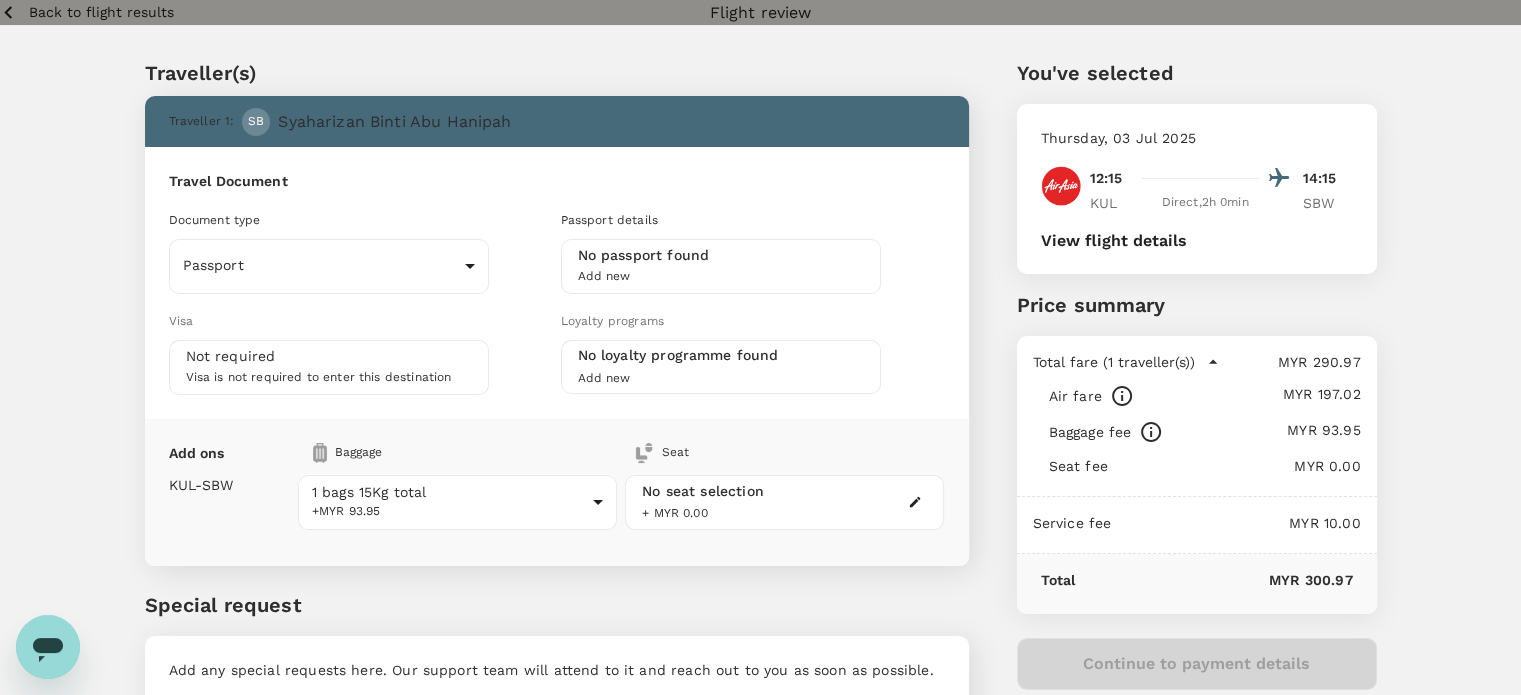 click on "Total fare (1 traveller(s))" at bounding box center (1126, 362) 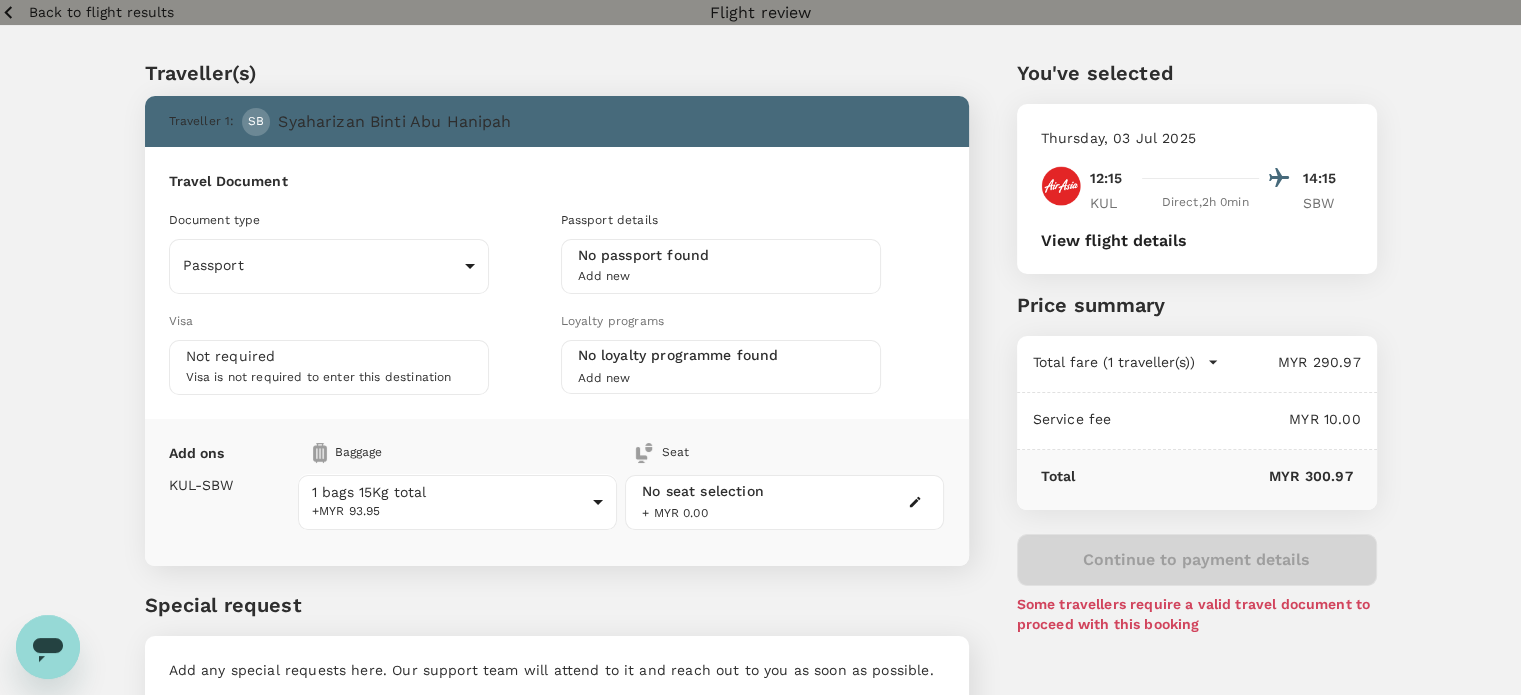 click on "Back to flight results" at bounding box center [101, 12] 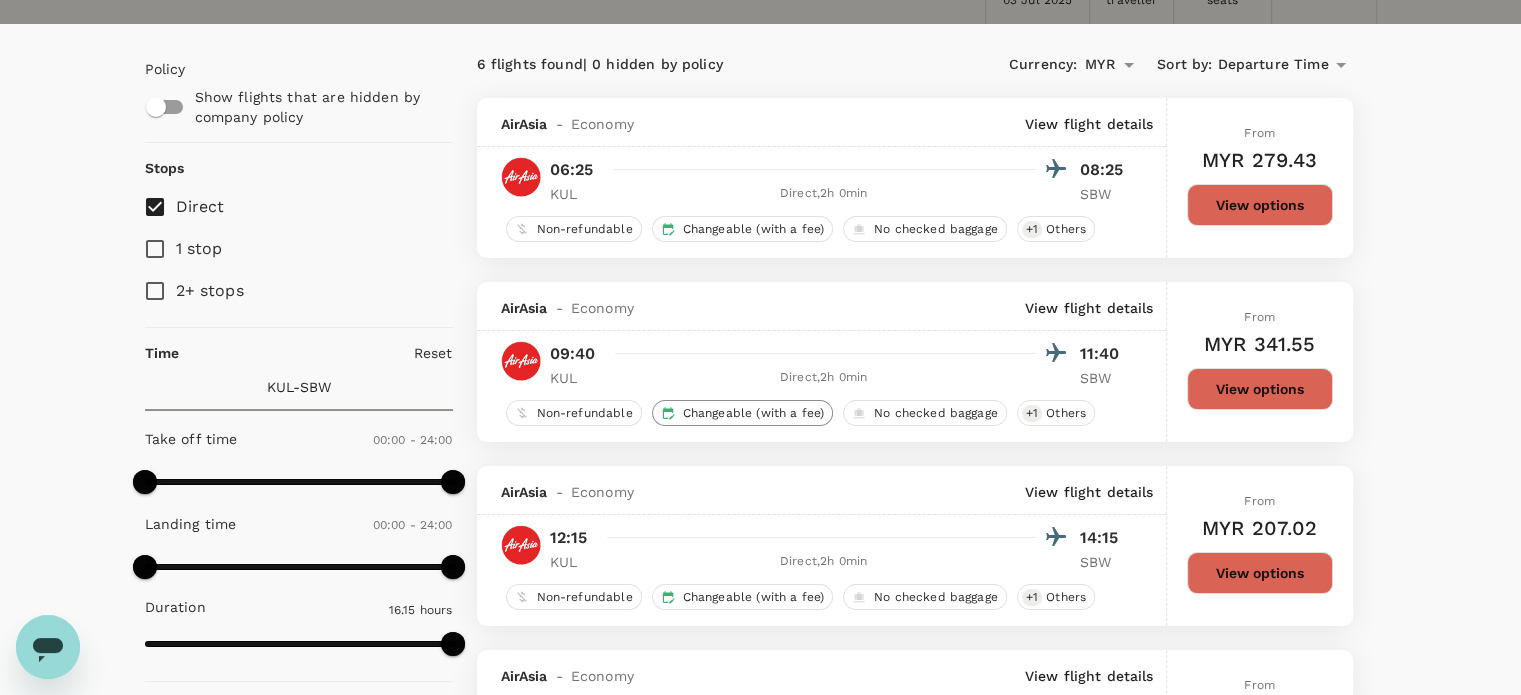 scroll, scrollTop: 148, scrollLeft: 0, axis: vertical 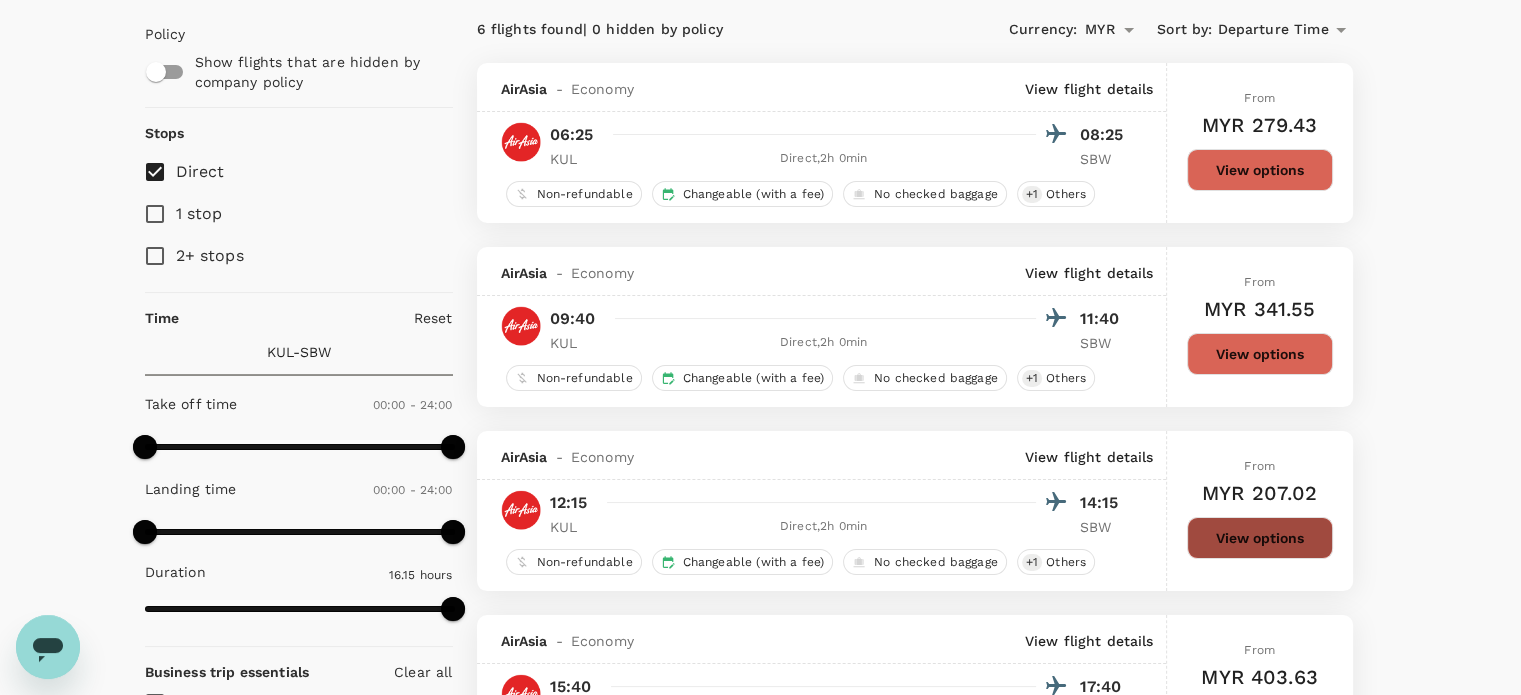 click on "View options" at bounding box center [1260, 170] 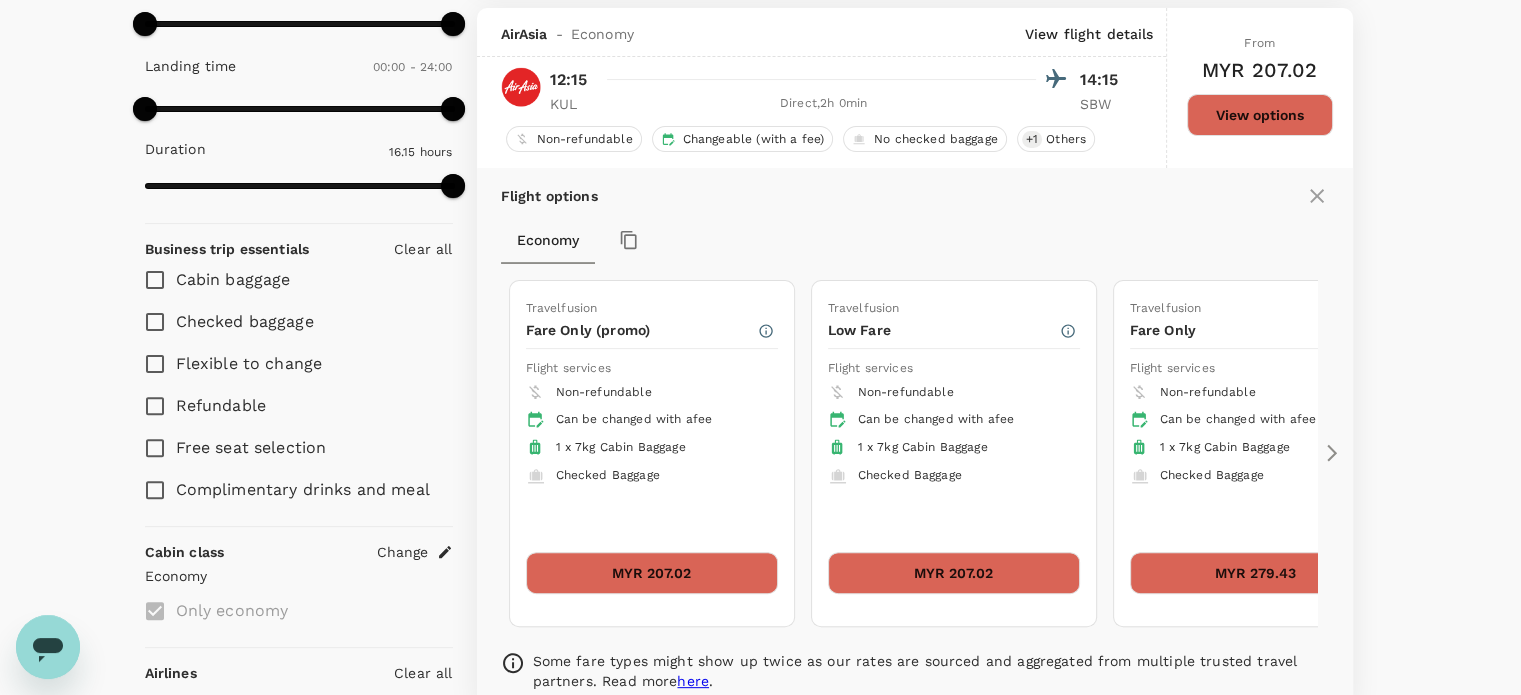 scroll, scrollTop: 579, scrollLeft: 0, axis: vertical 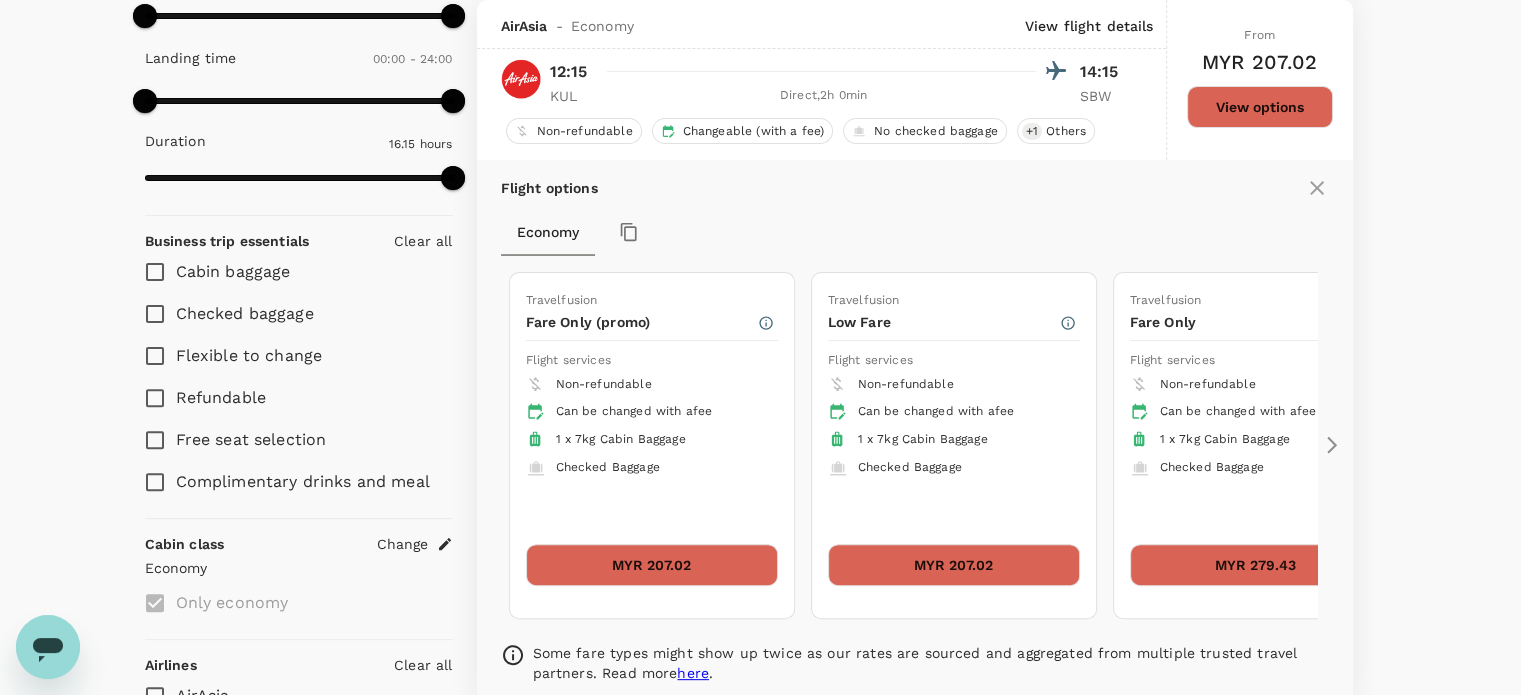 click at bounding box center [1332, 445] 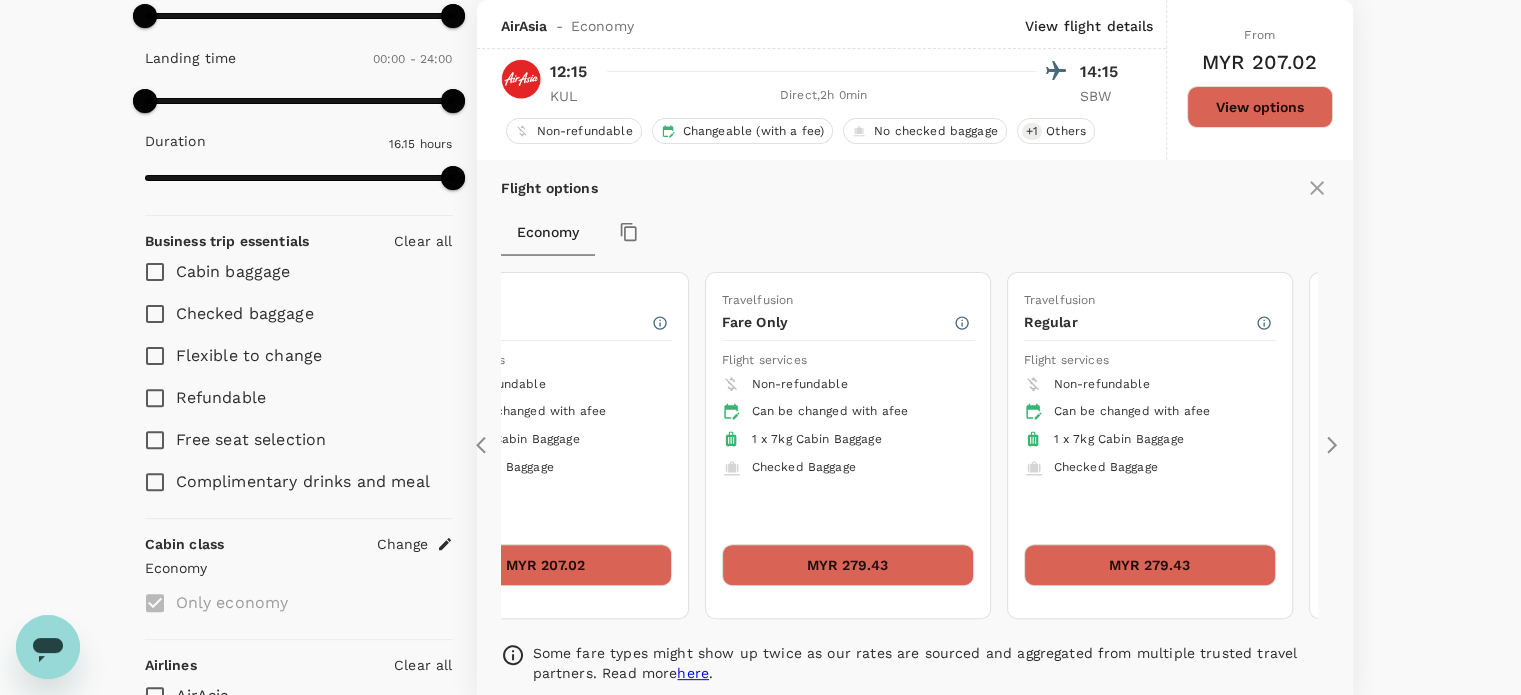 click at bounding box center (1332, 445) 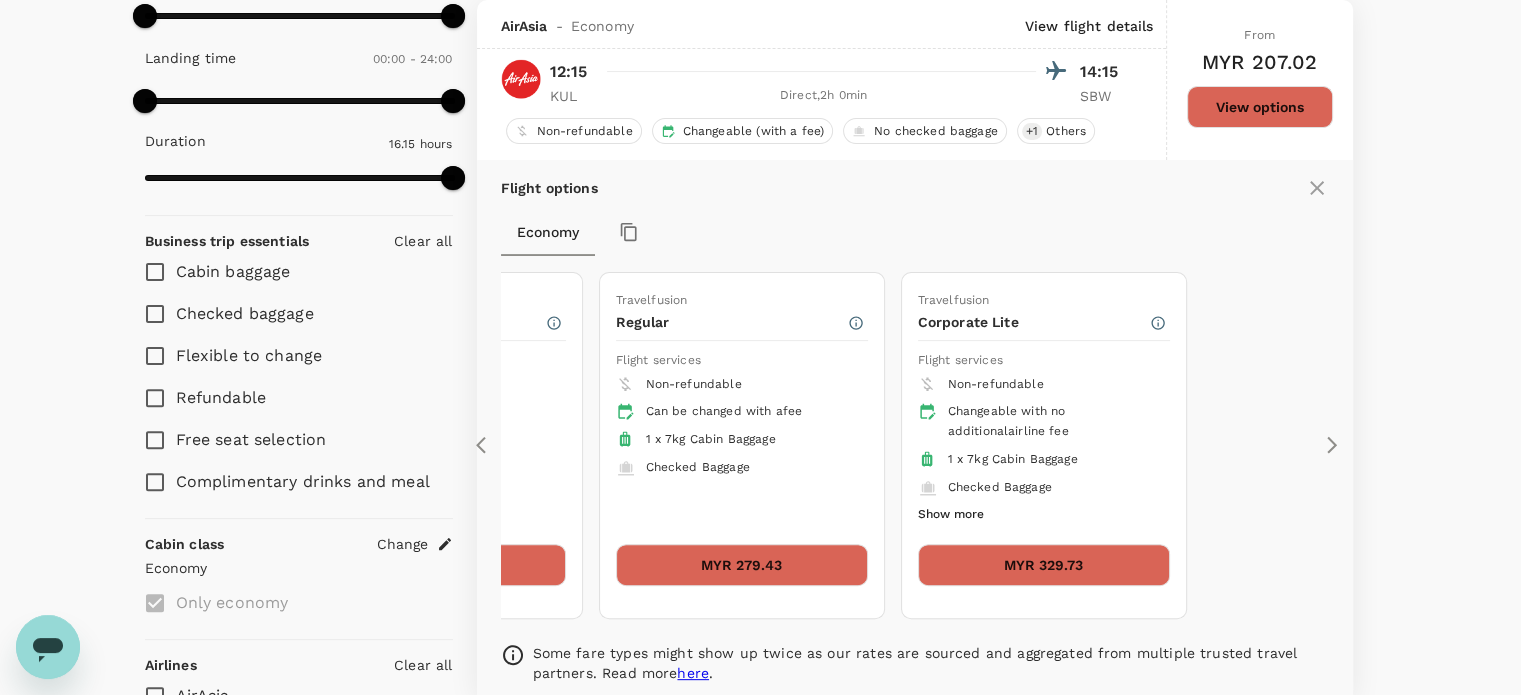 click on "MYR 329.73" at bounding box center (1044, 565) 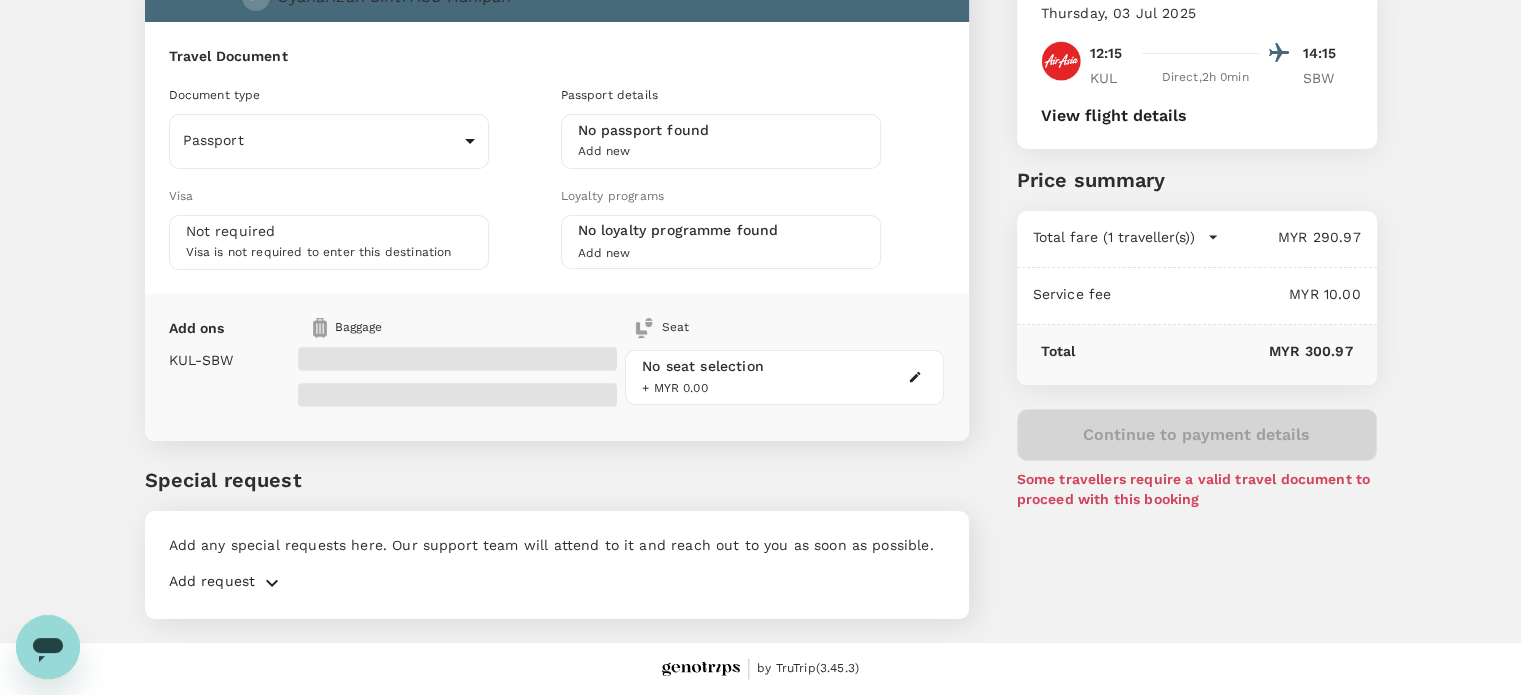scroll, scrollTop: 0, scrollLeft: 0, axis: both 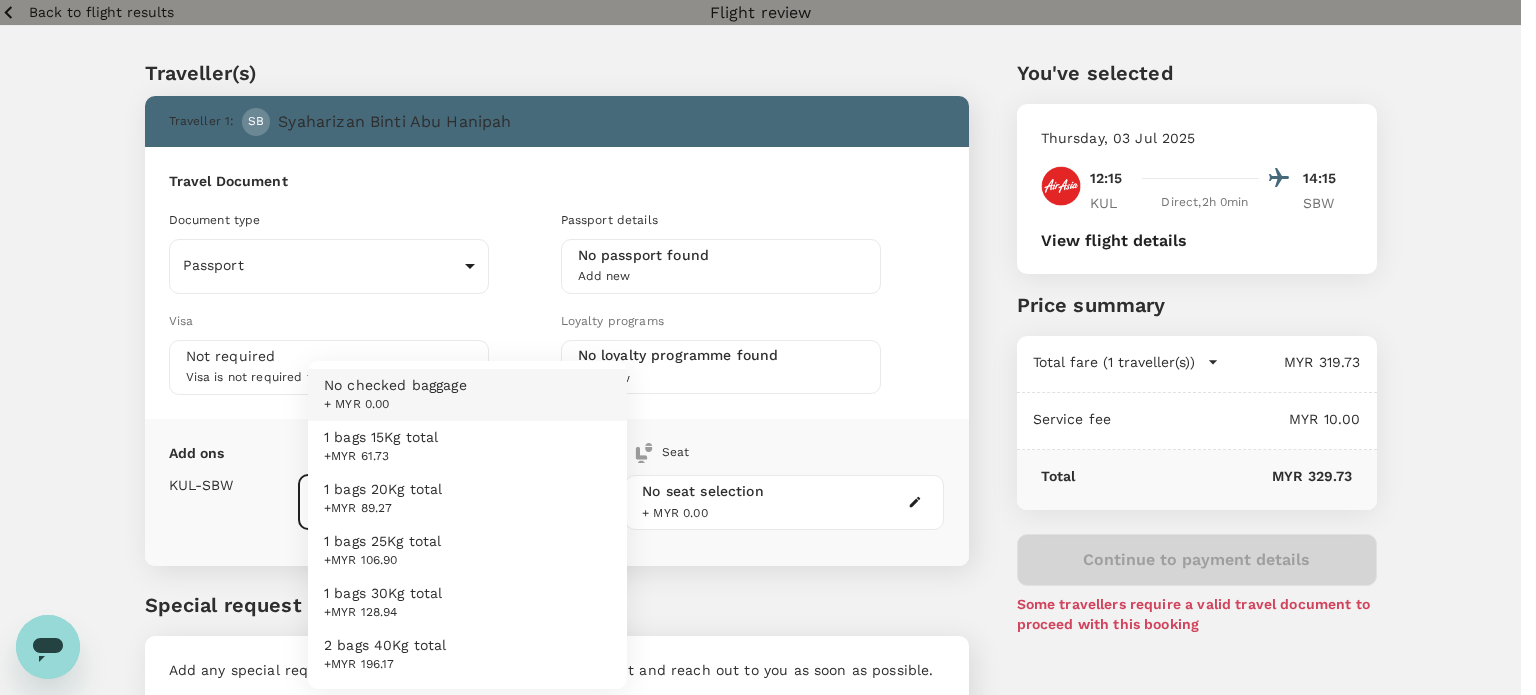 click on "Back to flight results Flight review Traveller(s) Traveller   1 : SB [LAST]   Binti Abu Hanipah Travel Document Document type Passport Passport ​ Passport details No passport found Add new Visa Not required Visa is not required to enter this destination Loyalty programs No loyalty programme found Add new Add ons Baggage Seat [CITY]  -  SBW No checked baggage + MYR 0.00 ​ No seat selection + MYR 0.00 Special request Add any special requests here. Our support team will attend to it and reach out to you as soon as possible. Add request You've selected Thursday, 03 Jul 2025 12:15 14:15 [CITY] Direct ,  2h 0min SBW View flight details Price summary Total fare (1 traveller(s)) MYR 319.73 Air fare MYR 319.73 Baggage fee MYR 0.00 Seat fee MYR 0.00 Service fee MYR 10.00 Total MYR 329.73 Continue to payment details Some travellers require a valid travel document to proceed with this booking by TruTrip  ( 3.45.3   ) View details Edit Add new No checked baggage + MYR 0.00 1 bags 15Kg total +MYR 61.73 1 bags 20Kg total" at bounding box center [768, 410] 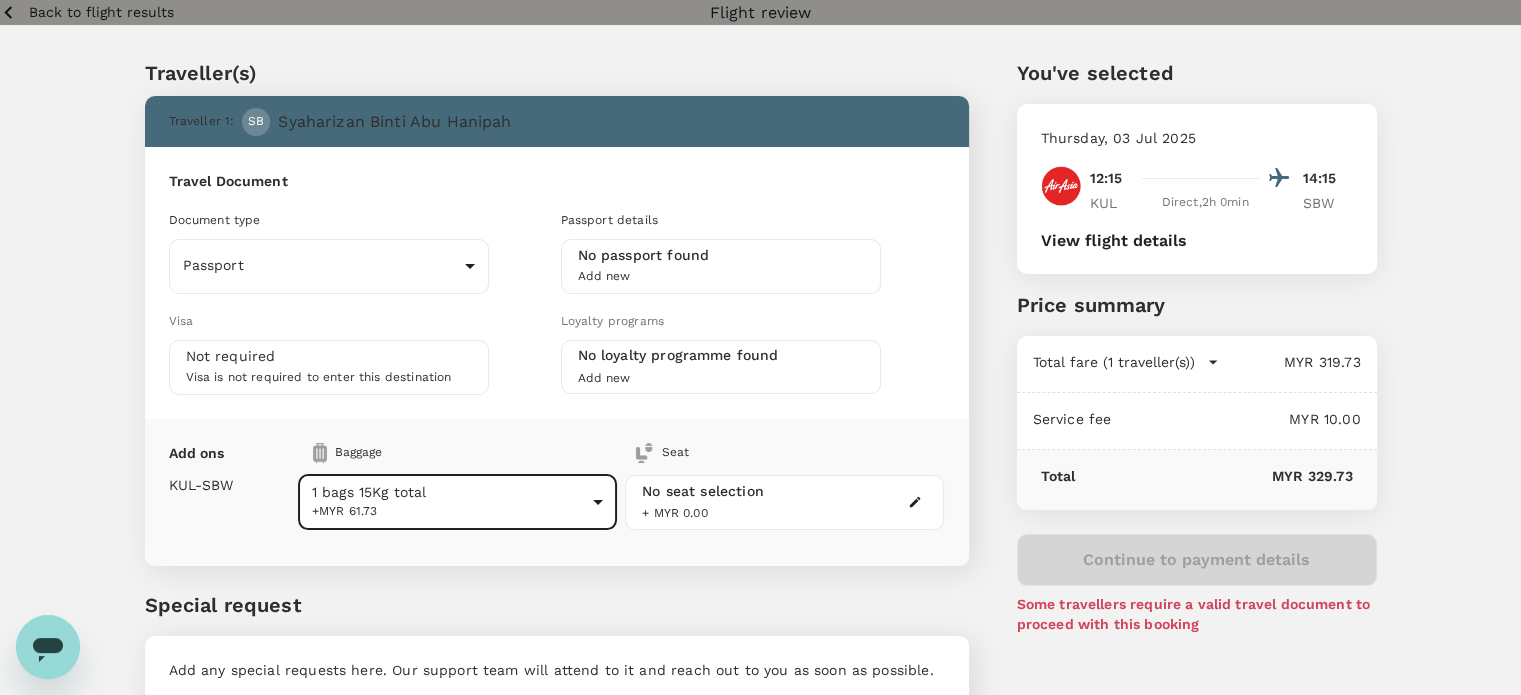click on "Total fare (1 traveller(s))" at bounding box center [1114, 362] 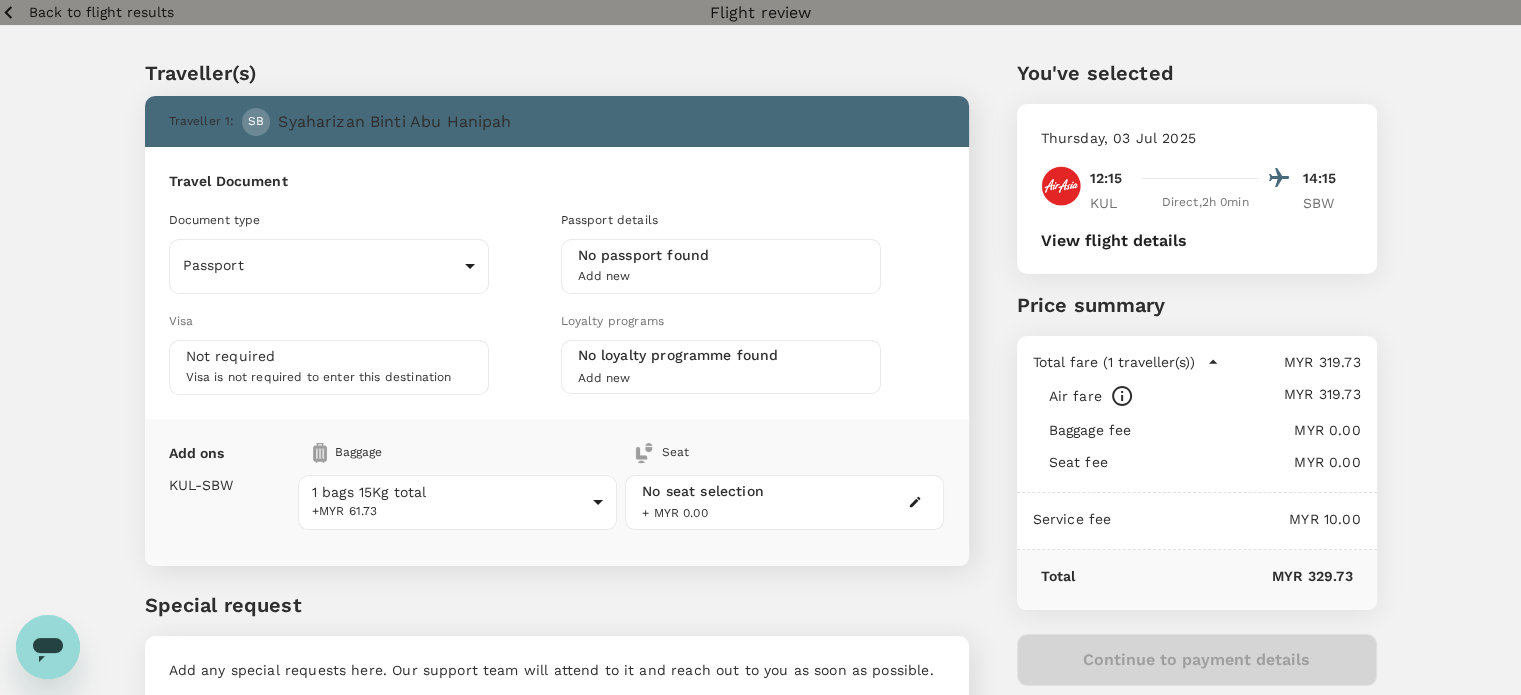 click on "Total fare (1 traveller(s))" at bounding box center [1114, 362] 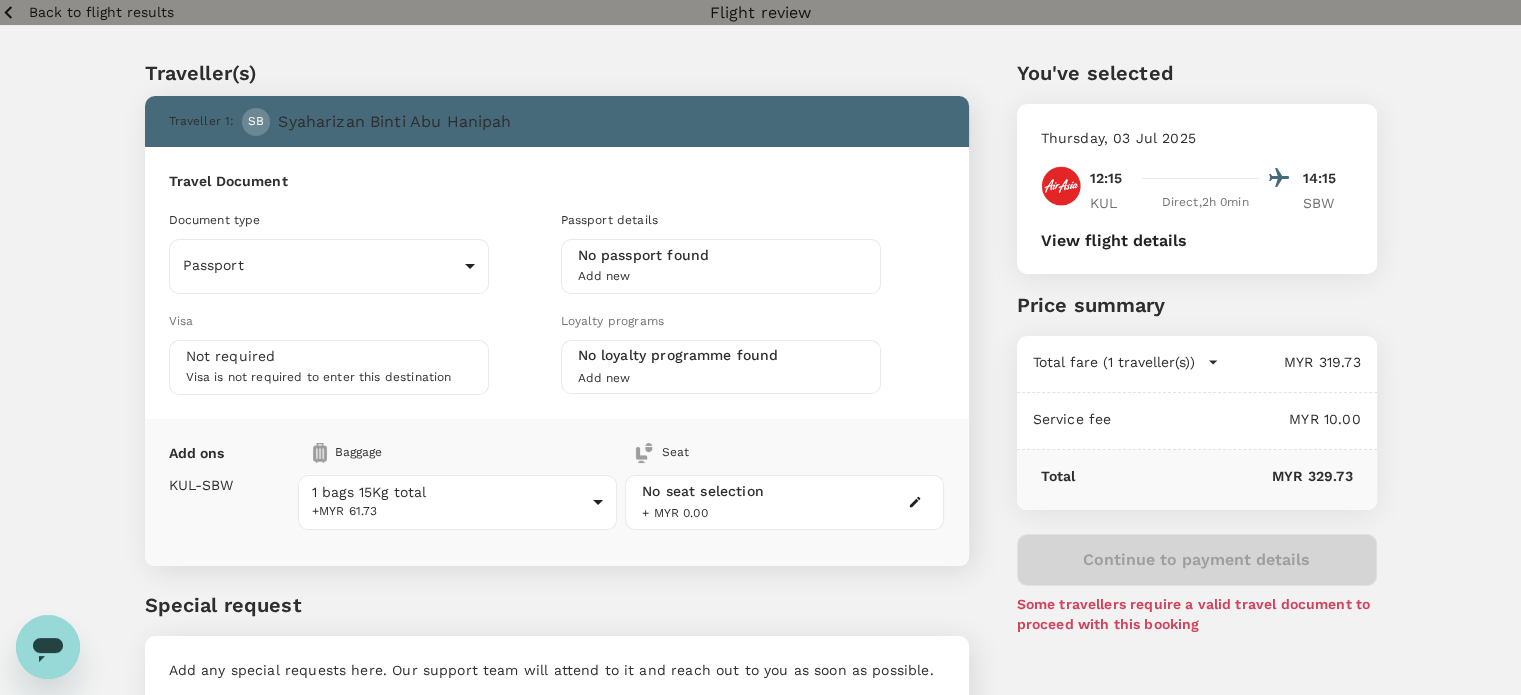 click on "Back to flight results" at bounding box center (101, 12) 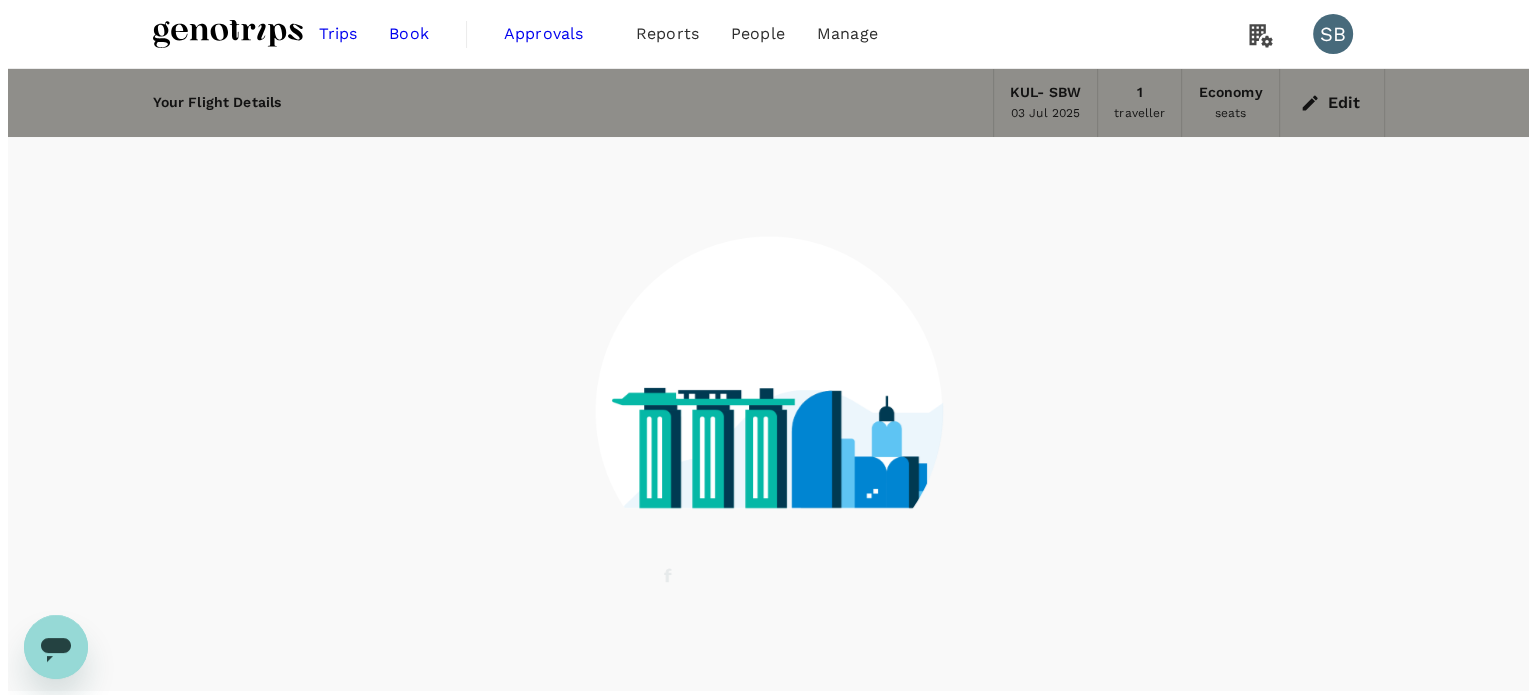 scroll, scrollTop: 48, scrollLeft: 0, axis: vertical 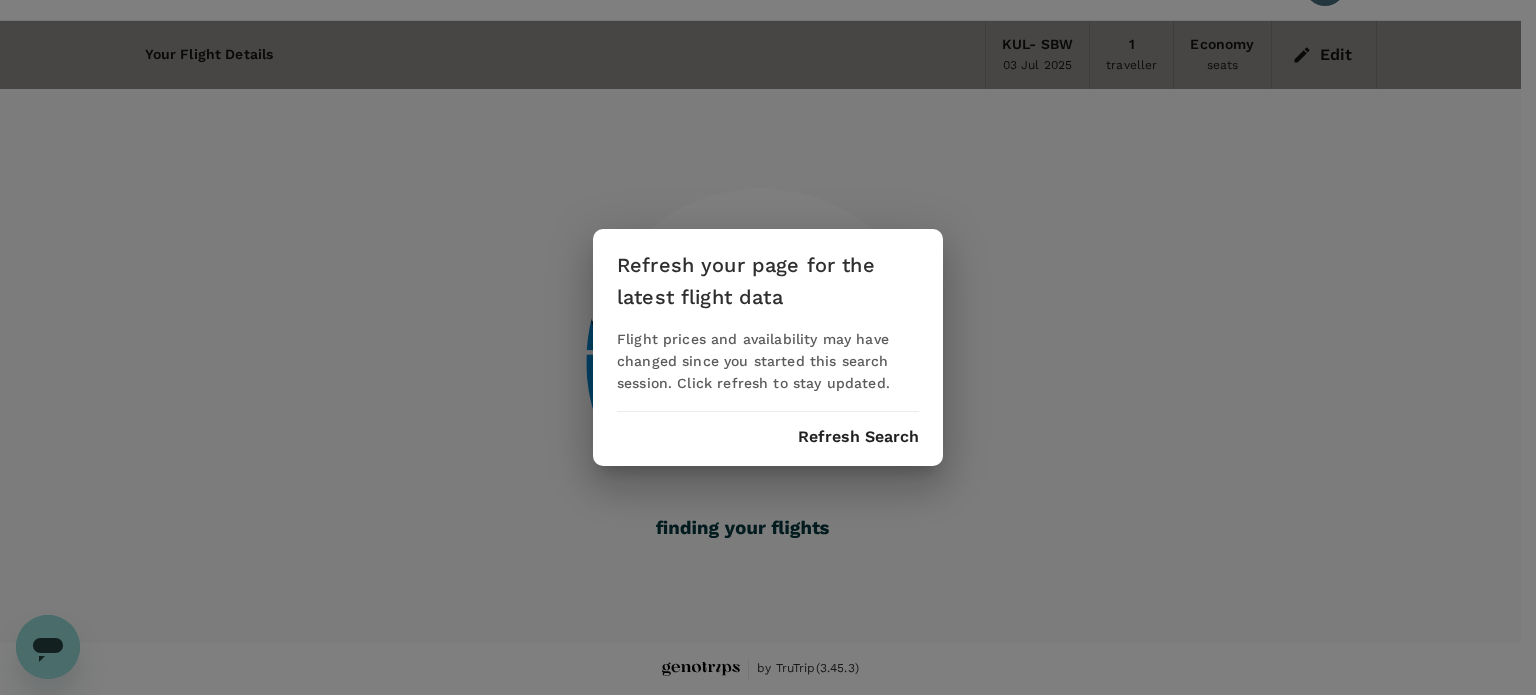 click on "Refresh Search" at bounding box center [858, 437] 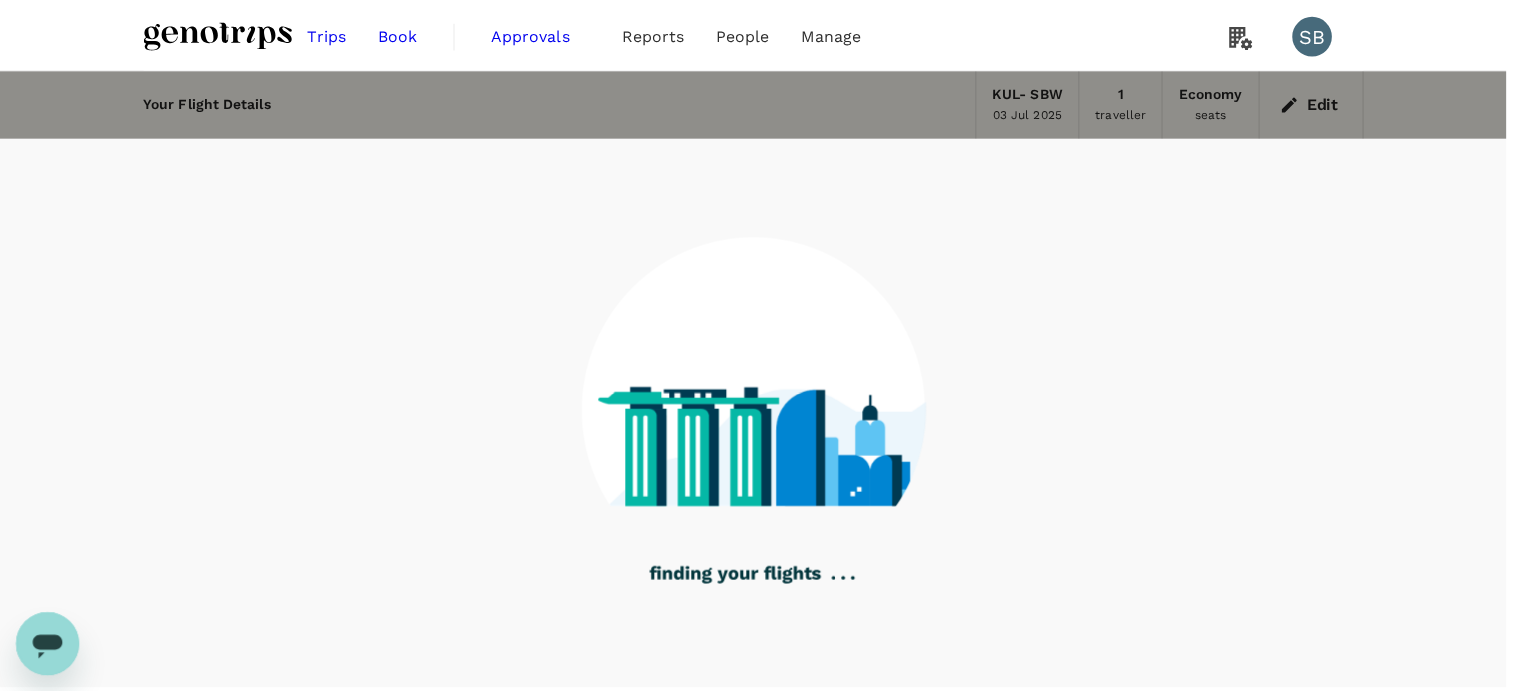 scroll, scrollTop: 0, scrollLeft: 0, axis: both 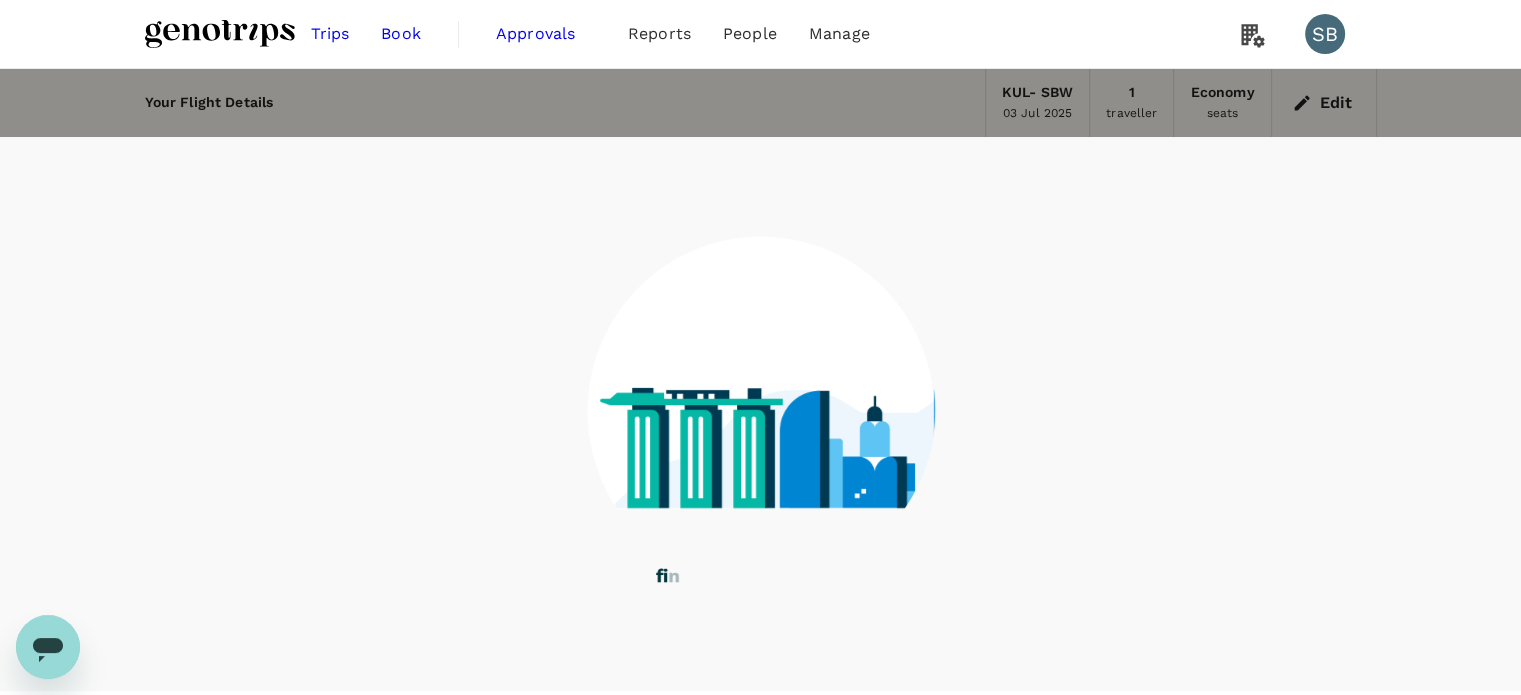 click at bounding box center (220, 34) 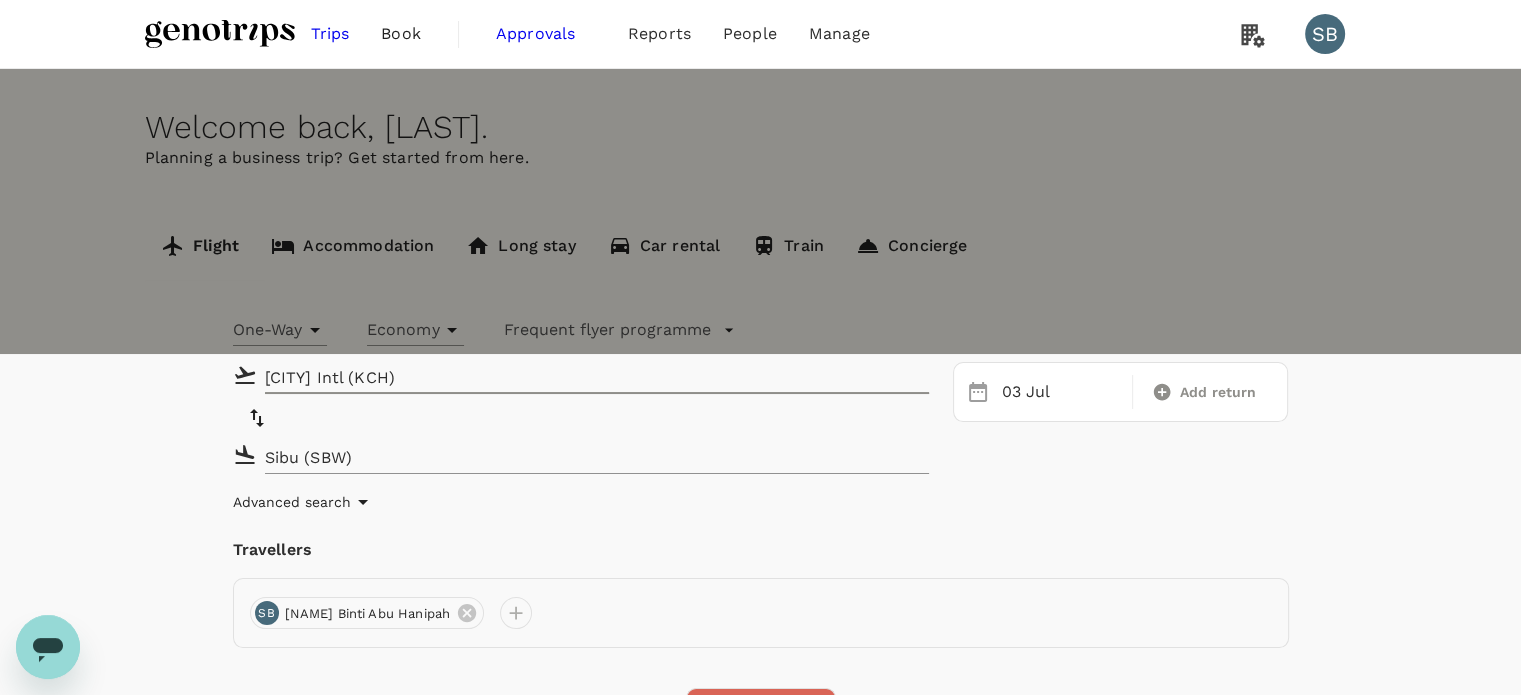 click on "[CITY] Intl (KCH)" at bounding box center [582, 377] 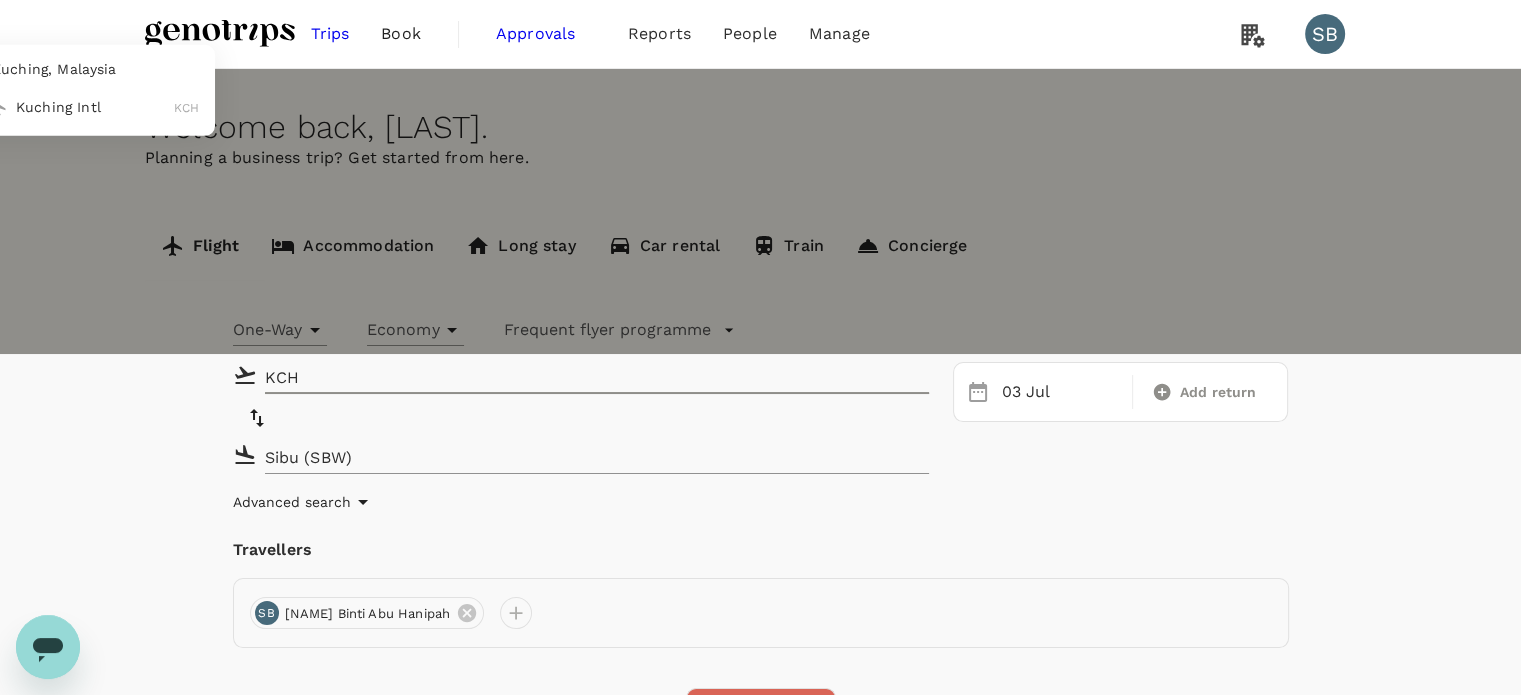 click on "Kuching Intl" at bounding box center (95, 106) 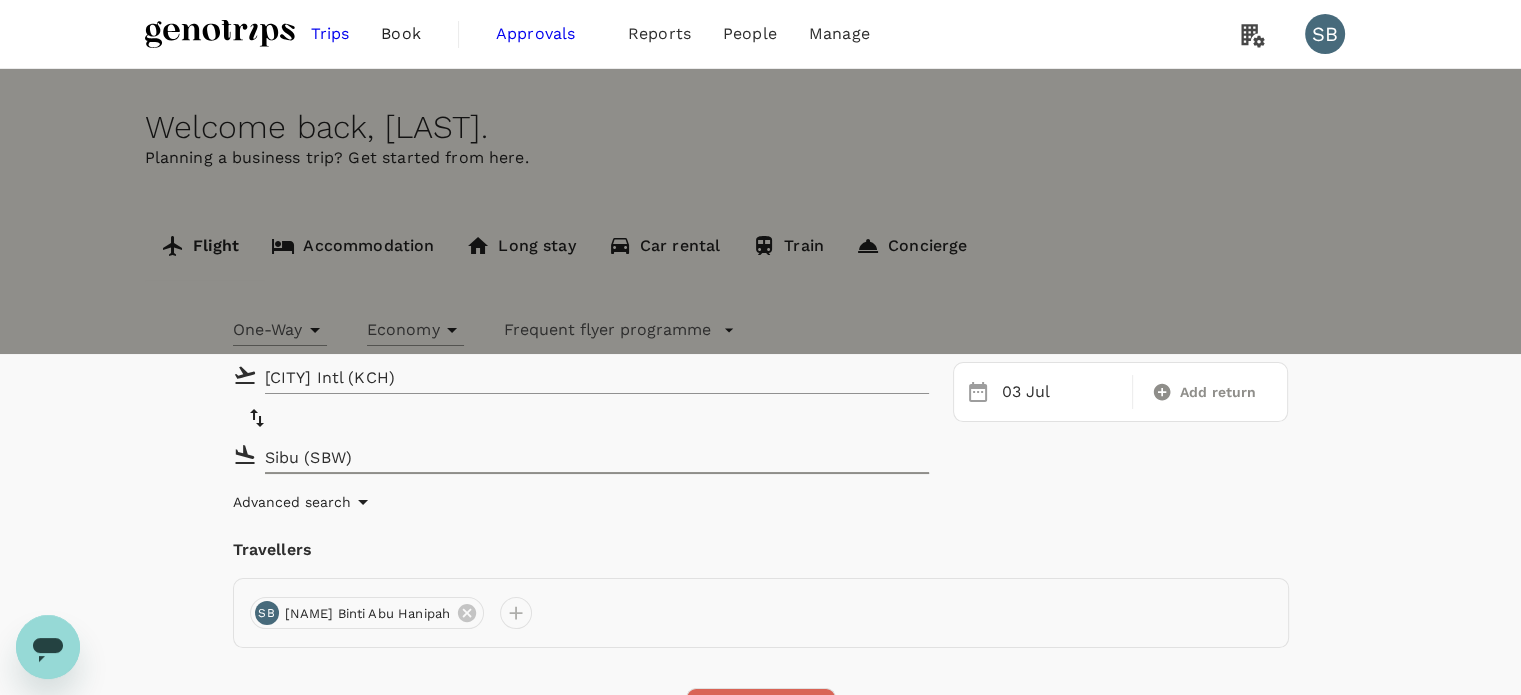 click on "Find flights" at bounding box center (761, 714) 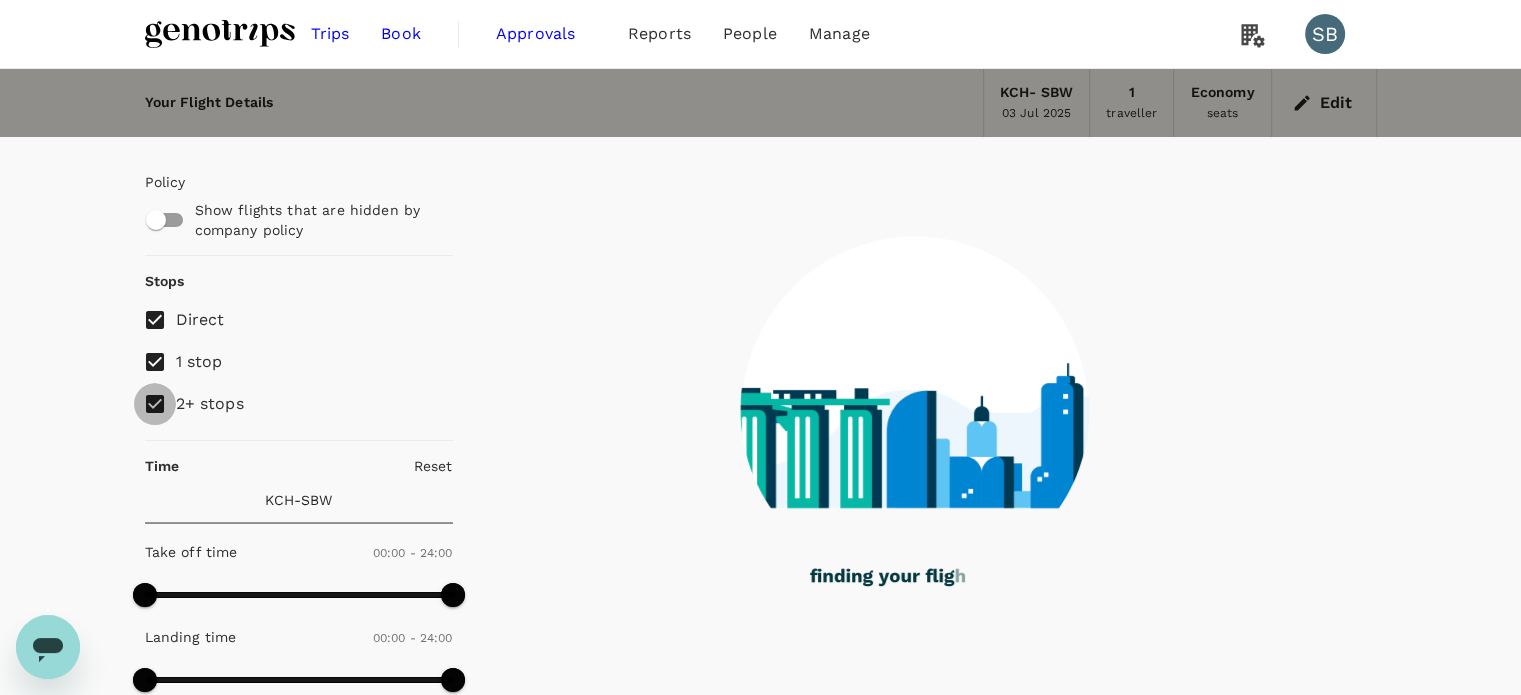 click on "2+ stops" at bounding box center (155, 404) 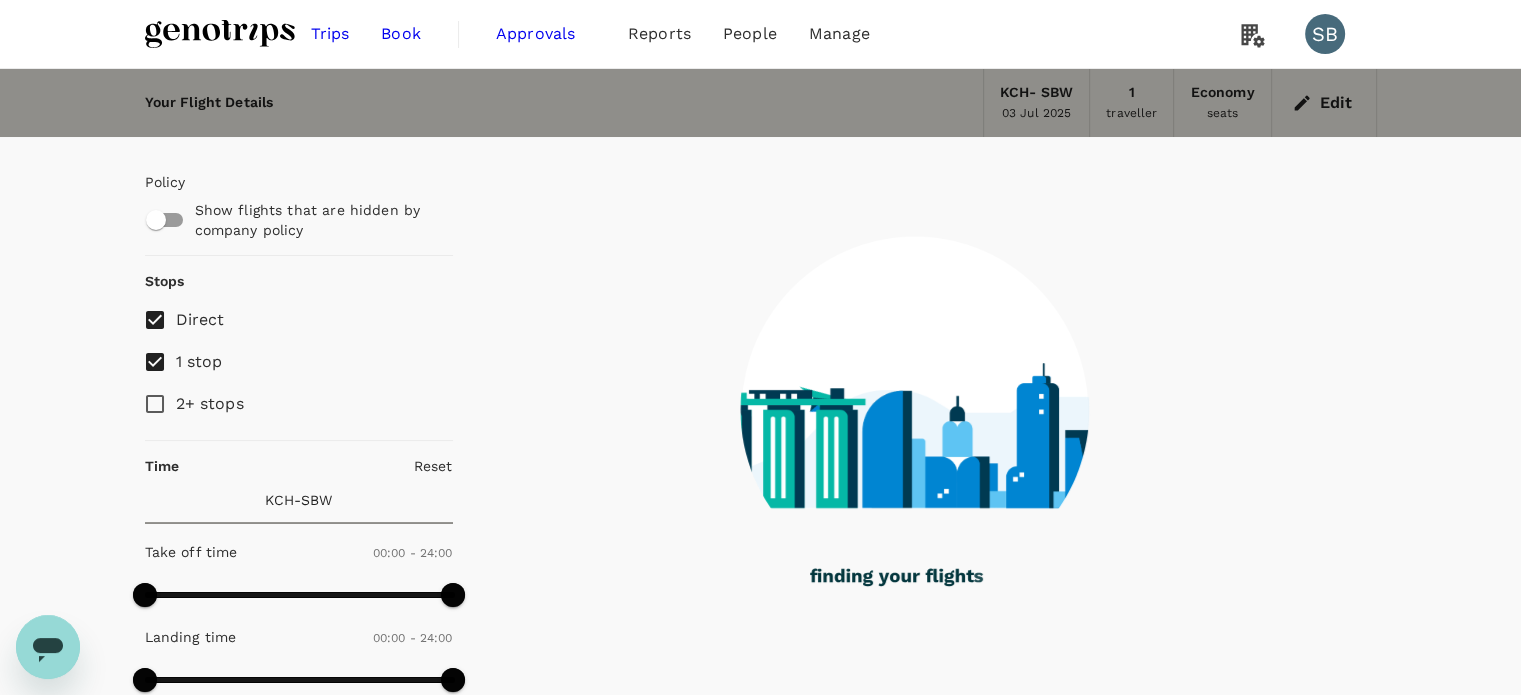 click on "1 stop" at bounding box center (155, 362) 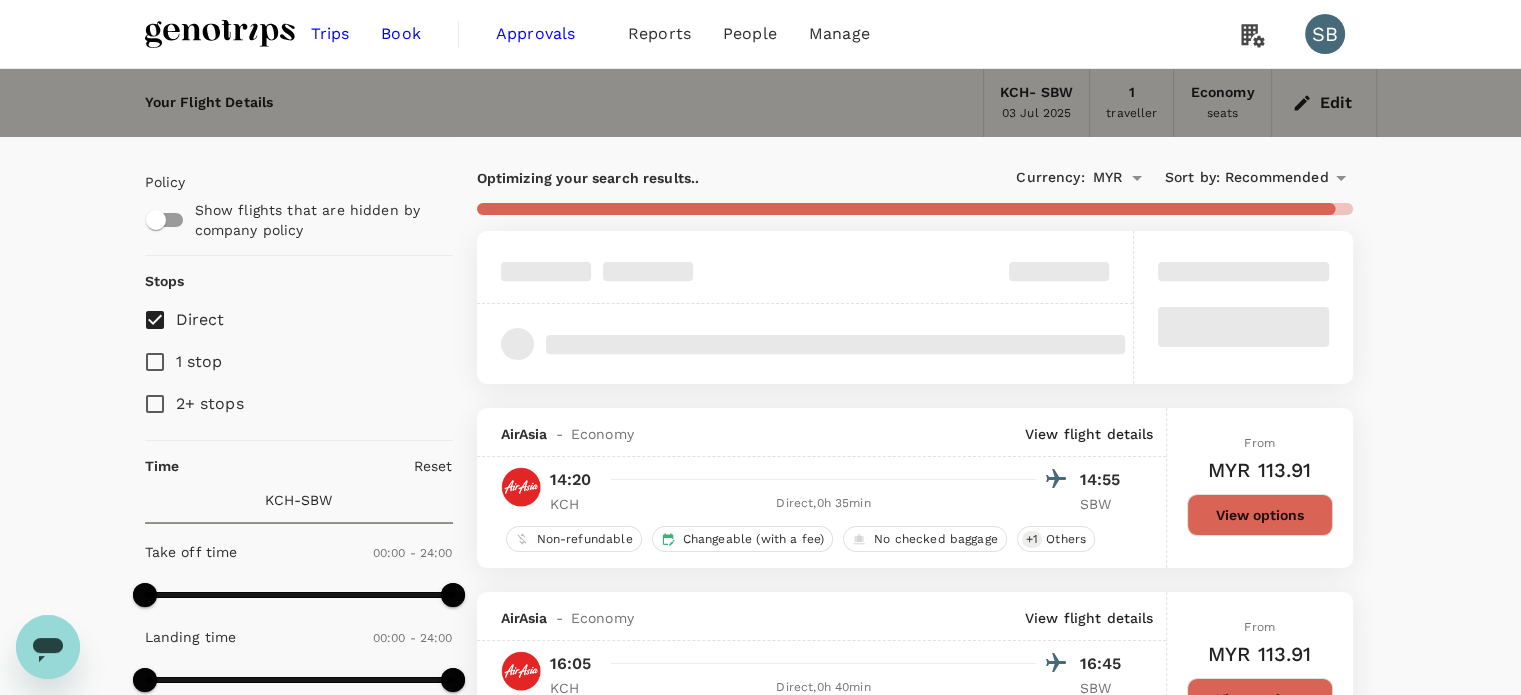 click on "Recommended" at bounding box center (1277, 178) 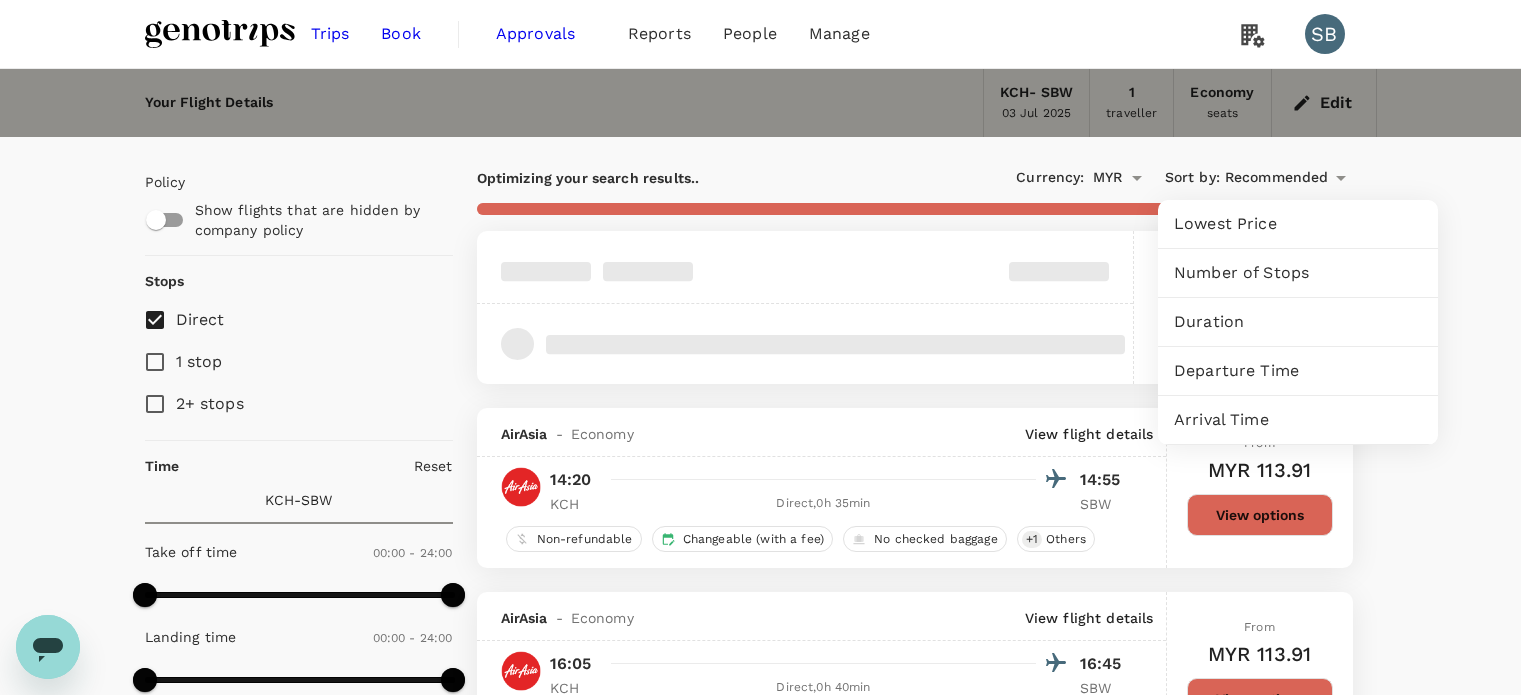 click on "Departure Time" at bounding box center (1298, 224) 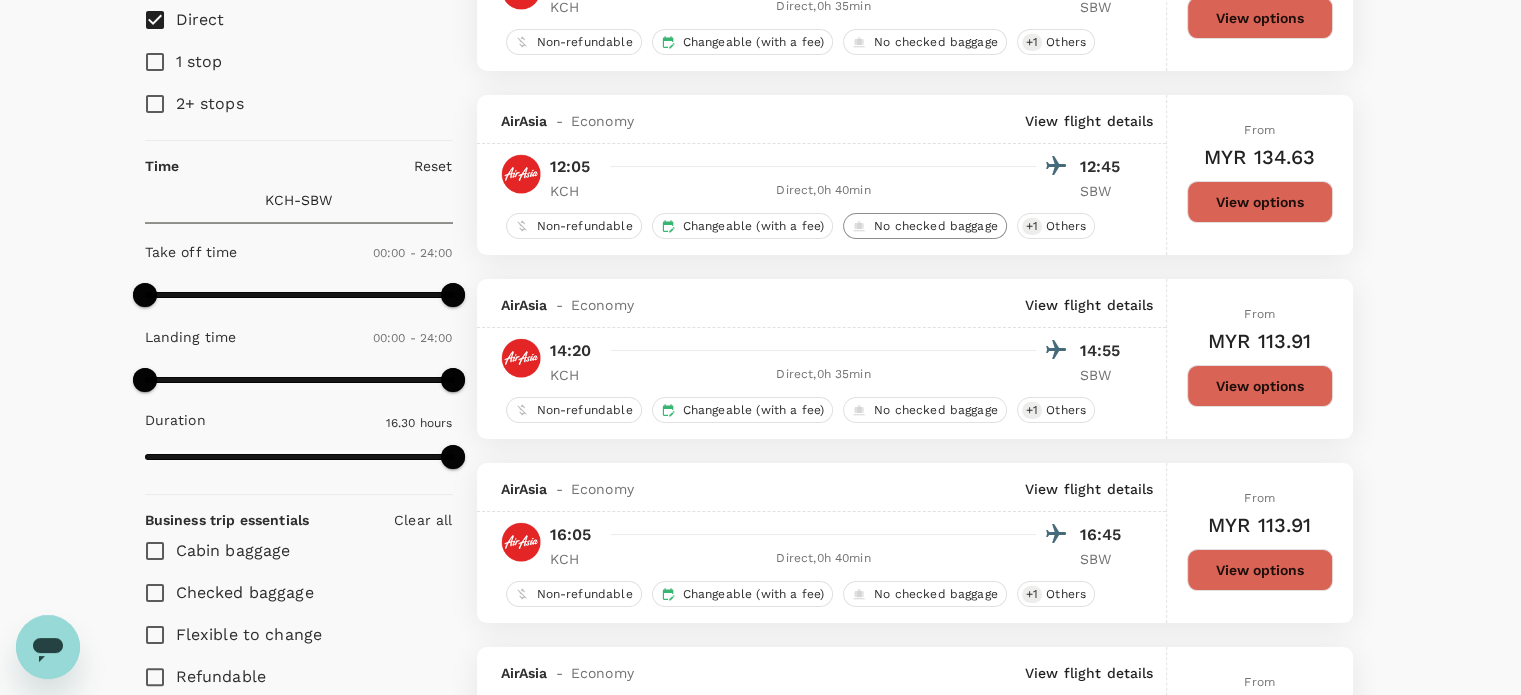 scroll, scrollTop: 0, scrollLeft: 0, axis: both 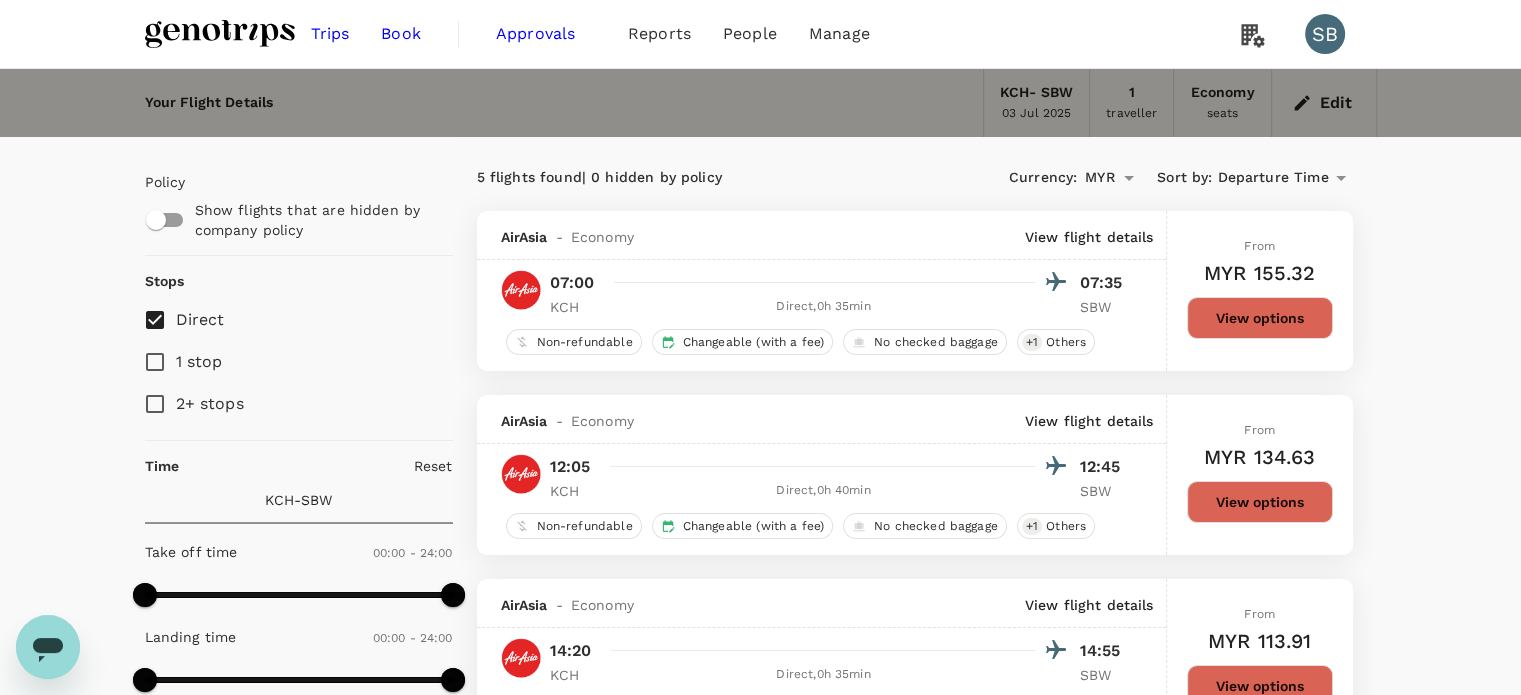 click on "View options" at bounding box center (1260, 318) 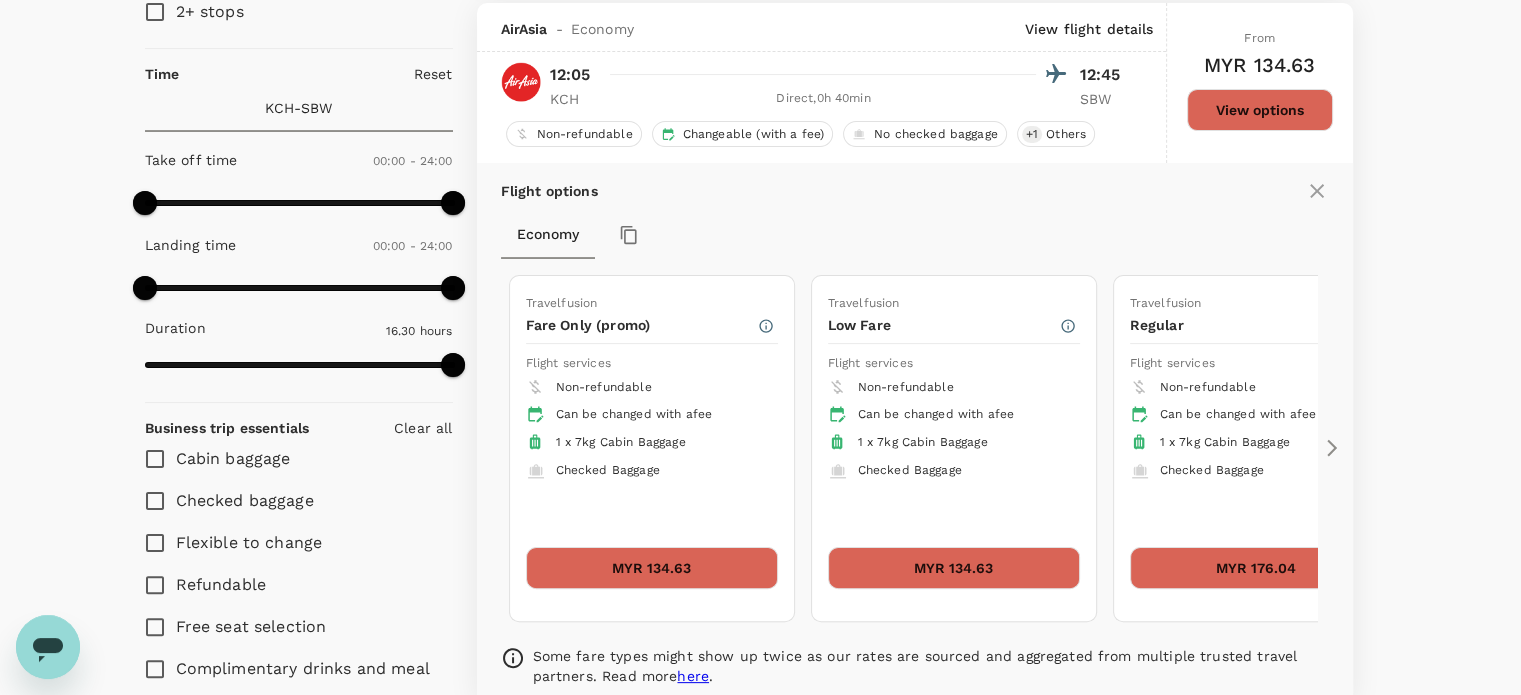 scroll, scrollTop: 395, scrollLeft: 0, axis: vertical 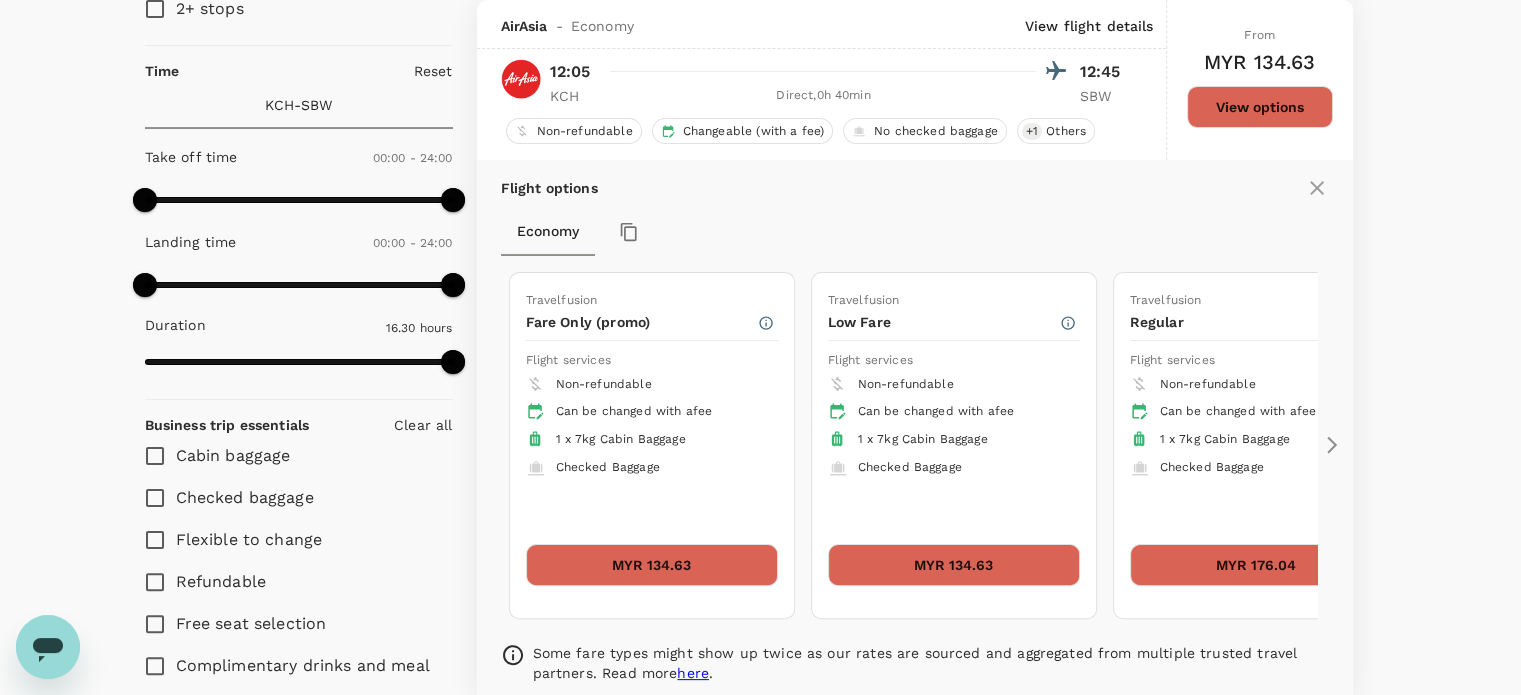 click on "MYR 134.63" at bounding box center (652, 565) 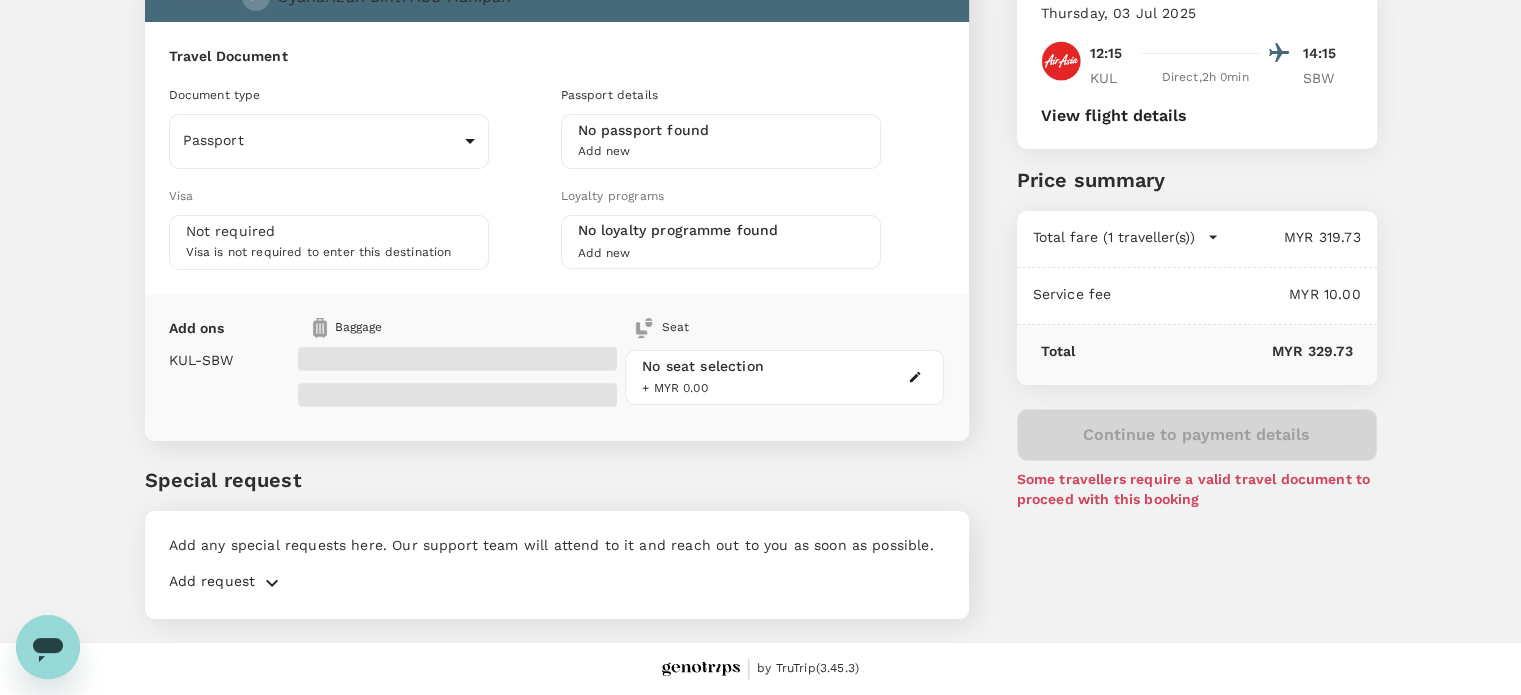 scroll, scrollTop: 0, scrollLeft: 0, axis: both 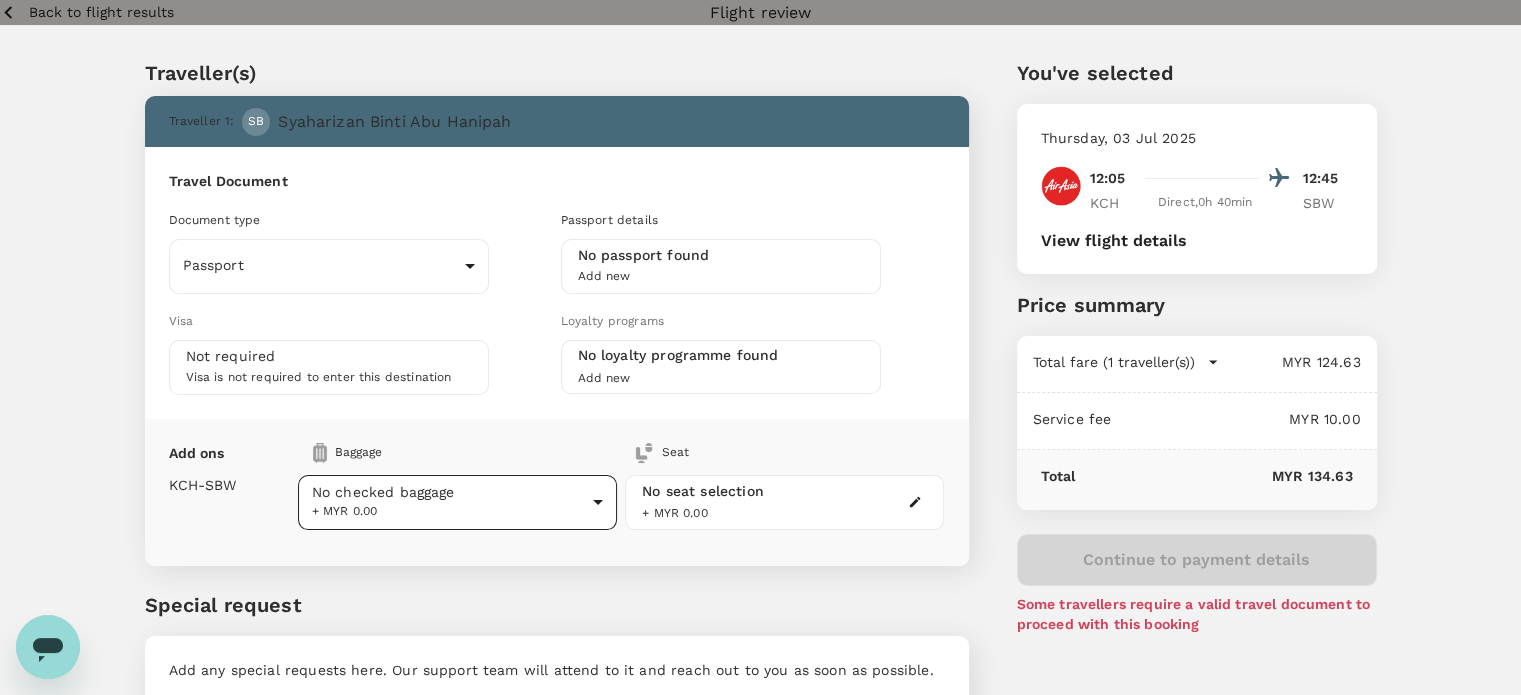 click on "Back to flight results Flight review Traveller(s) Traveller   1 : SB [LAST]   Binti Abu Hanipah Travel Document Document type Passport Passport ​ Passport details No passport found Add new Visa Not required Visa is not required to enter this destination Loyalty programs No loyalty programme found Add new Add ons Baggage Seat [CITY]  -  SBW No checked baggage + MYR 0.00 ​ No seat selection + MYR 0.00 Special request Add any special requests here. Our support team will attend to it and reach out to you as soon as possible. Add request You've selected Thursday, 03 Jul 2025 12:05 12:45 [CITY] Direct ,  0h 40min SBW View flight details Price summary Total fare (1 traveller(s)) MYR 124.63 Air fare MYR 124.63 Baggage fee MYR 0.00 Seat fee MYR 0.00 Service fee MYR 10.00 Total MYR 134.63 Continue to payment details Some travellers require a valid travel document to proceed with this booking by TruTrip  ( 3.45.3   ) View details Edit Add new" at bounding box center [760, 410] 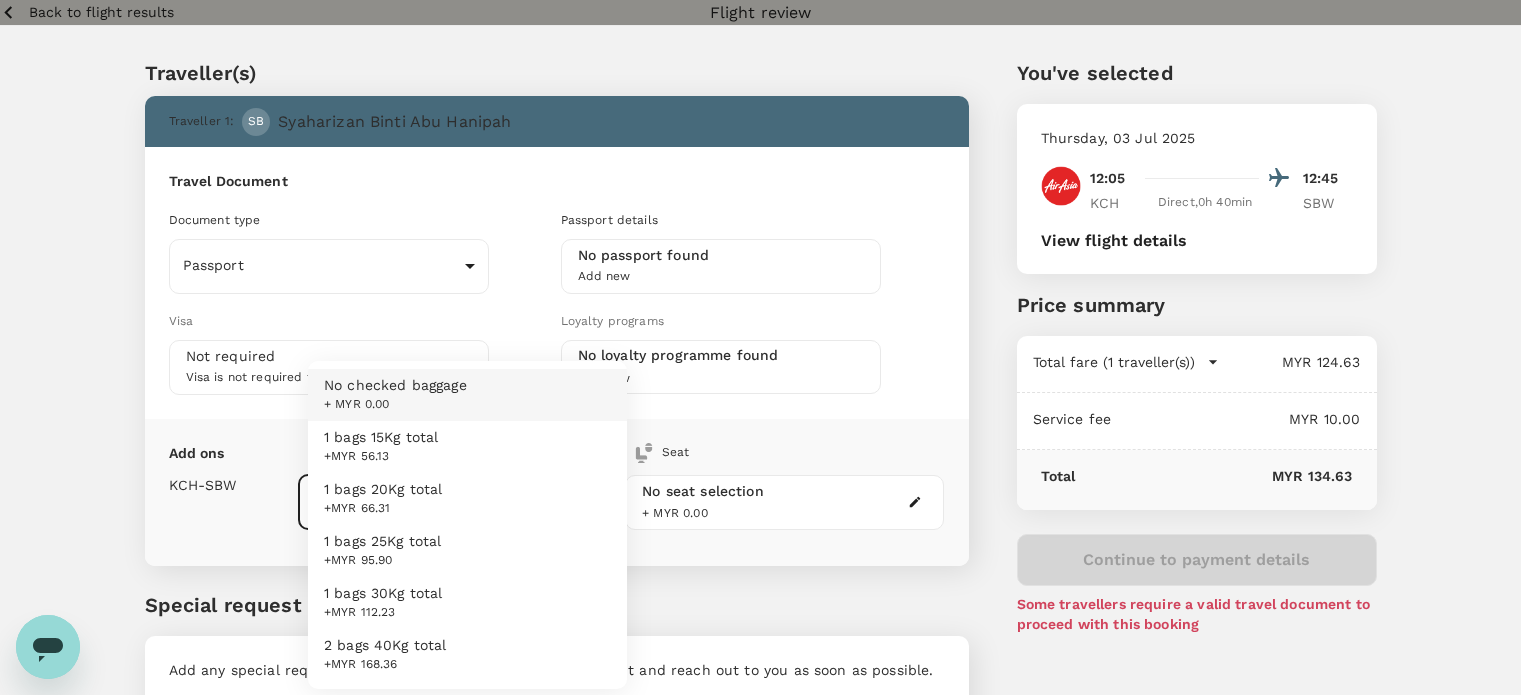 click on "1 bags 15Kg total +MYR 56.13" at bounding box center [467, 447] 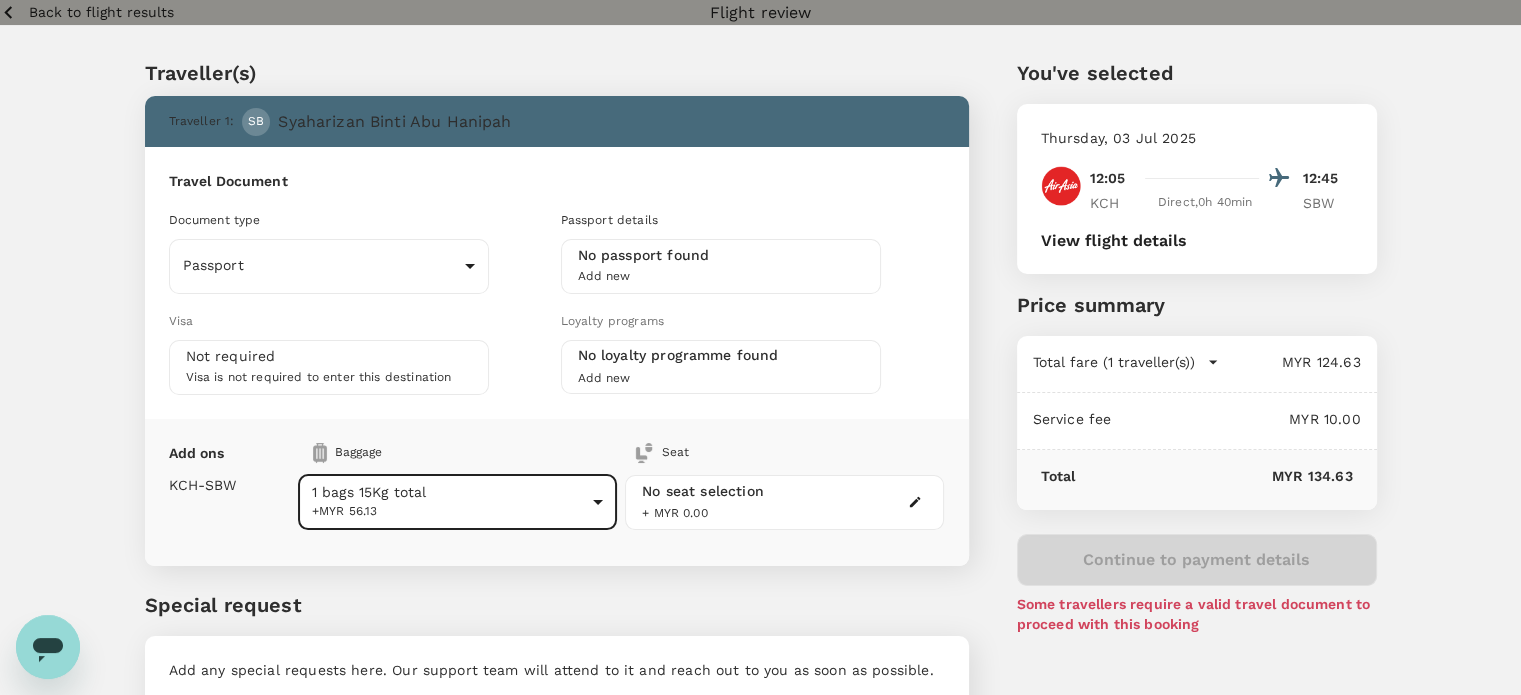 click on "Back to flight results" at bounding box center [101, 12] 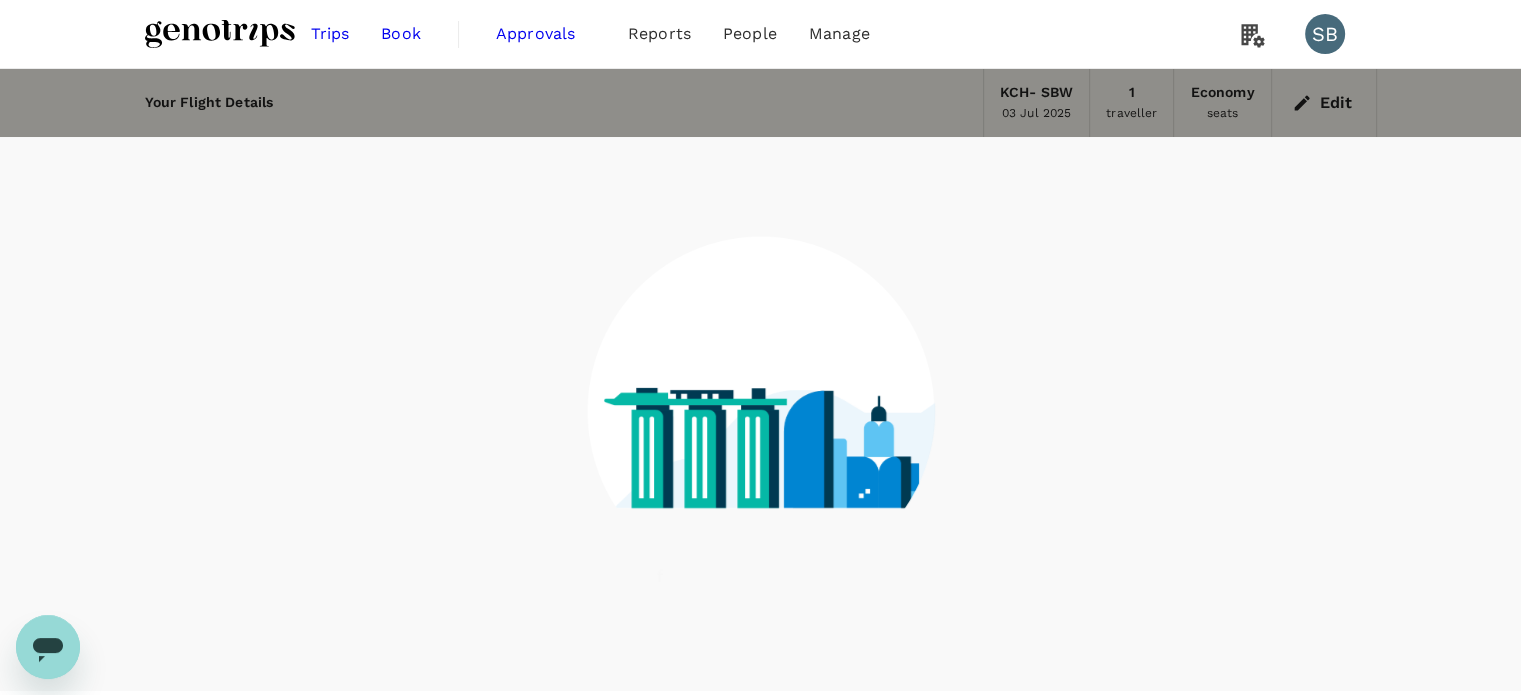 scroll, scrollTop: 48, scrollLeft: 0, axis: vertical 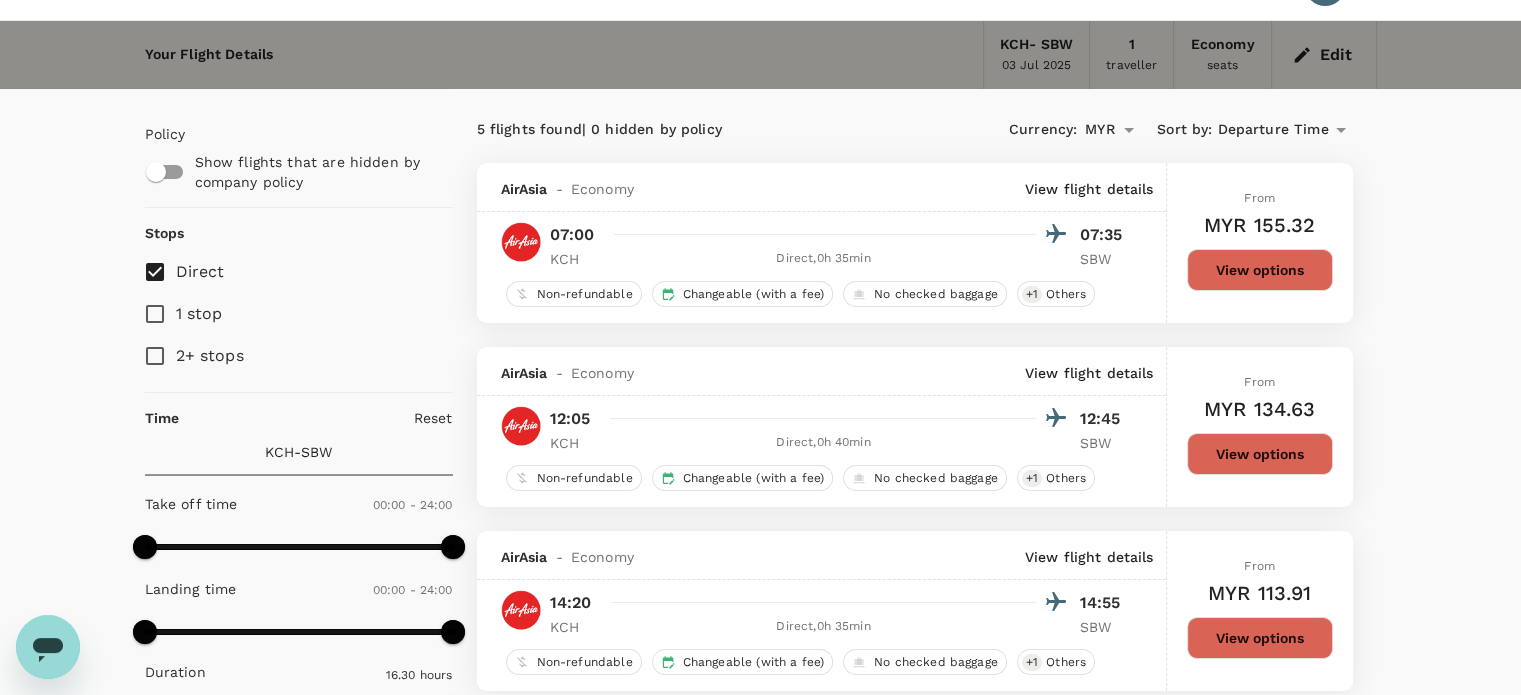 click on "View options" at bounding box center (1260, 270) 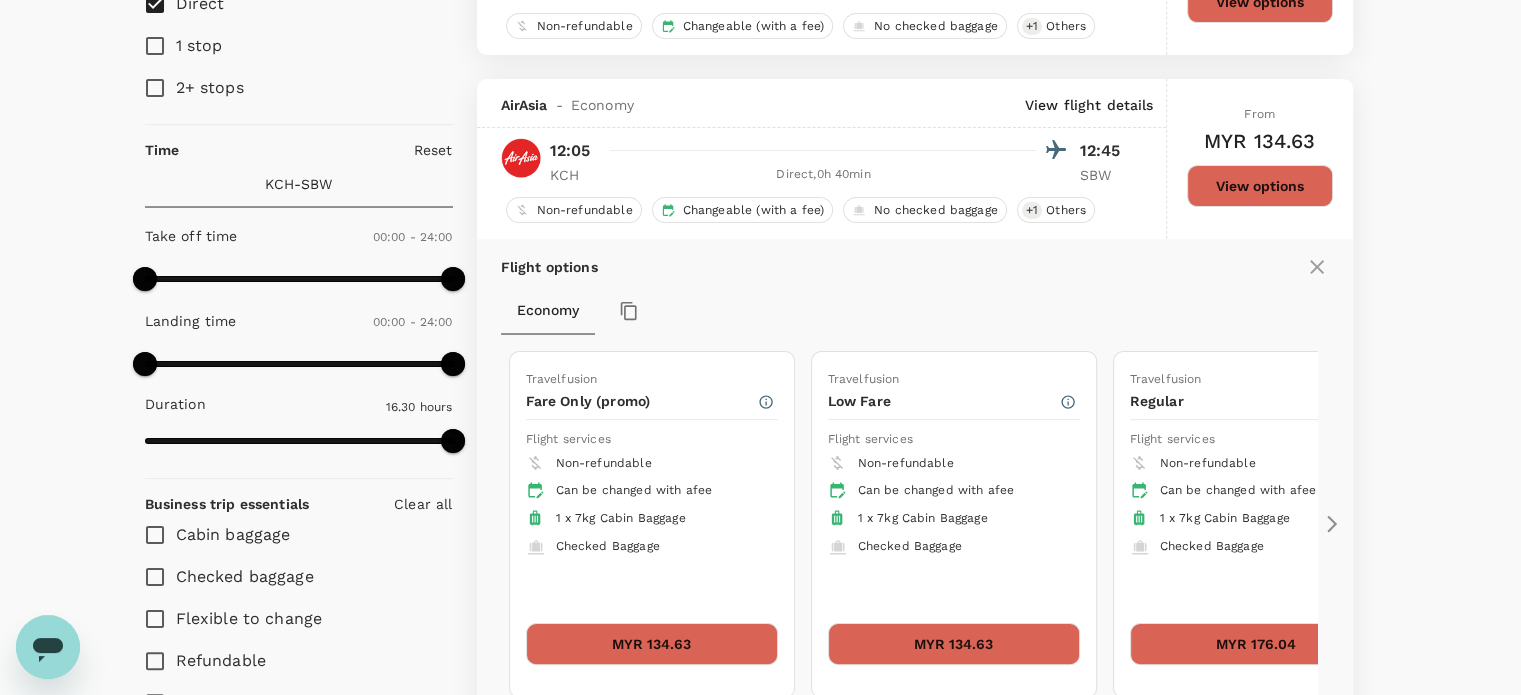 scroll, scrollTop: 395, scrollLeft: 0, axis: vertical 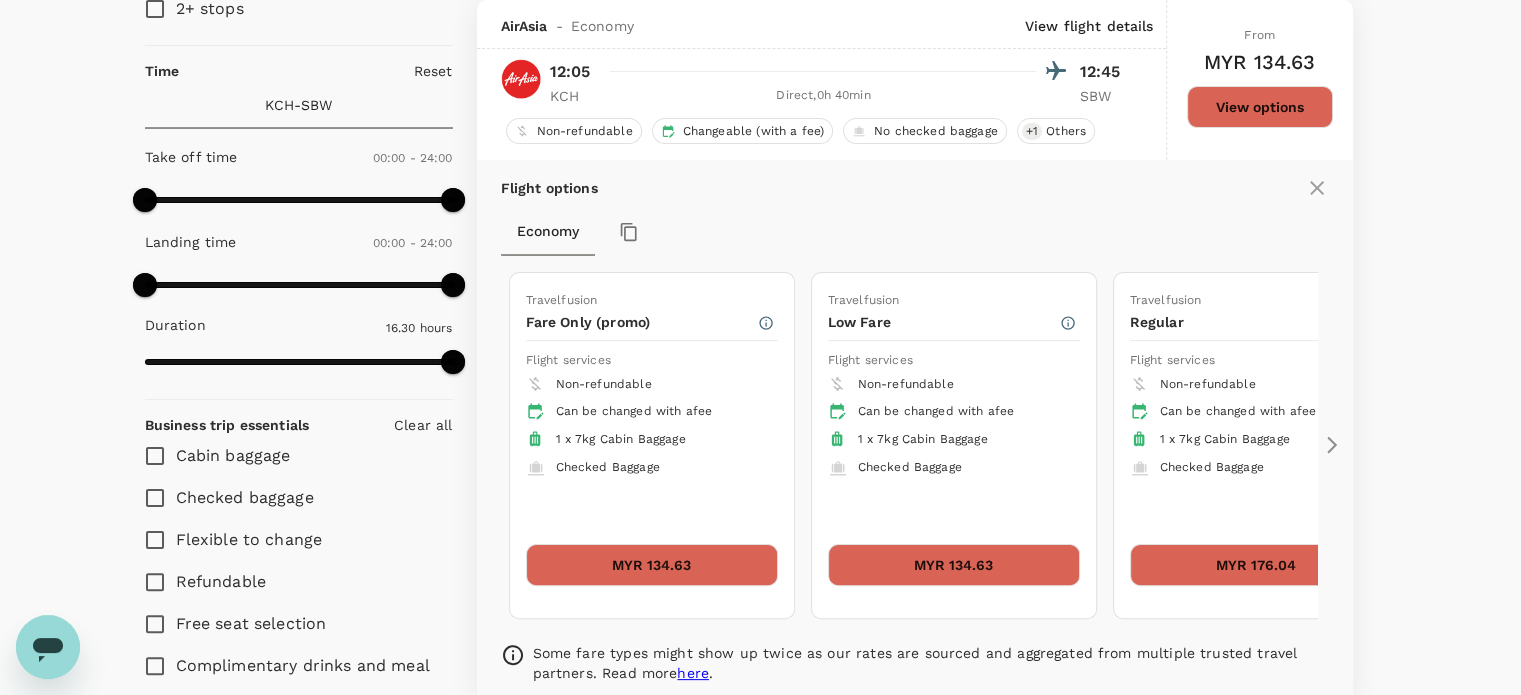 click at bounding box center [1332, 445] 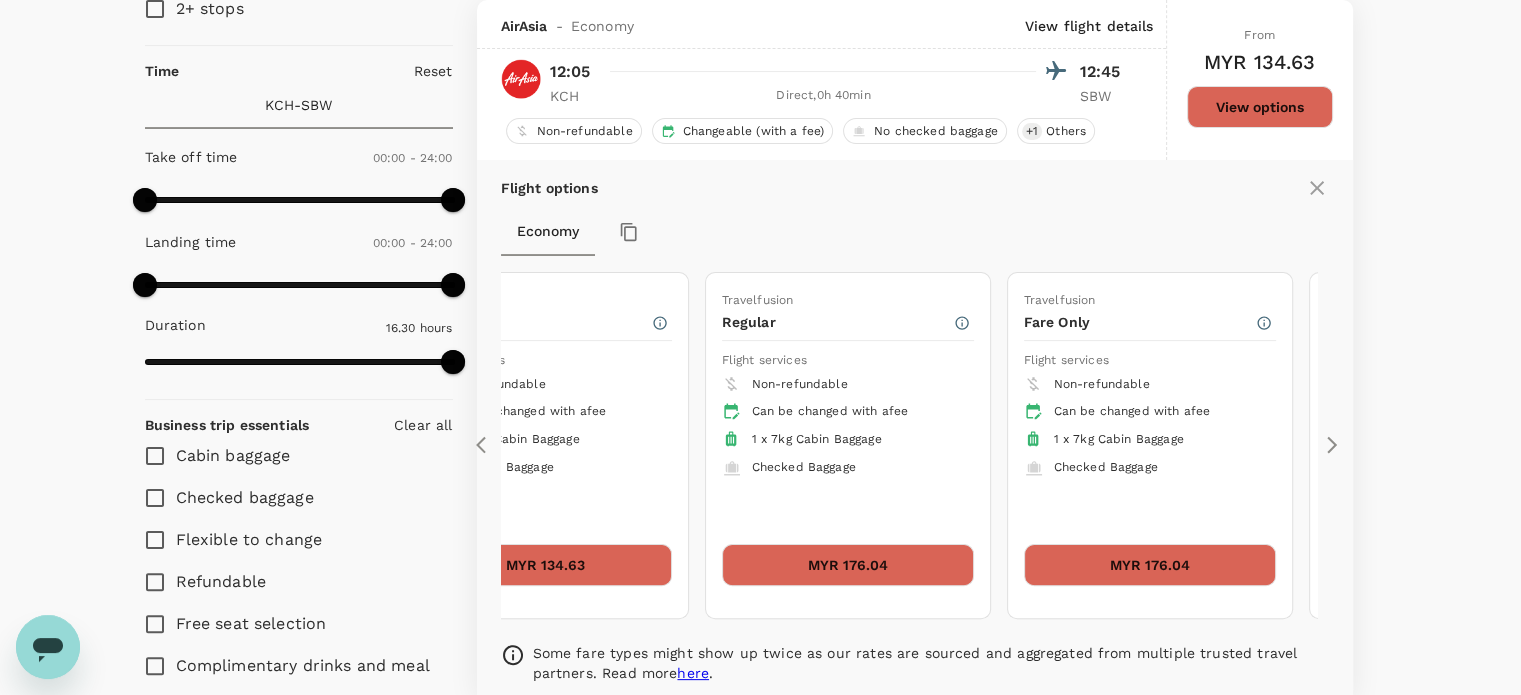click at bounding box center (1332, 445) 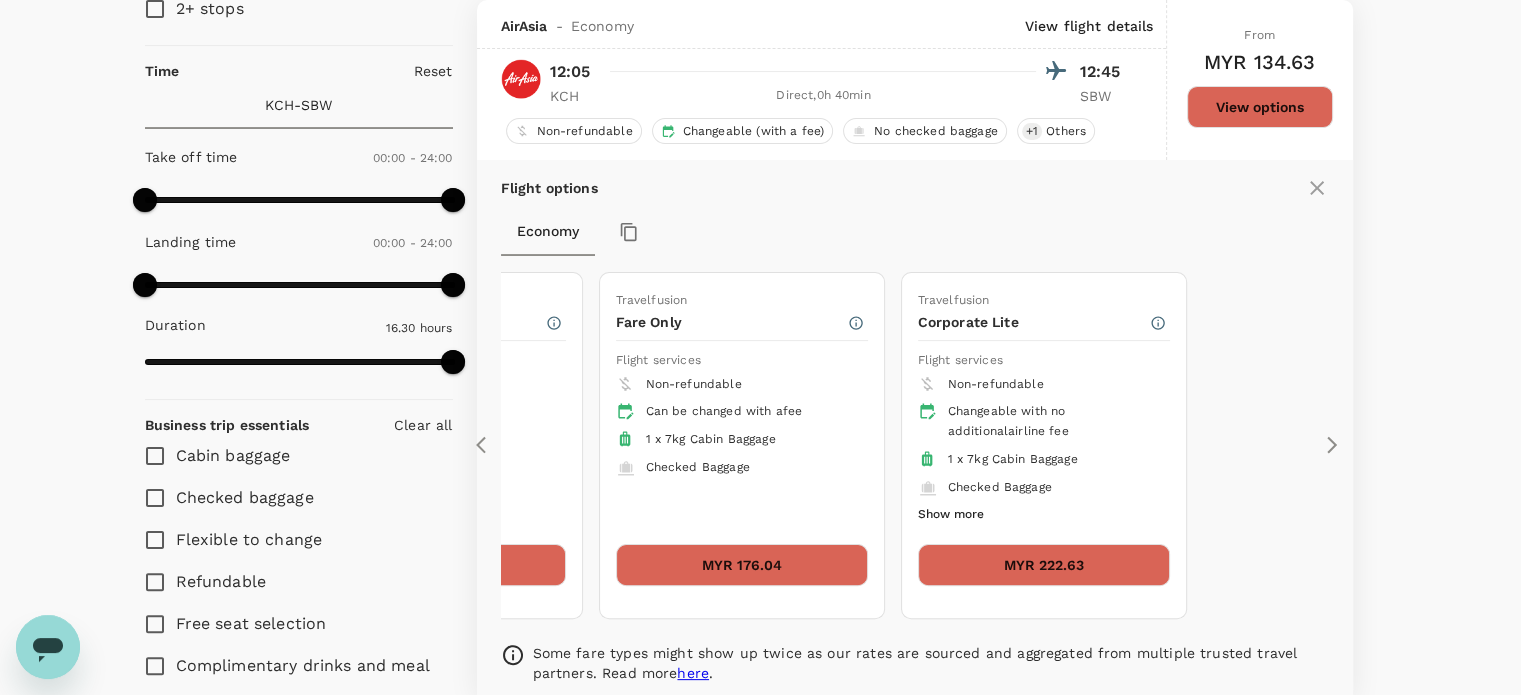 click on "MYR 222.63" at bounding box center [1044, 565] 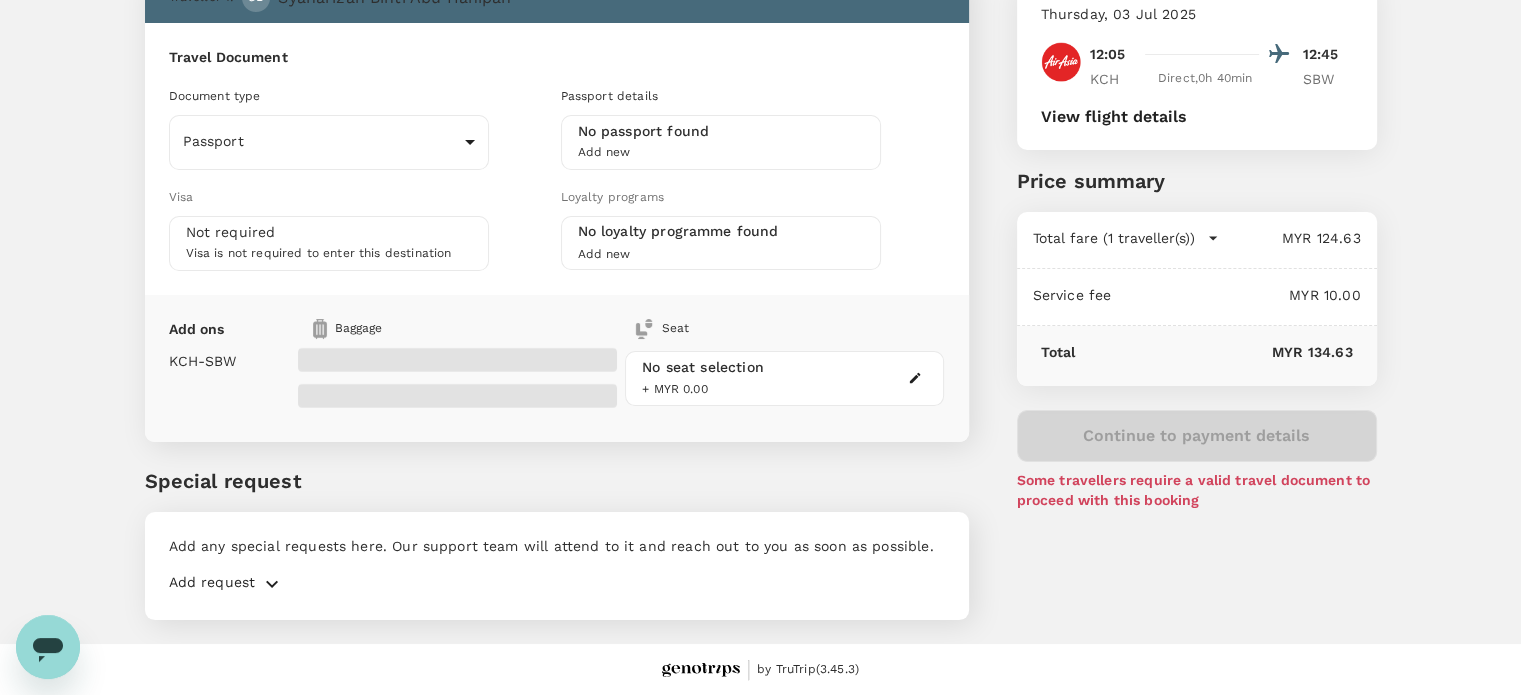 scroll, scrollTop: 0, scrollLeft: 0, axis: both 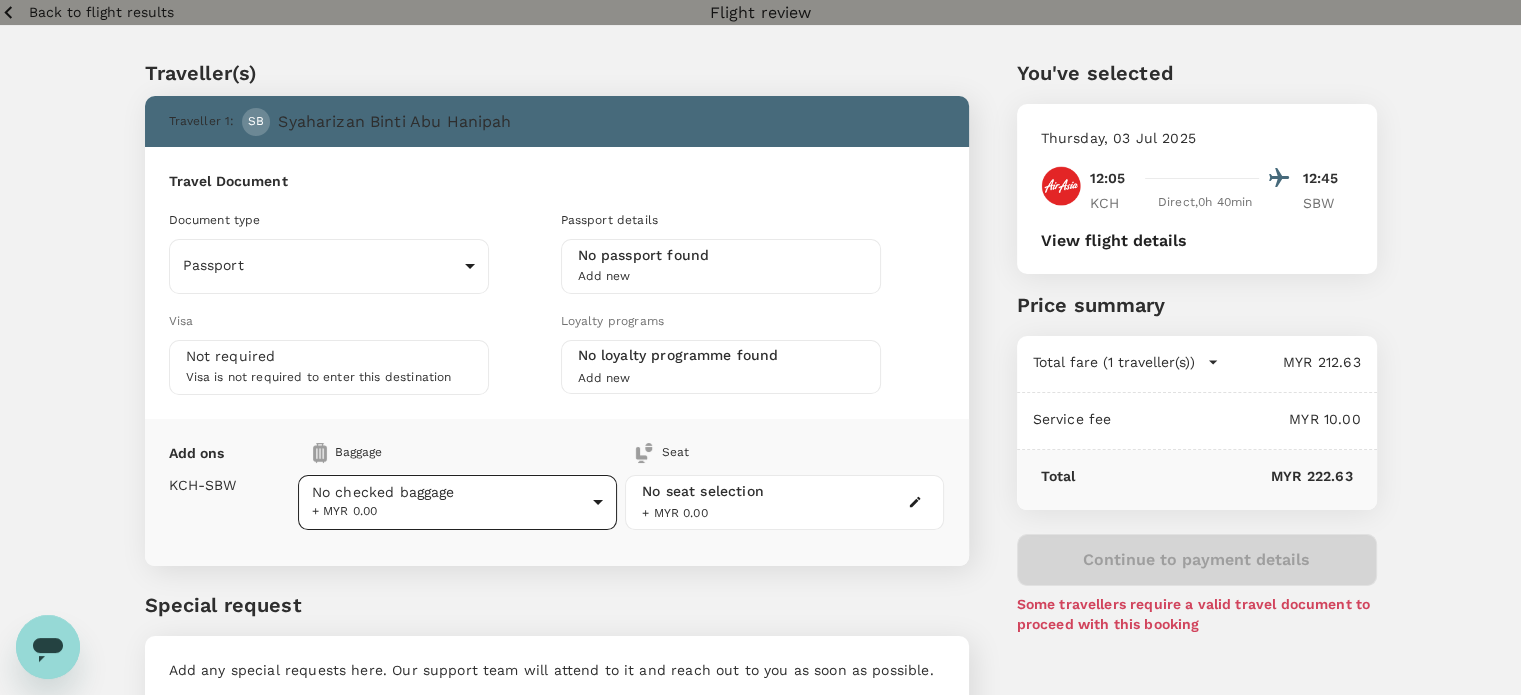 click on "Back to flight results Flight review Traveller(s) Traveller   1 : SB [LAST]   Binti Abu Hanipah Travel Document Document type Passport Passport ​ Passport details No passport found Add new Visa Not required Visa is not required to enter this destination Loyalty programs No loyalty programme found Add new Add ons Baggage Seat [CITY]  -  SBW No checked baggage + MYR 0.00 ​ No seat selection + MYR 0.00 Special request Add any special requests here. Our support team will attend to it and reach out to you as soon as possible. Add request You've selected Thursday, 03 Jul 2025 12:05 12:45 [CITY] Direct ,  0h 40min SBW View flight details Price summary Total fare (1 traveller(s)) MYR 212.63 Air fare MYR 212.63 Baggage fee MYR 0.00 Seat fee MYR 0.00 Service fee MYR 10.00 Total MYR 222.63 Continue to payment details Some travellers require a valid travel document to proceed with this booking by TruTrip  ( 3.45.3   ) View details Edit Add new" at bounding box center (760, 410) 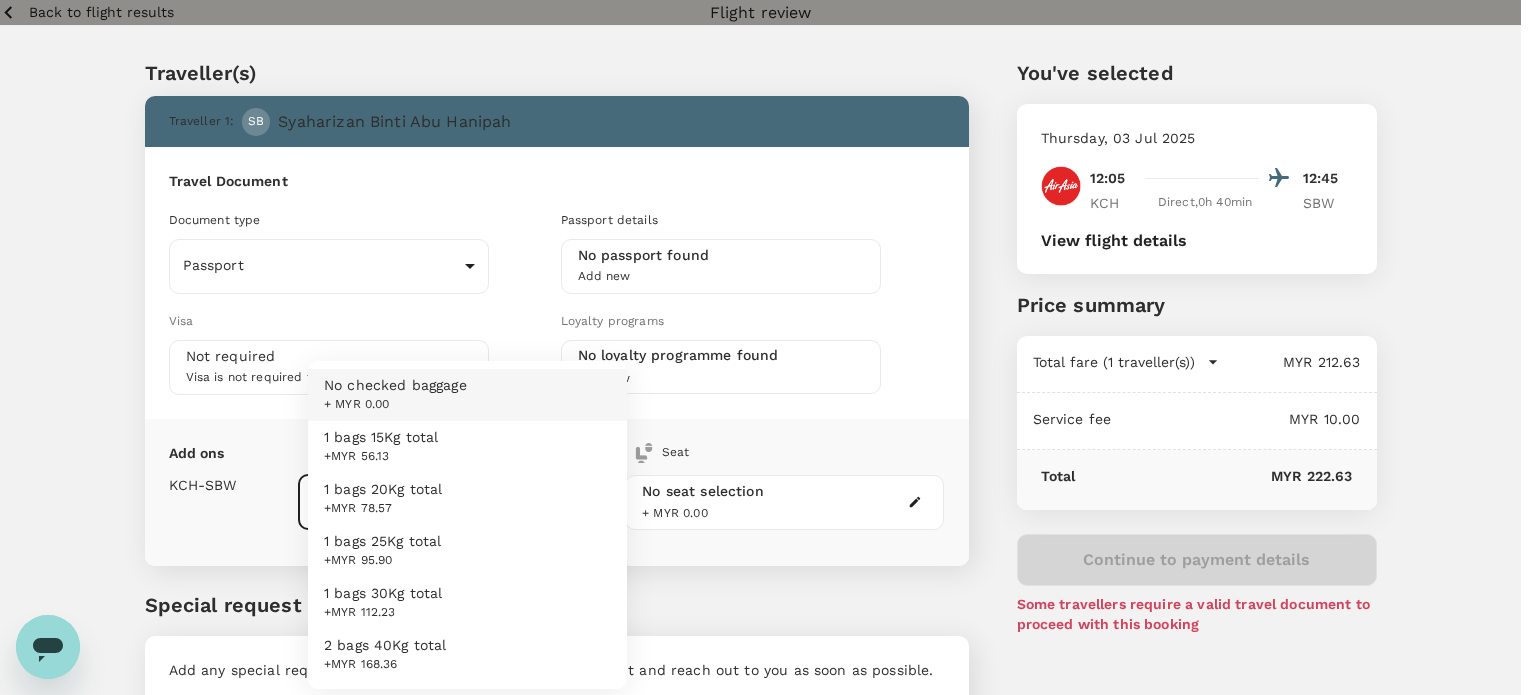 click on "1 bags 15Kg total +MYR 56.13" at bounding box center [467, 447] 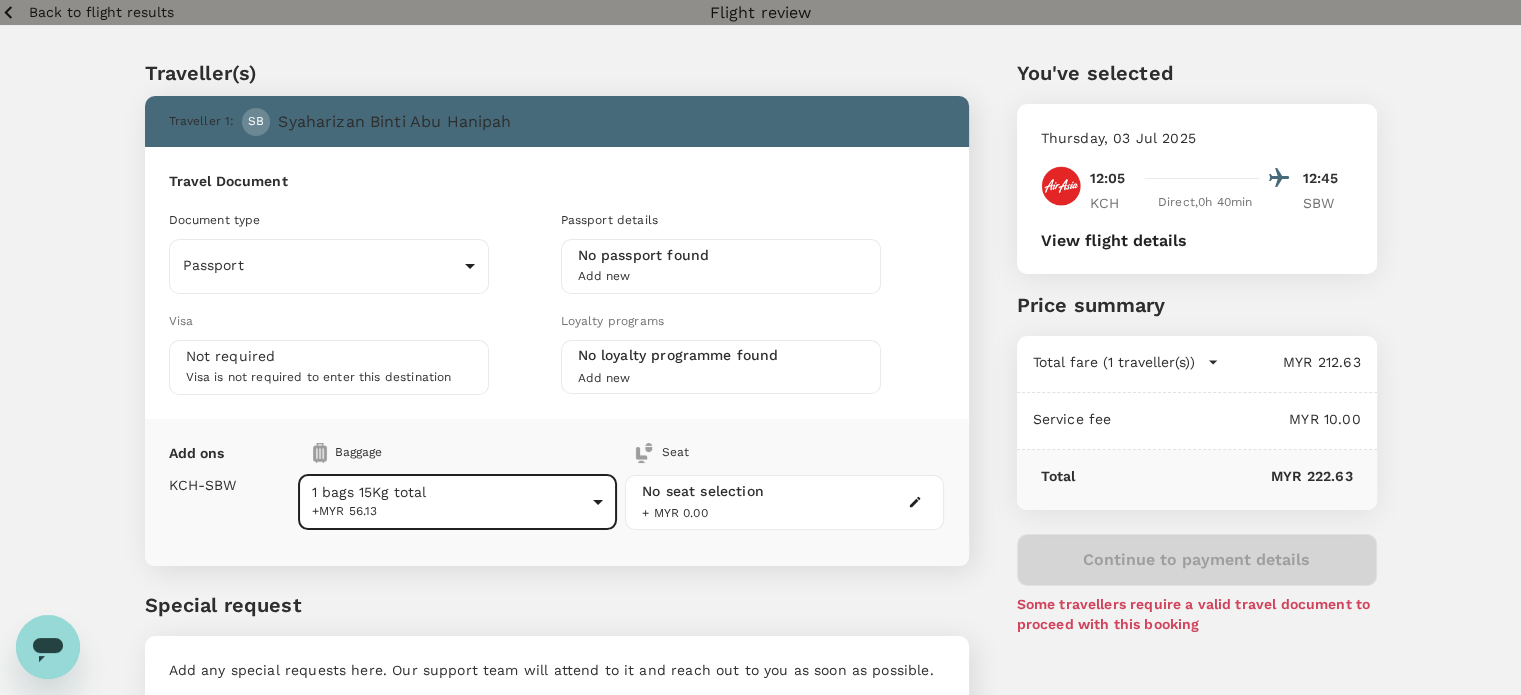 click at bounding box center (1213, 362) 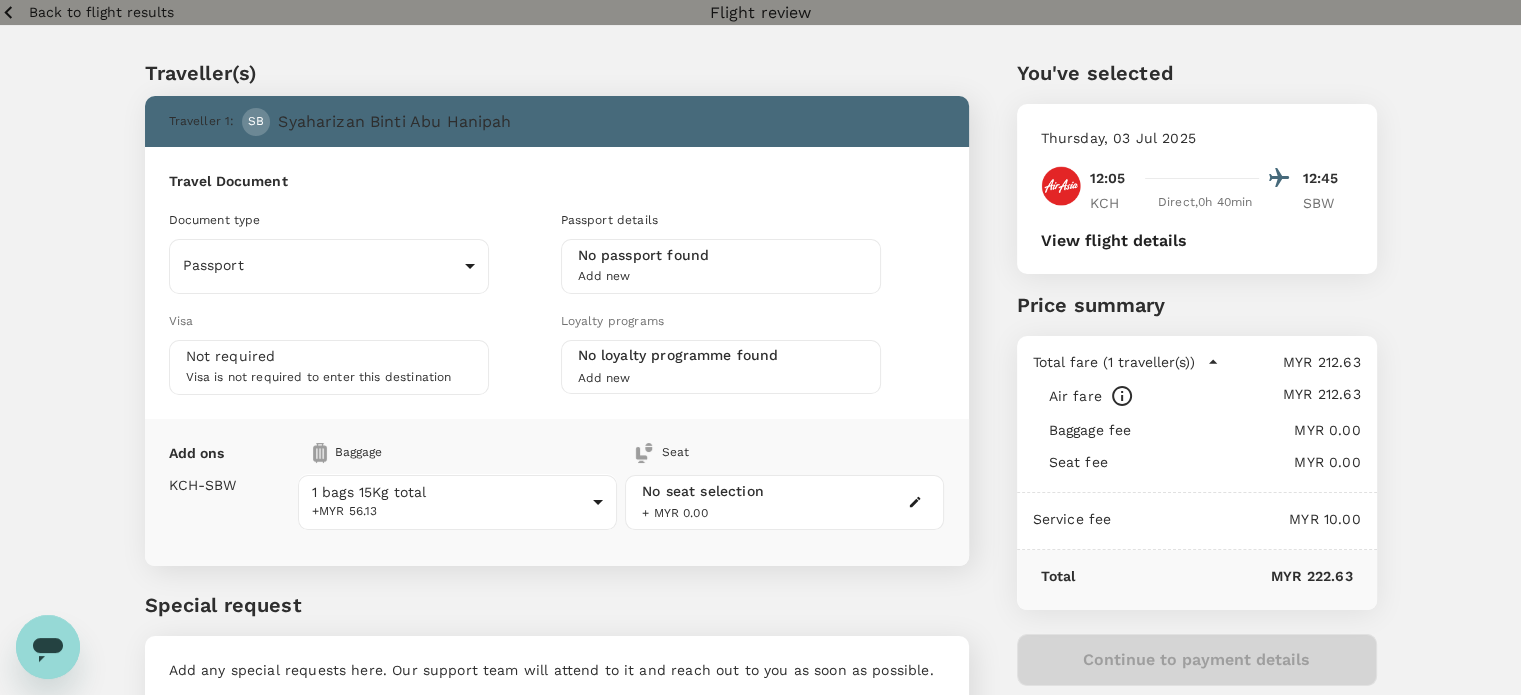 click at bounding box center [1213, 362] 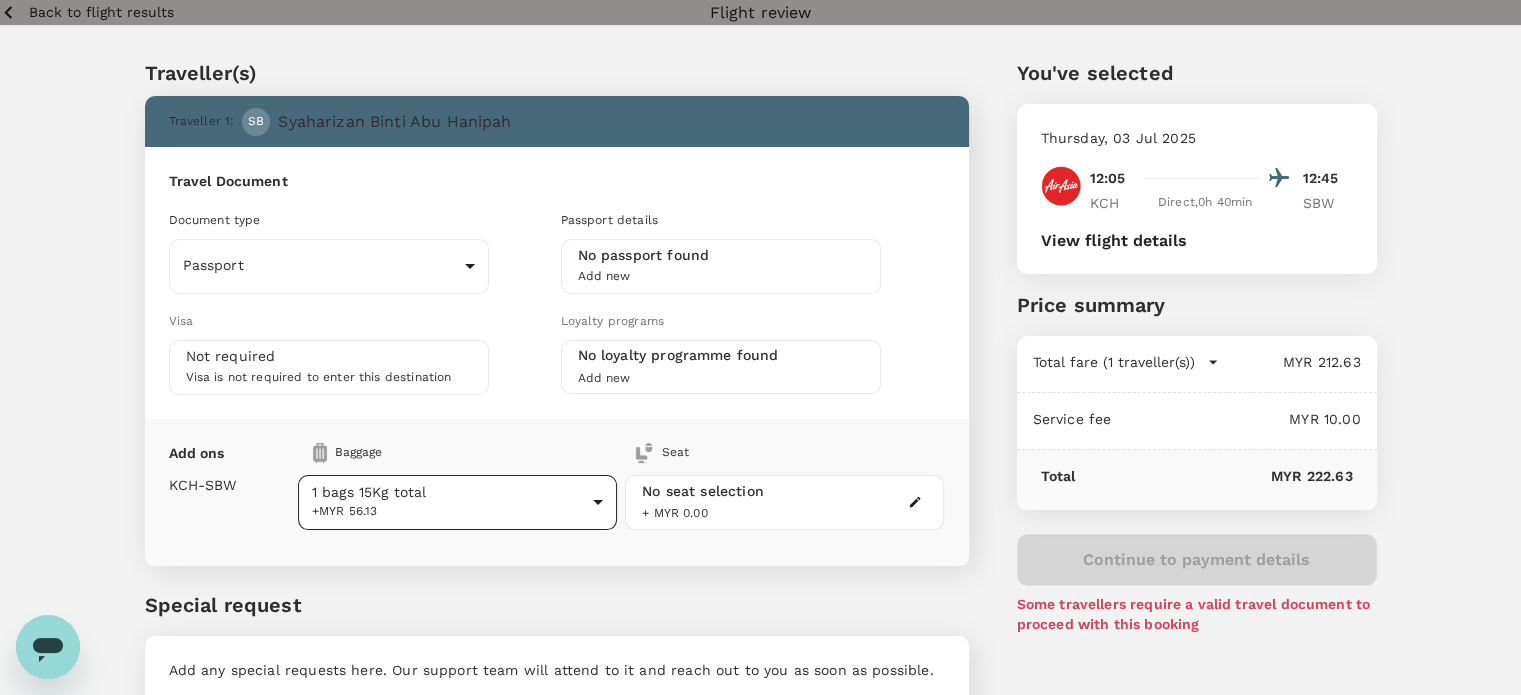 click on "Traveller   1 : [FIRST] [LAST]   Travel Document Document type Passport Passport ​ Passport details No passport found Add new Visa Not required Visa is not required to enter this destination Loyalty programs No loyalty programme found Add new Add ons Baggage Seat KCH  -  SBW 1 bags 15Kg total +MYR 56.13 1 - 56.13 ​ No seat selection + MYR 0.00 Special request Add any special requests here. Our support team will attend to it and reach out to you as soon as possible. Add request You've selected Thursday, 03 Jul 2025 12:05 12:45 KCH Direct ,  0h 40min SBW View flight details Price summary Total fare (1 traveller(s)) MYR 212.63 Air fare MYR 212.63 Baggage fee MYR 0.00 Seat fee MYR 0.00 Service fee MYR 10.00 Total MYR 222.63 Continue to payment details Some travellers require a valid travel document to proceed with this booking by TruTrip  ( 3.45.3   ) View details Edit Add new" at bounding box center (760, 410) 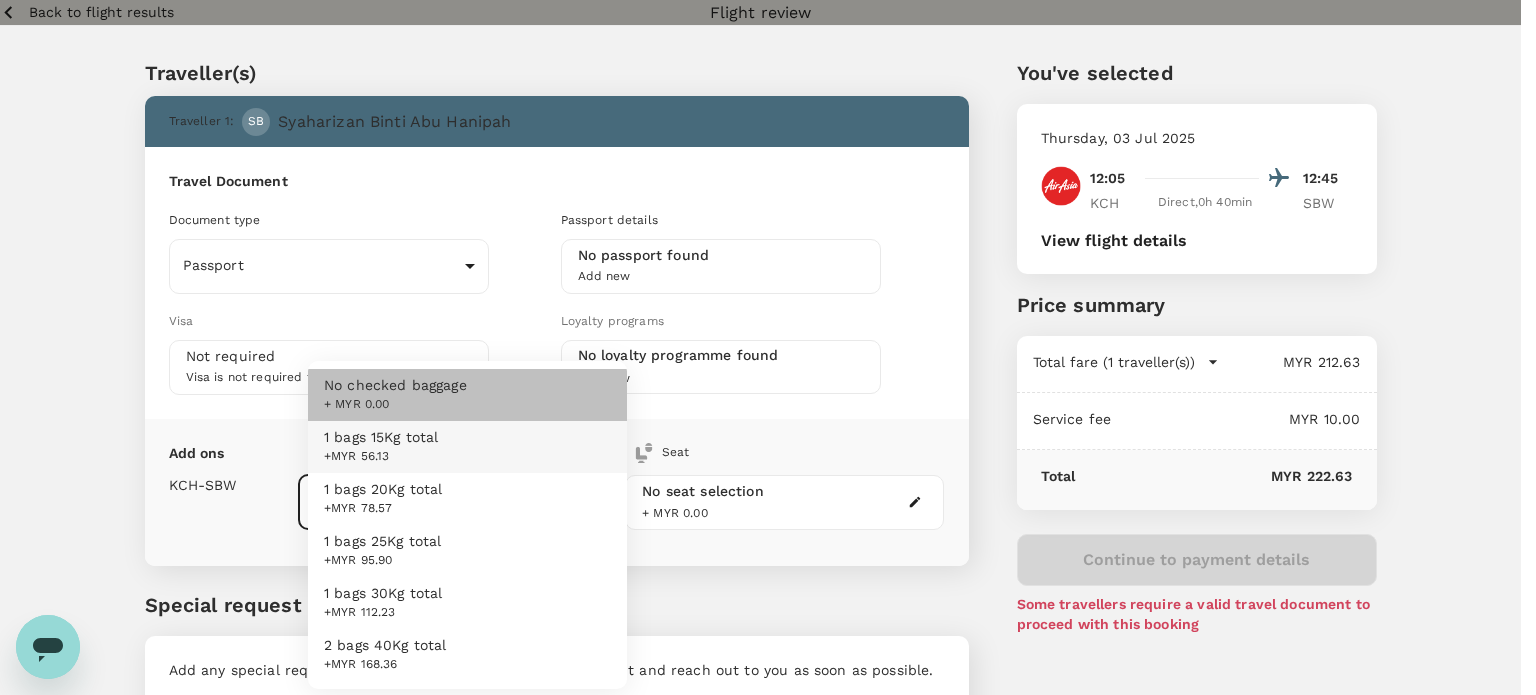 click on "No checked baggage + MYR 0.00" at bounding box center (467, 395) 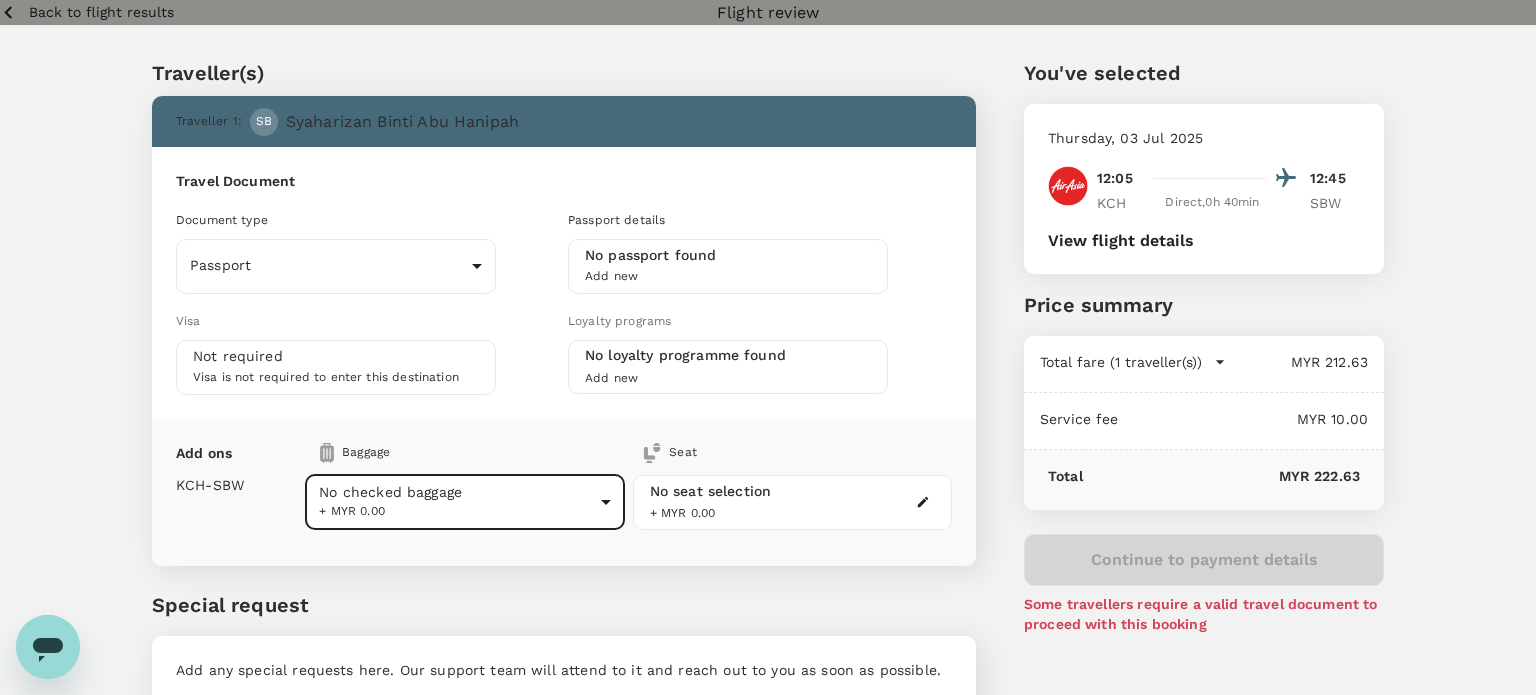 click on "Back to flight results Flight review Traveller(s) Traveller   1 : SB [LAST]   Binti Abu Hanipah Travel Document Document type Passport Passport ​ Passport details No passport found Add new Visa Not required Visa is not required to enter this destination Loyalty programs No loyalty programme found Add new Add ons Baggage Seat [CITY]  -  SBW No checked baggage + MYR 0.00 ​ No seat selection + MYR 0.00 Special request Add any special requests here. Our support team will attend to it and reach out to you as soon as possible. Add request You've selected Thursday, 03 Jul 2025 12:05 12:45 [CITY] Direct ,  0h 40min SBW View flight details Price summary Total fare (1 traveller(s)) MYR 212.63 Air fare MYR 212.63 Baggage fee MYR 0.00 Seat fee MYR 0.00 Service fee MYR 10.00 Total MYR 222.63 Continue to payment details Some travellers require a valid travel document to proceed with this booking by TruTrip  ( 3.45.3   ) View details Edit Add new" at bounding box center [768, 410] 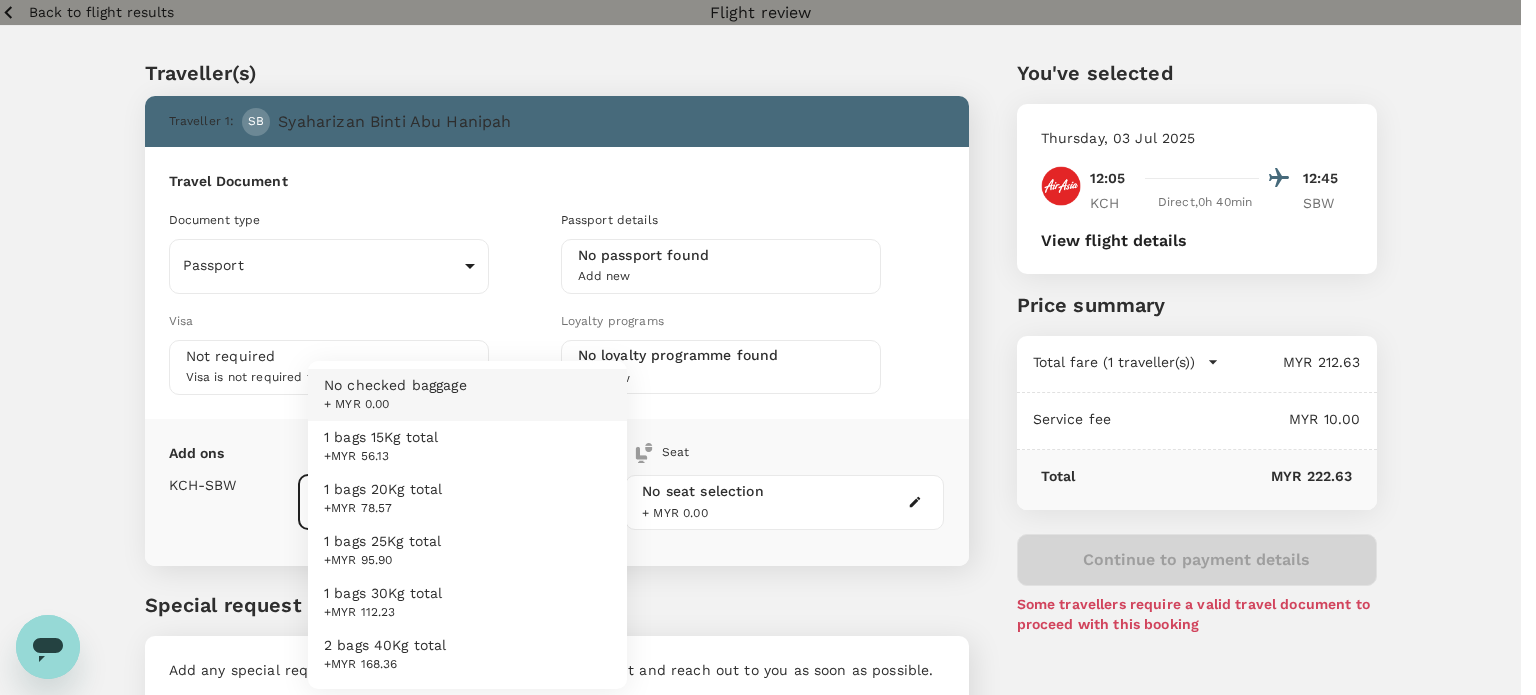 click on "1 bags 15Kg total +MYR 56.13" at bounding box center (467, 447) 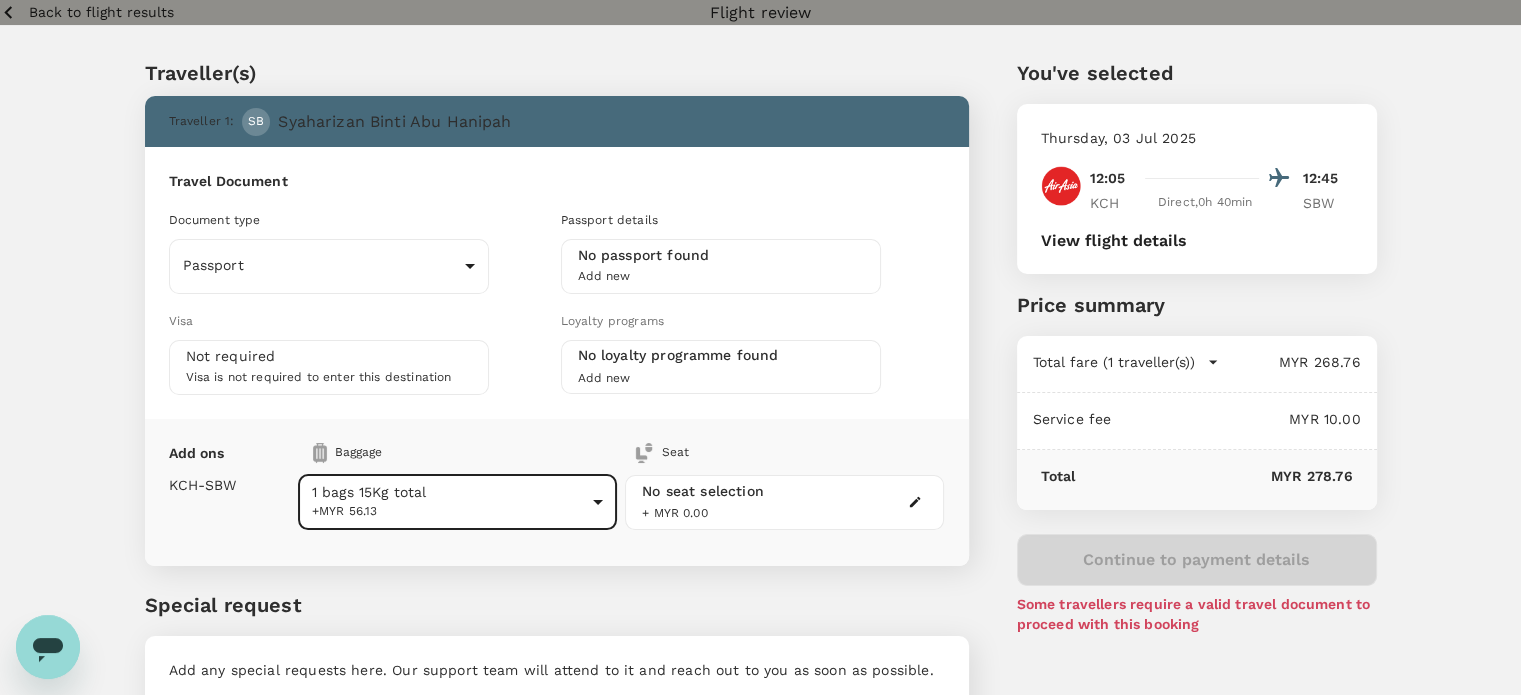 click on "Back to flight results" at bounding box center (101, 12) 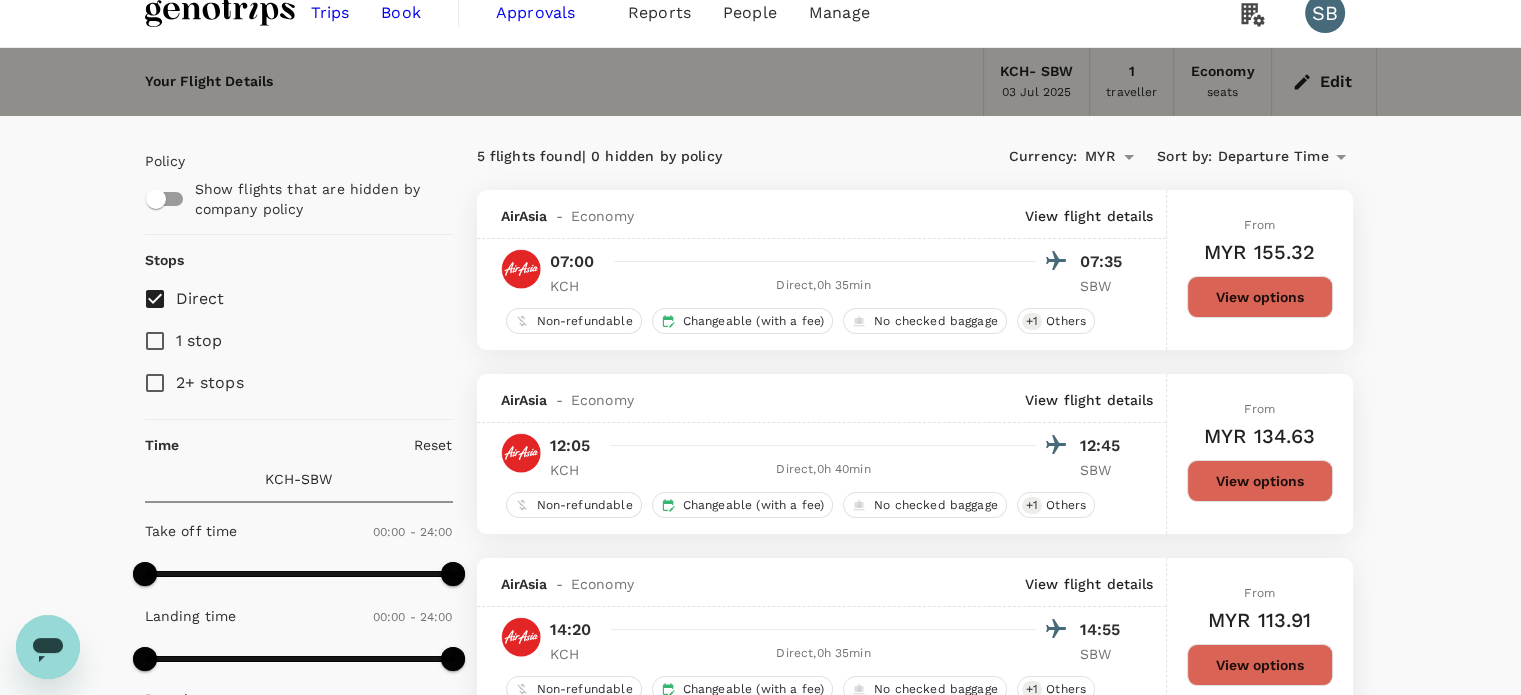 scroll, scrollTop: 0, scrollLeft: 0, axis: both 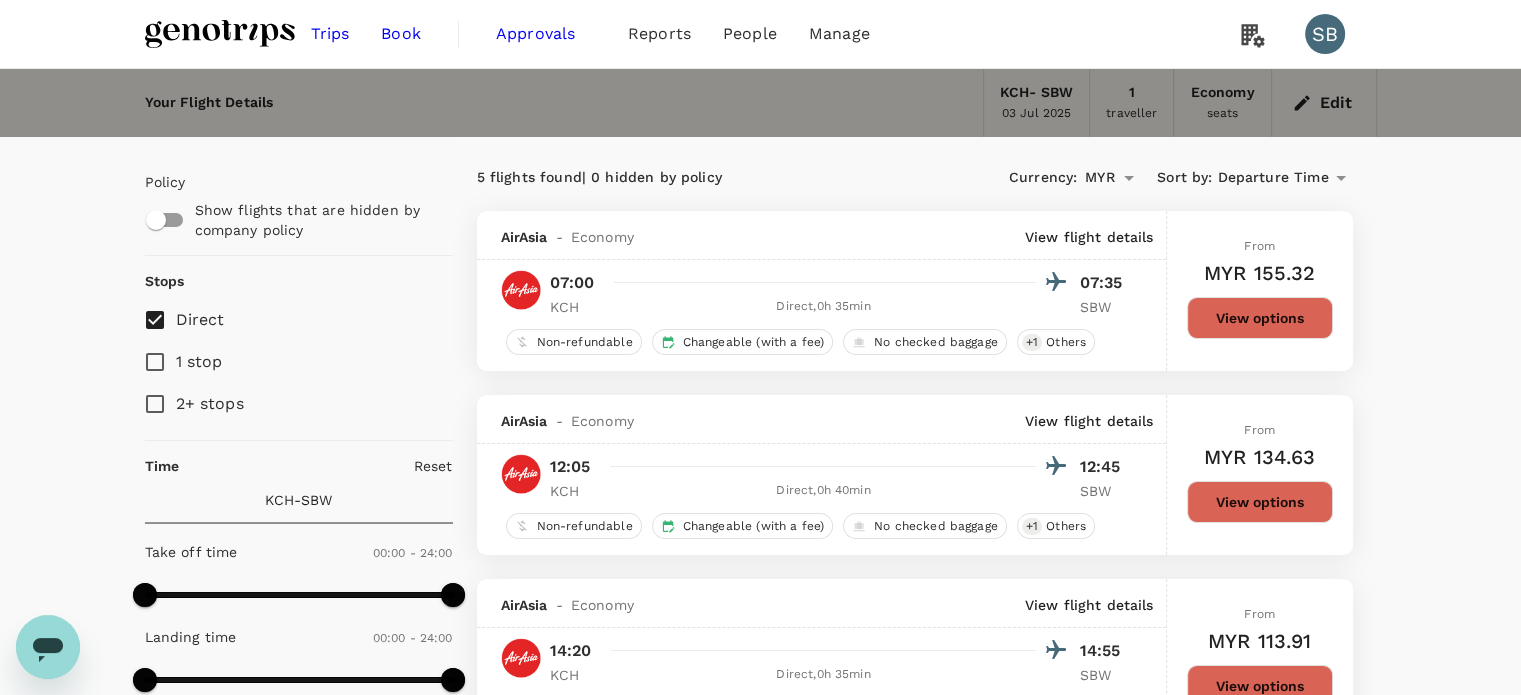 click at bounding box center (220, 34) 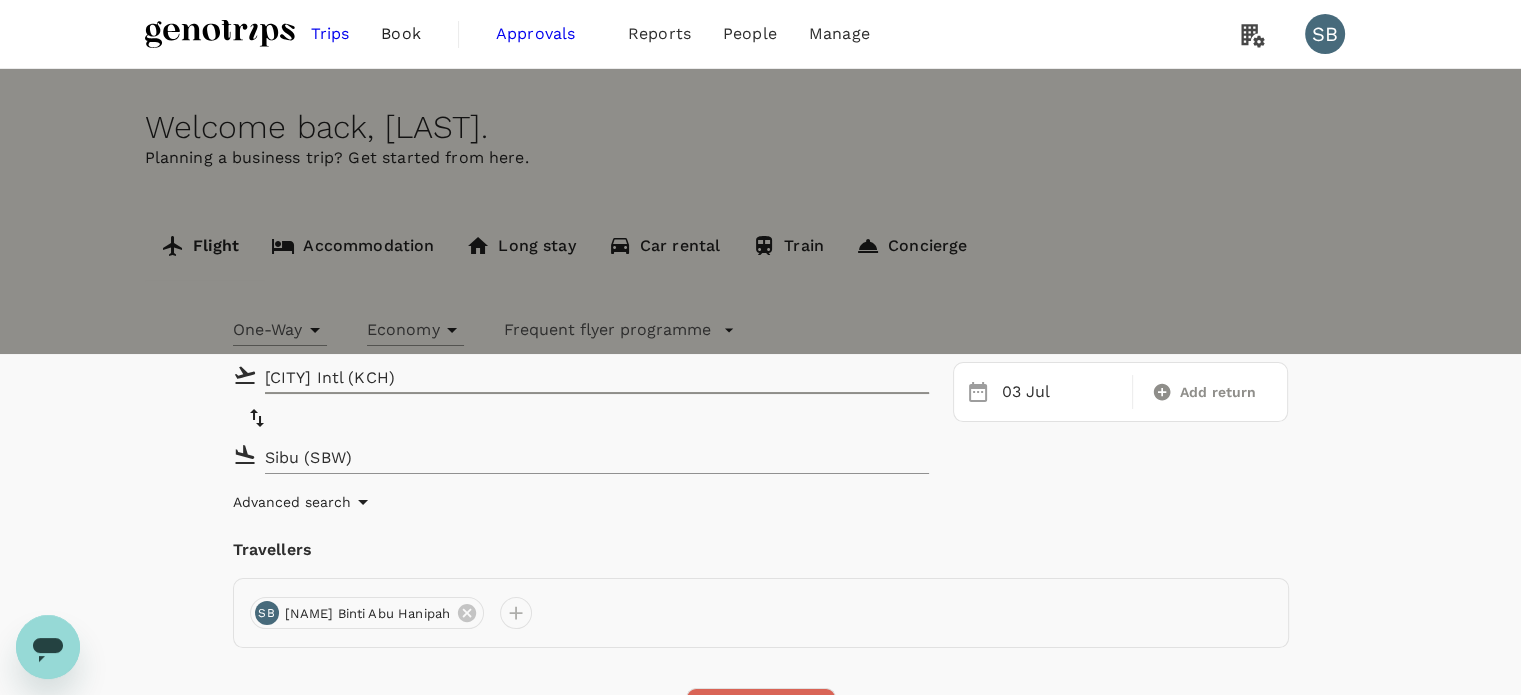 click at bounding box center (257, 418) 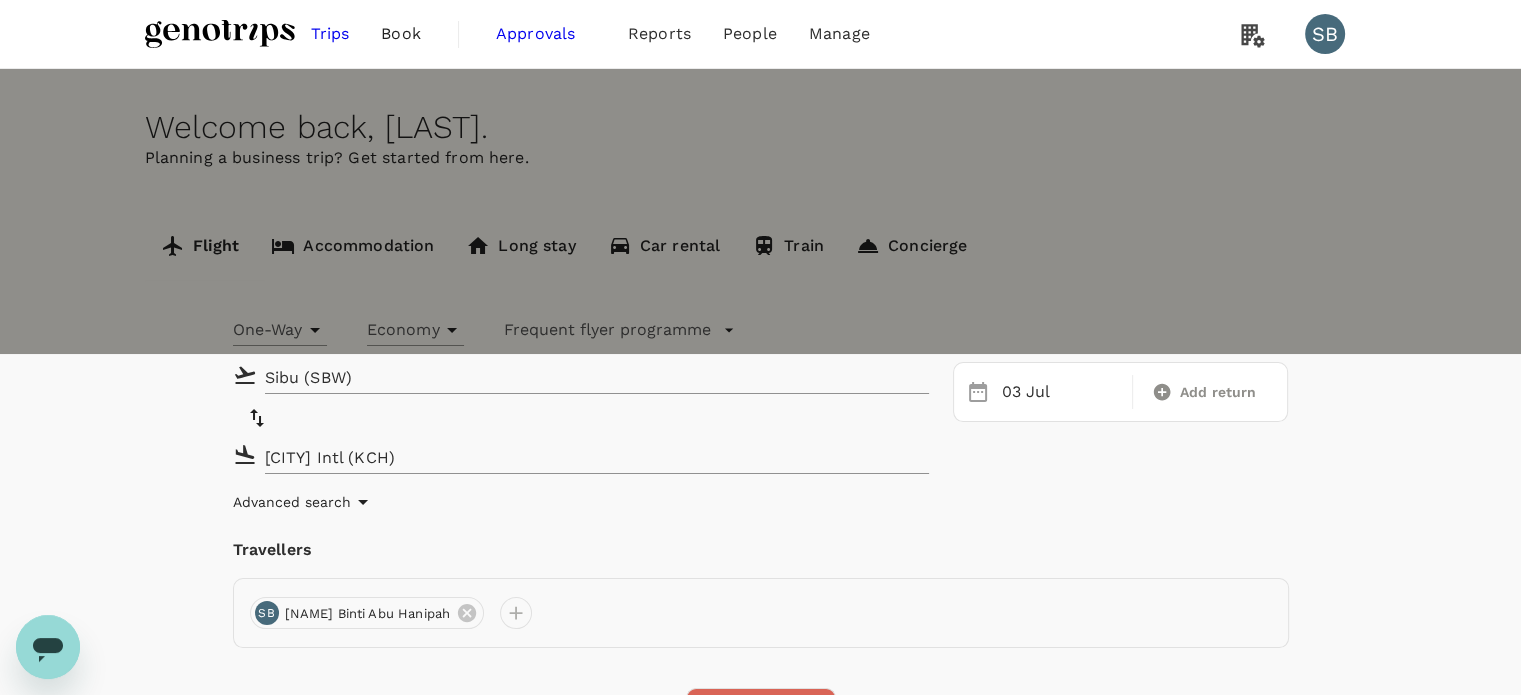 click on "Sibu (SBW)" at bounding box center (582, 377) 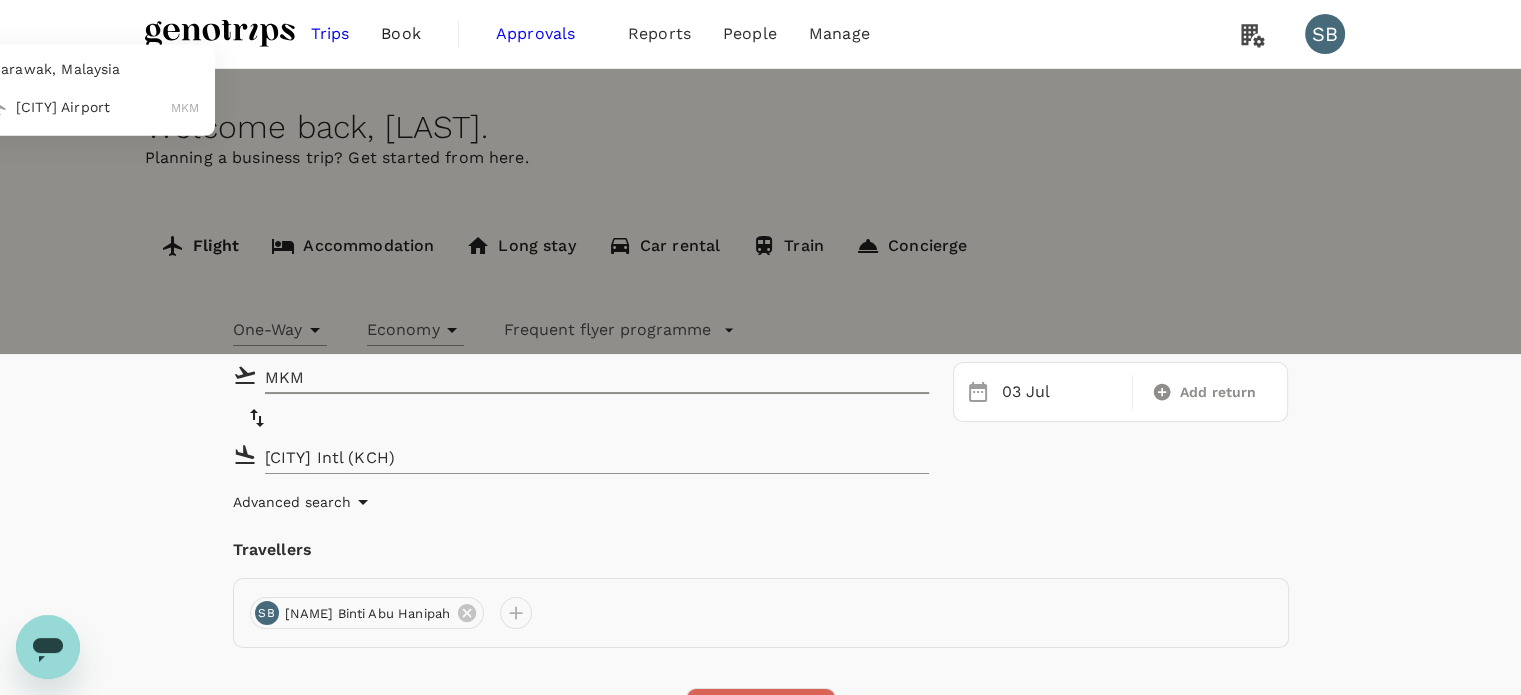click on "[CITY] Airport" at bounding box center (93, 106) 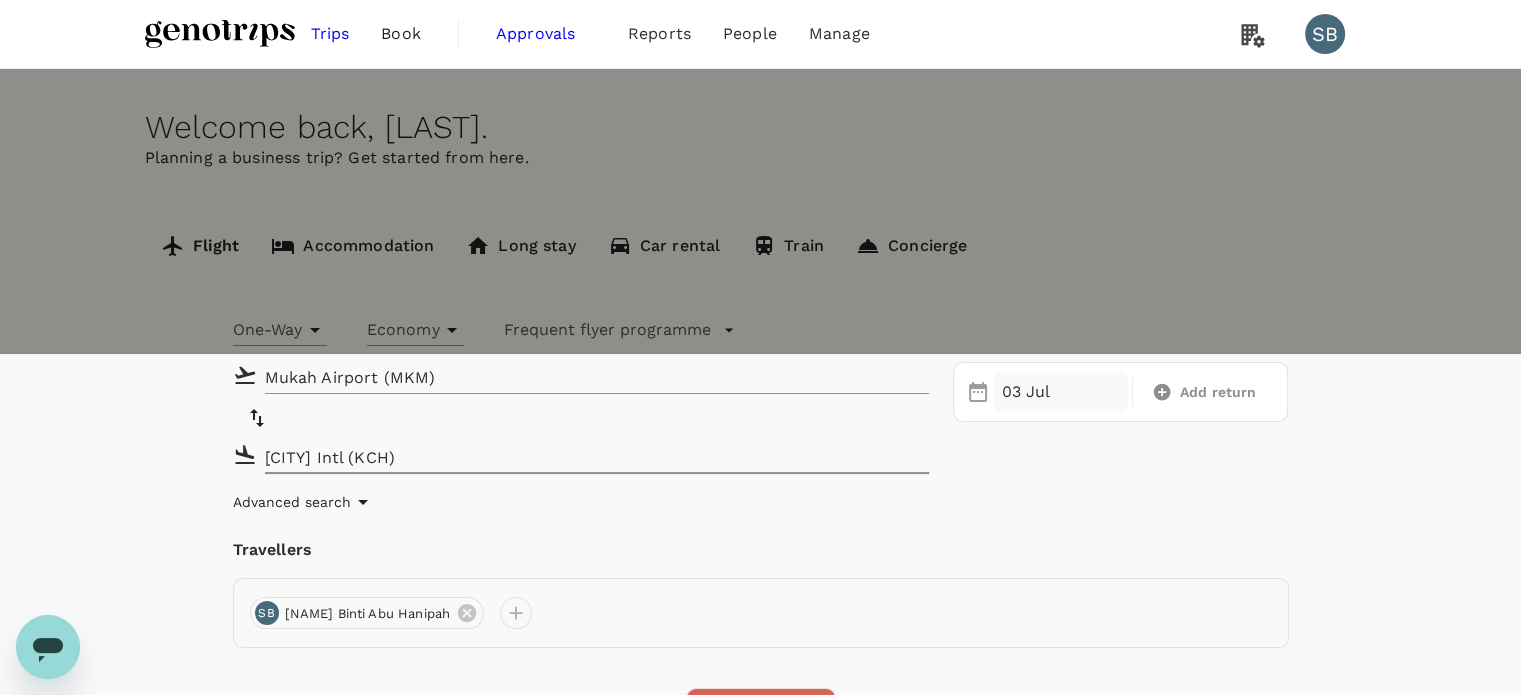 click on "03 Jul" at bounding box center (1061, 392) 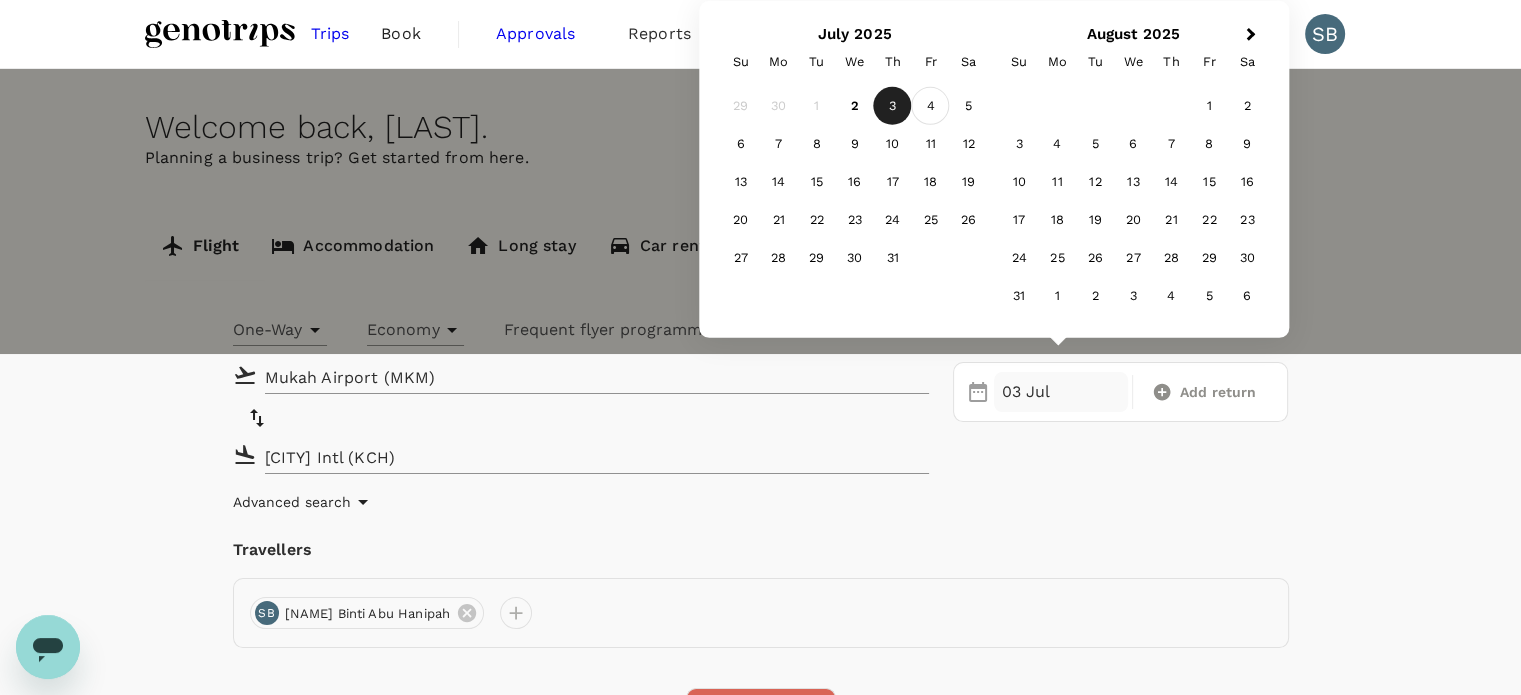click on "4" at bounding box center (931, 106) 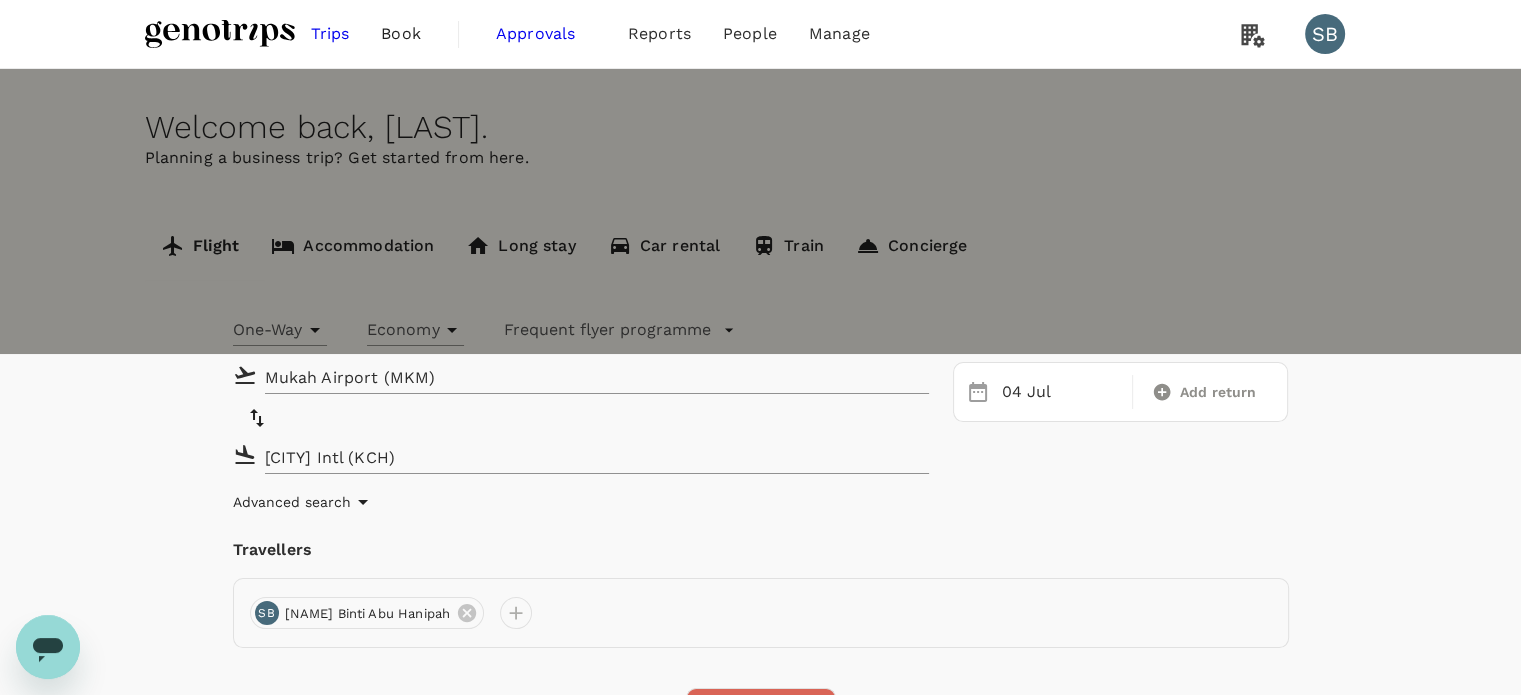 click on "Find flights" at bounding box center (761, 714) 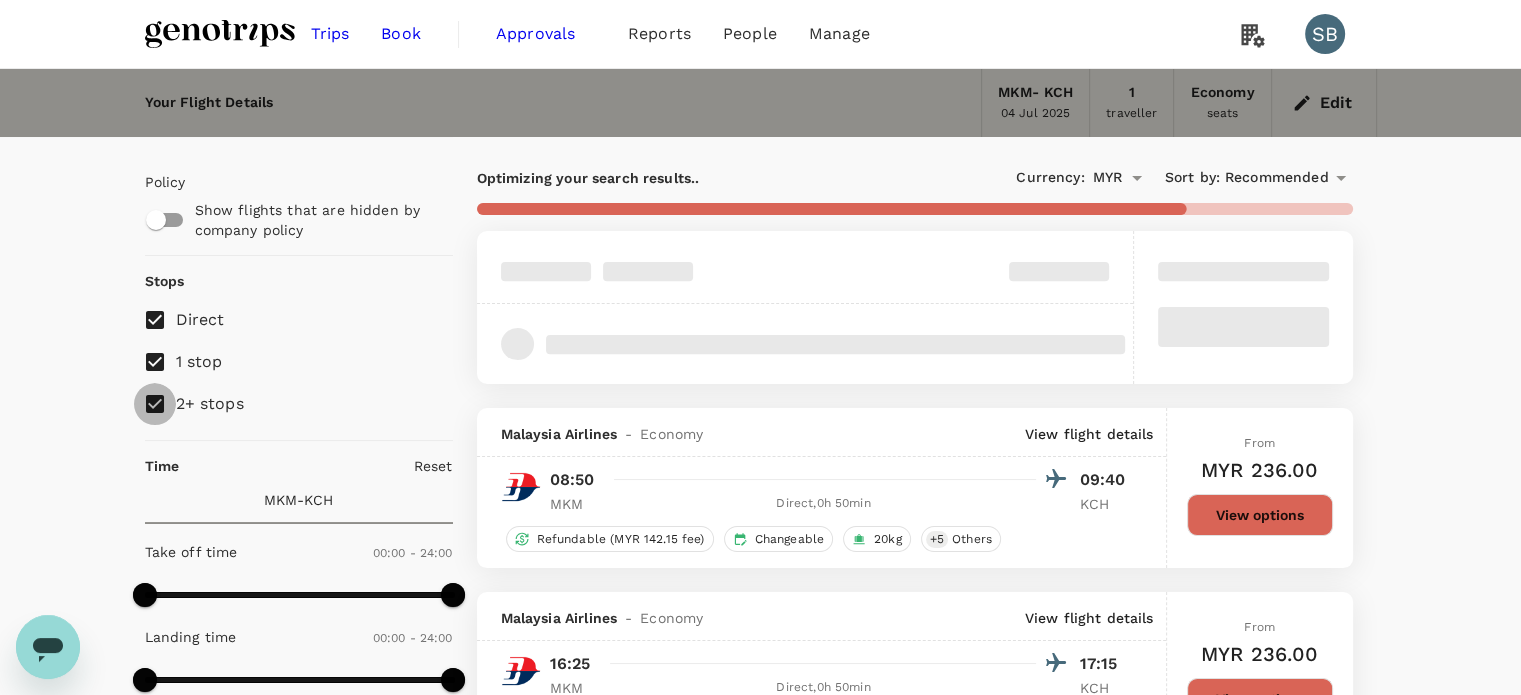 click on "2+ stops" at bounding box center (155, 404) 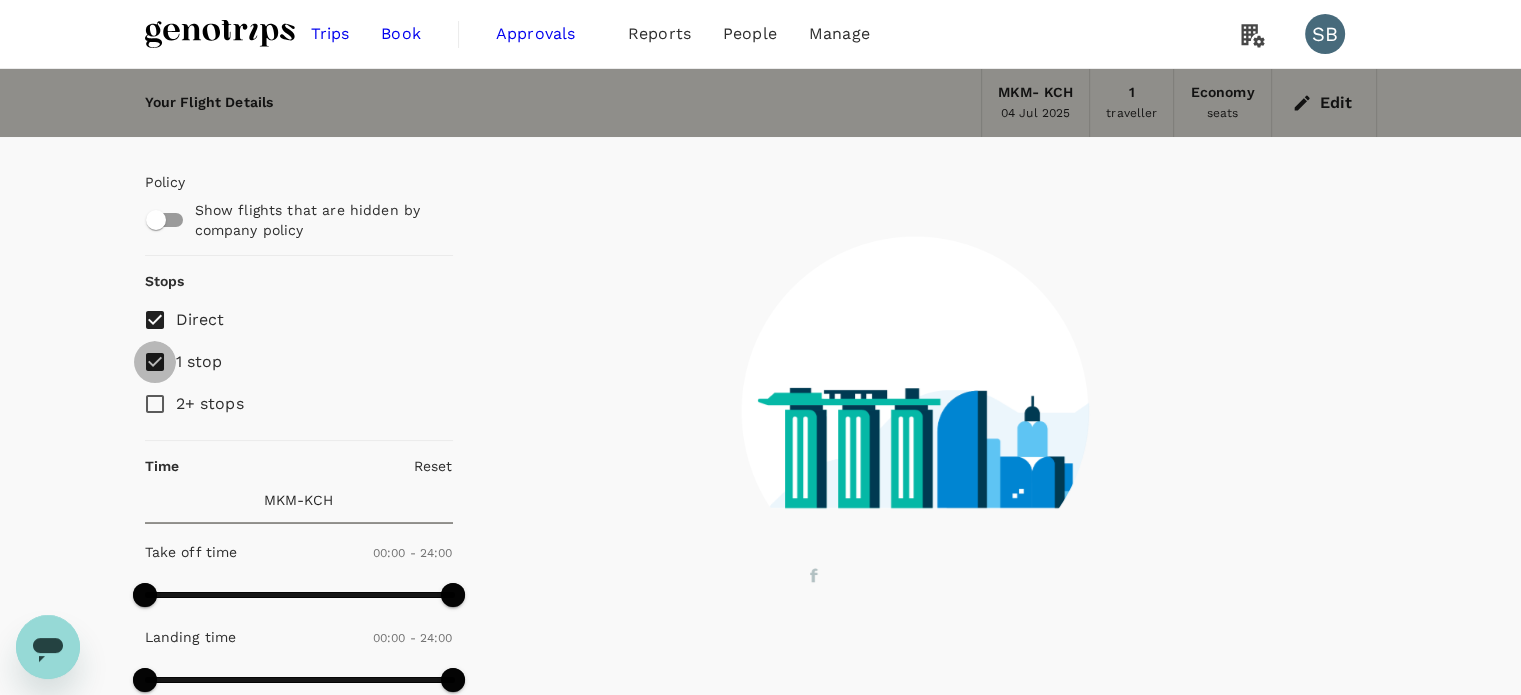 click on "1 stop" at bounding box center (155, 362) 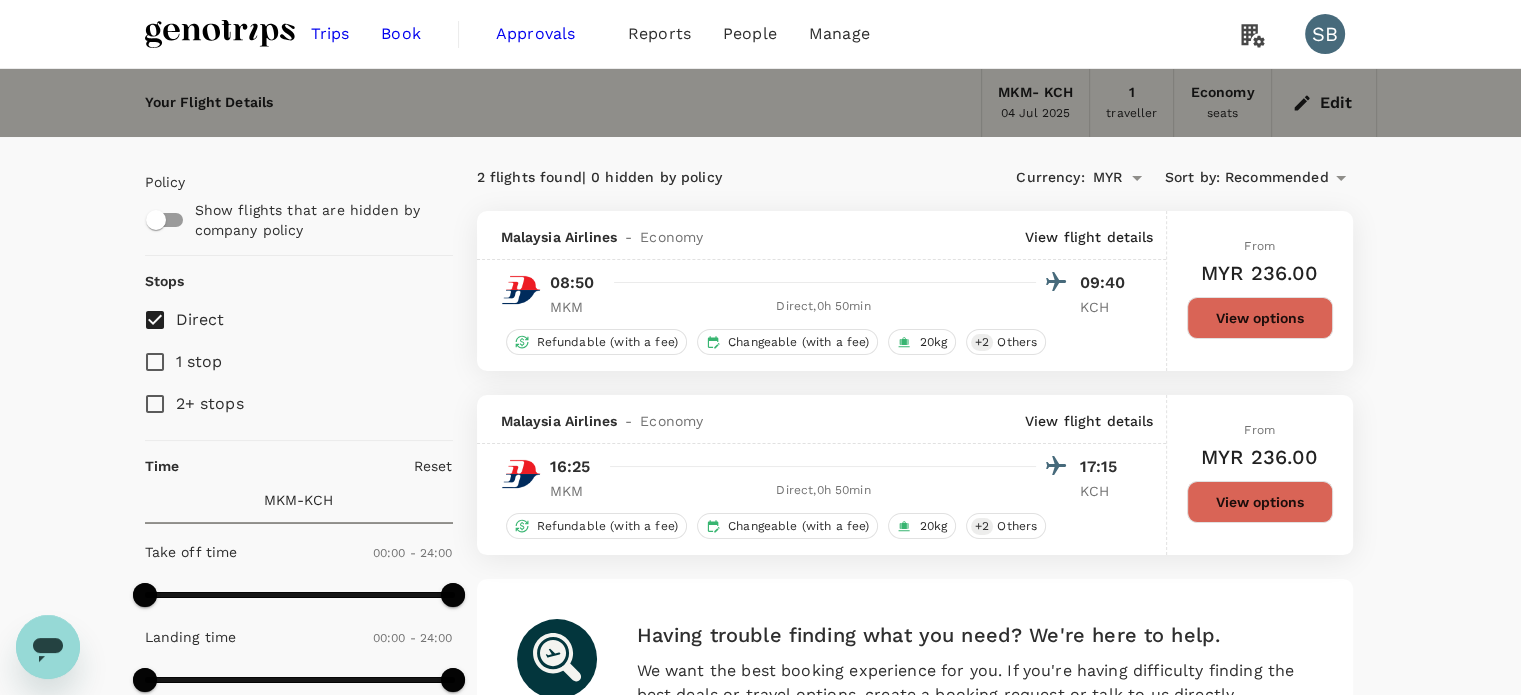 click on "View options" at bounding box center (1260, 318) 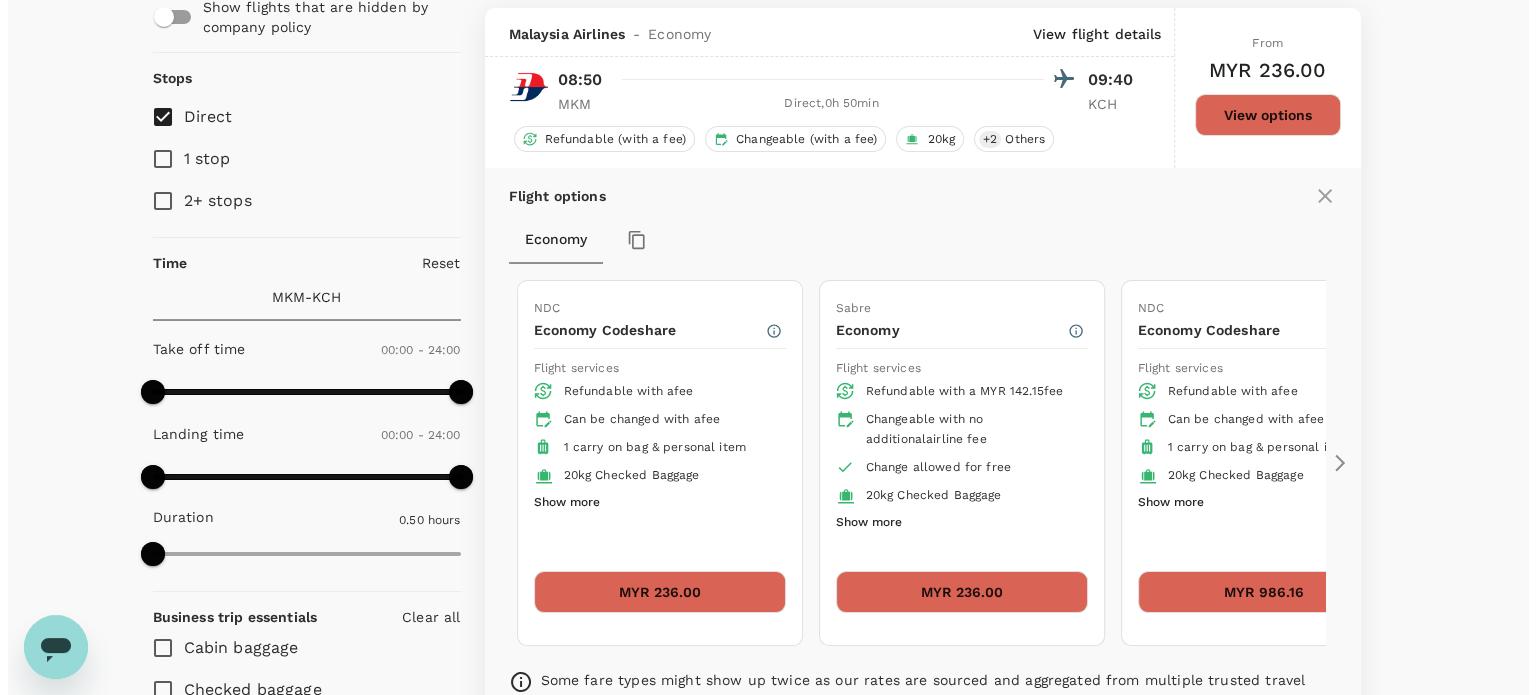 scroll, scrollTop: 211, scrollLeft: 0, axis: vertical 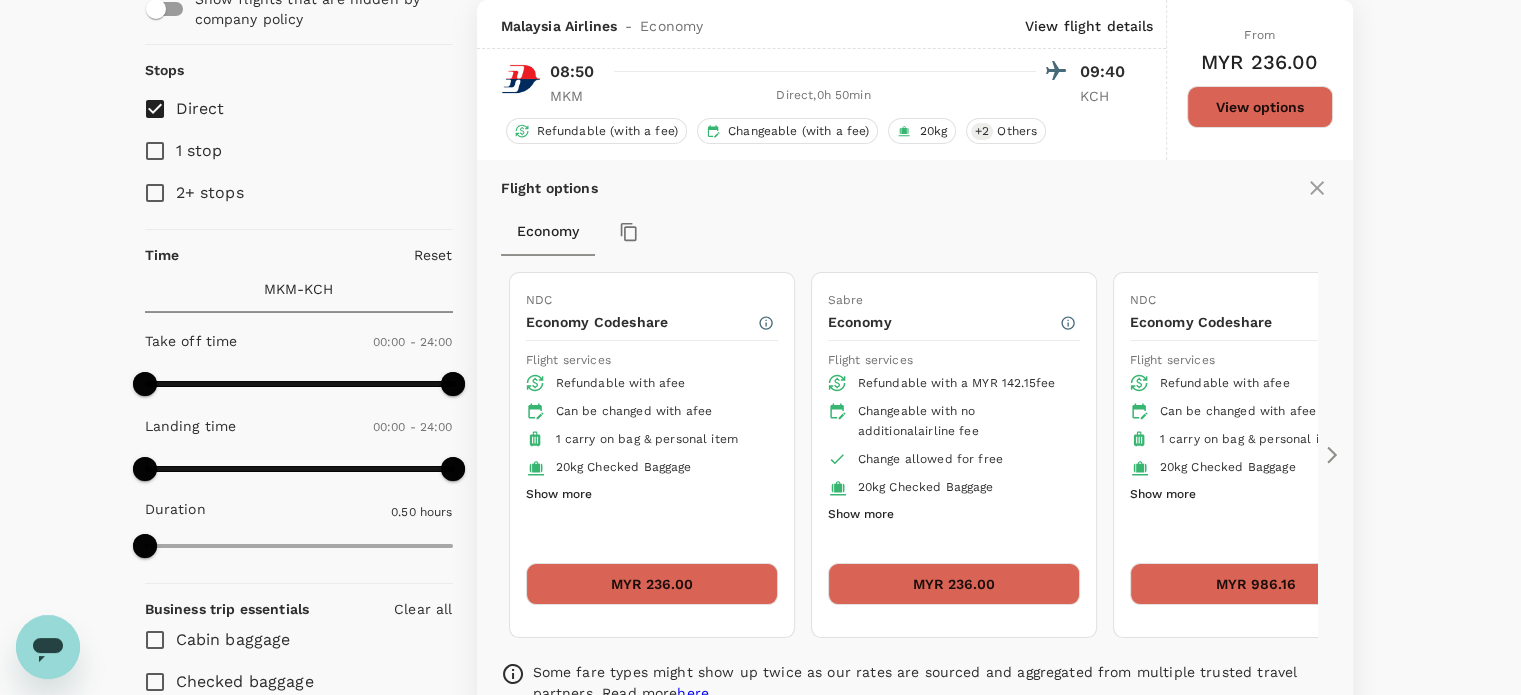 click on "Show more" at bounding box center [861, 515] 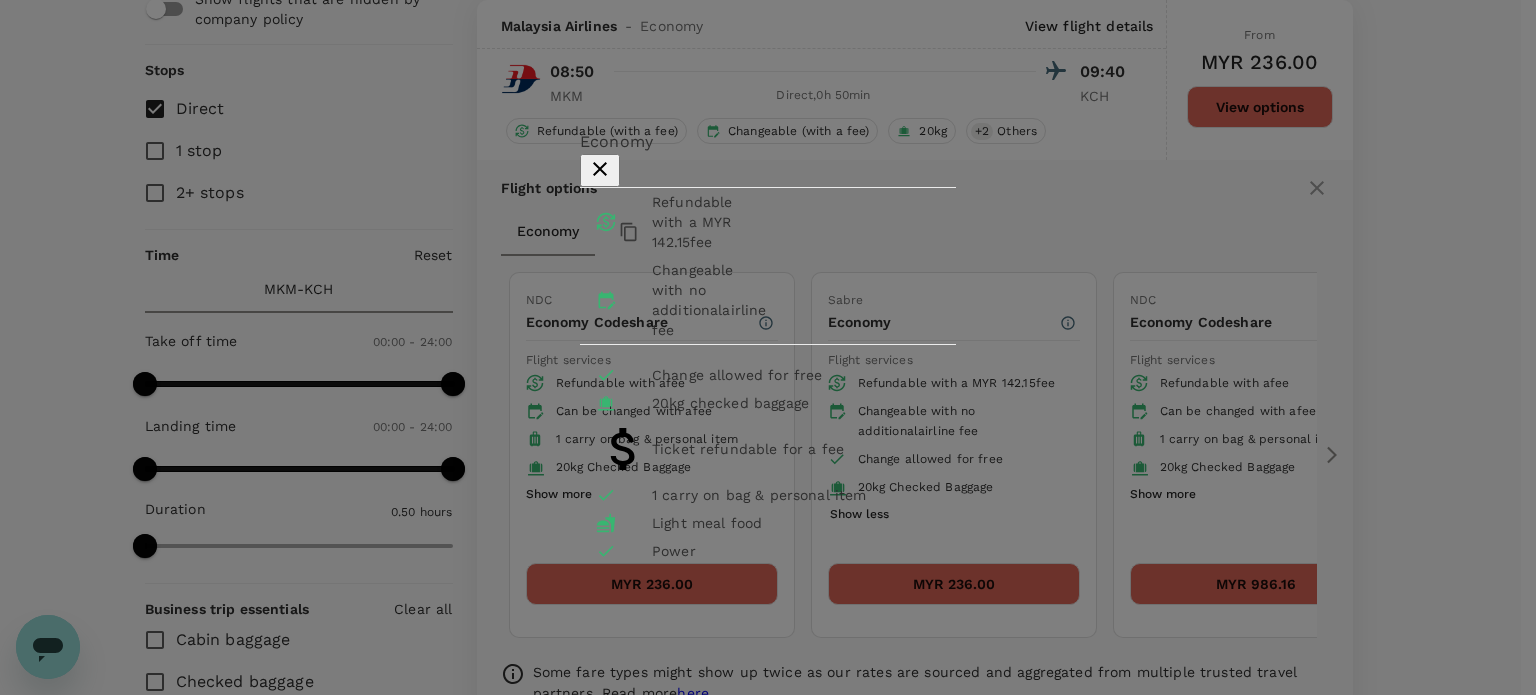 click at bounding box center [600, 169] 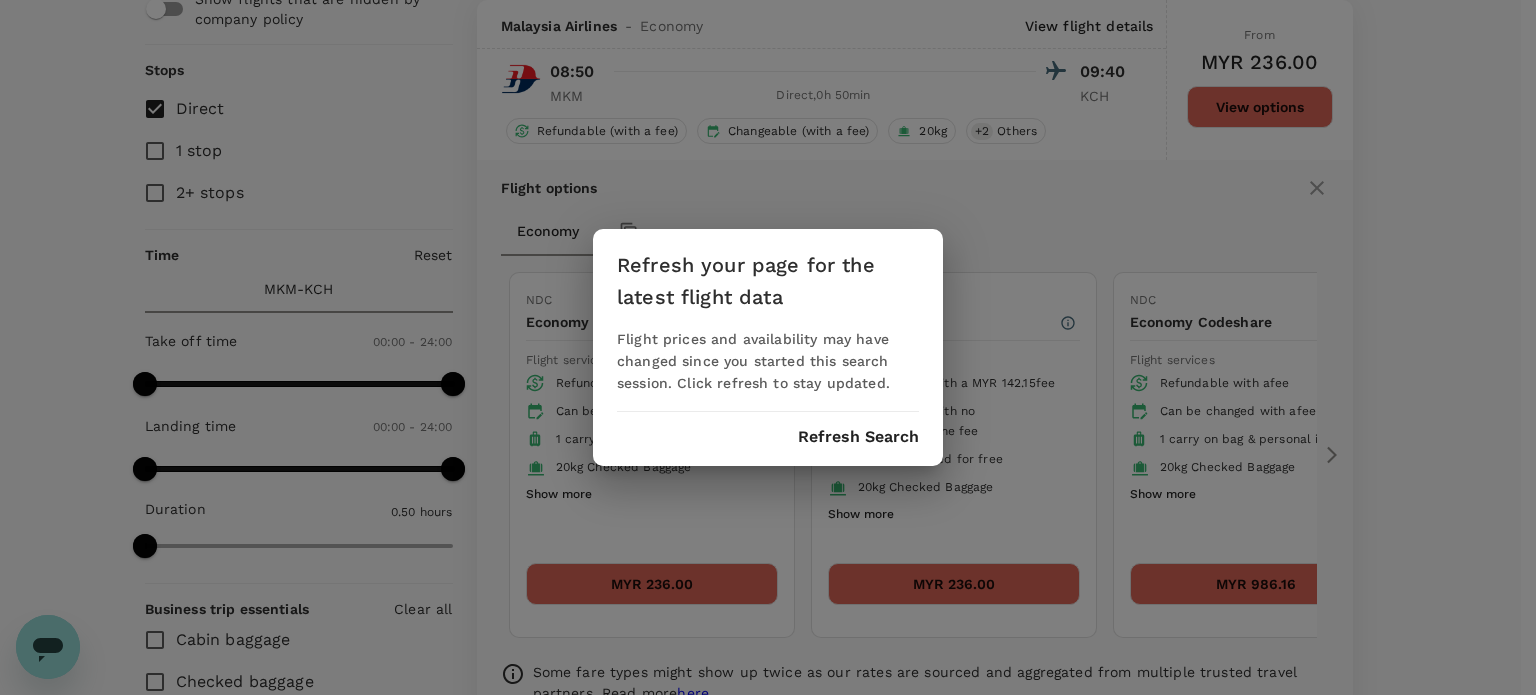 click on "Refresh Search" at bounding box center (858, 437) 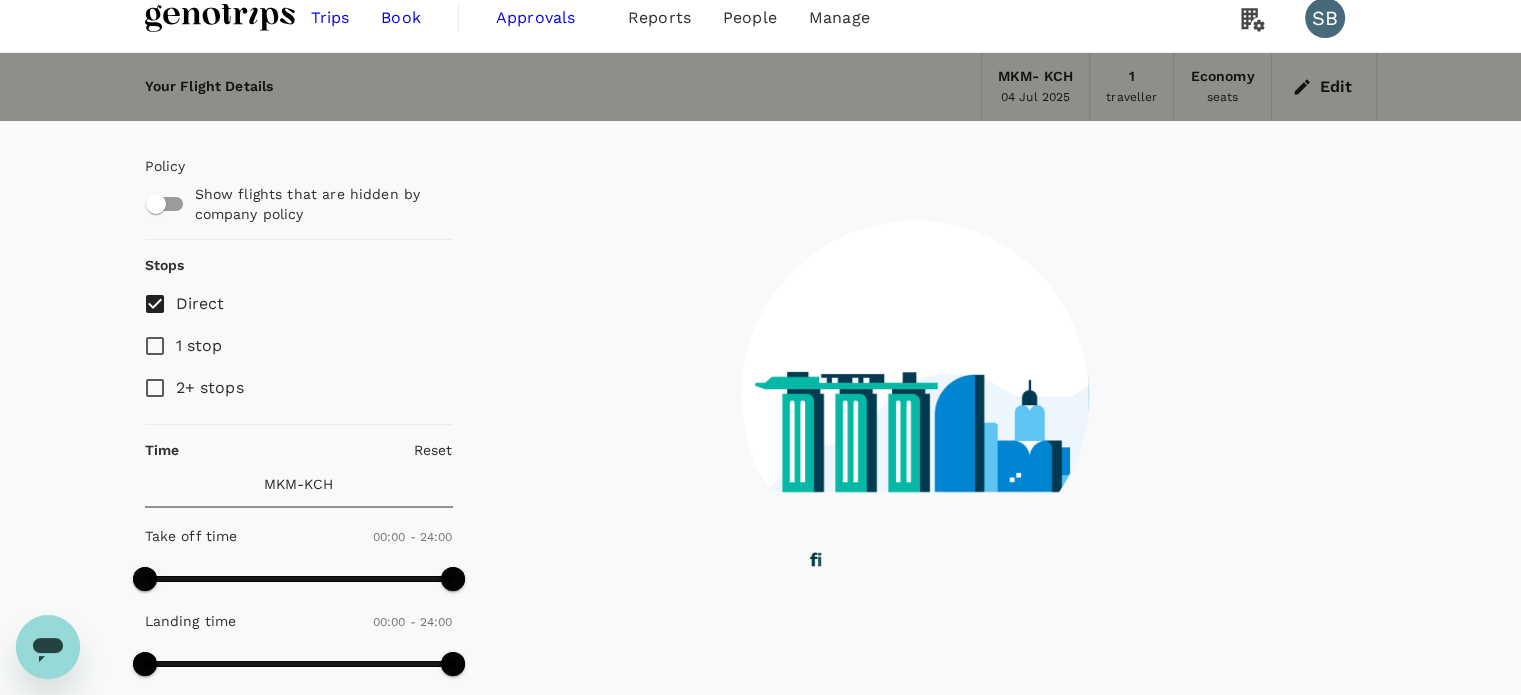 scroll, scrollTop: 0, scrollLeft: 0, axis: both 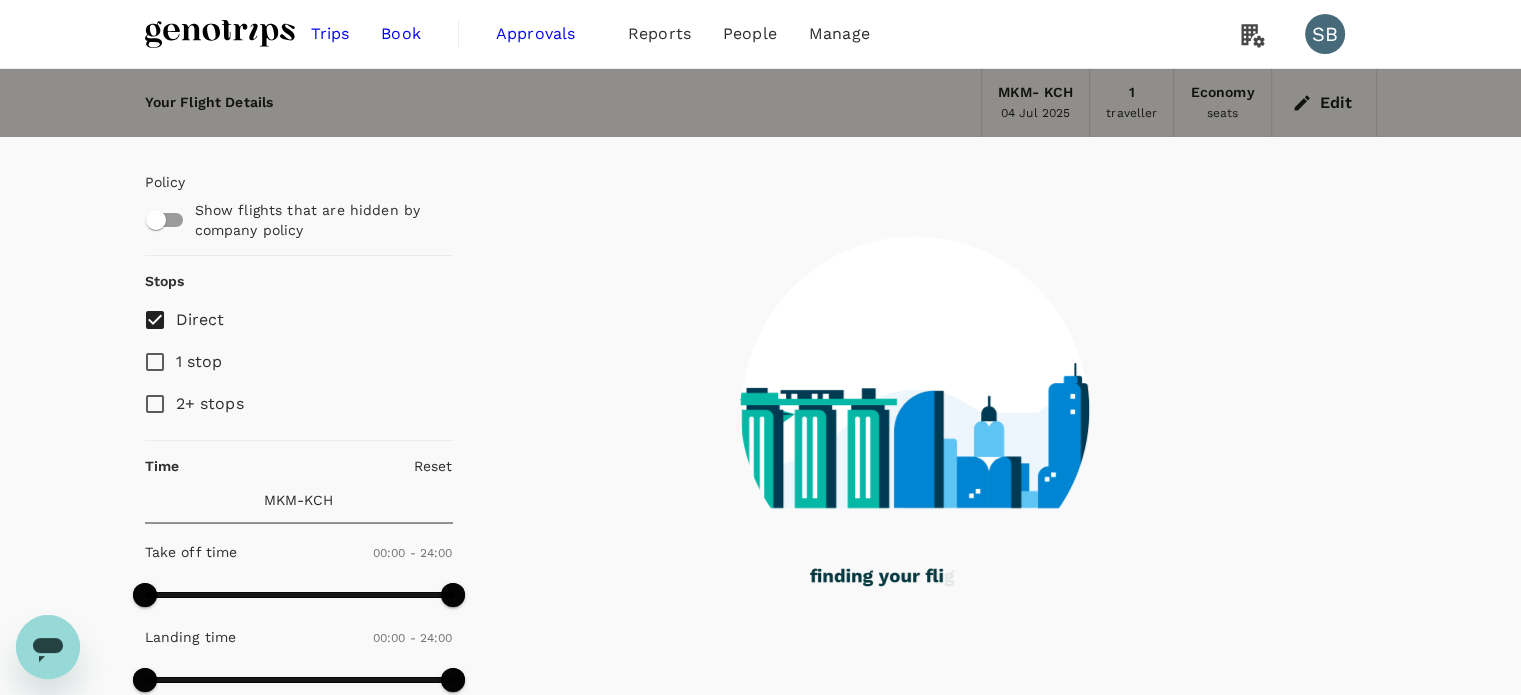 click at bounding box center (220, 34) 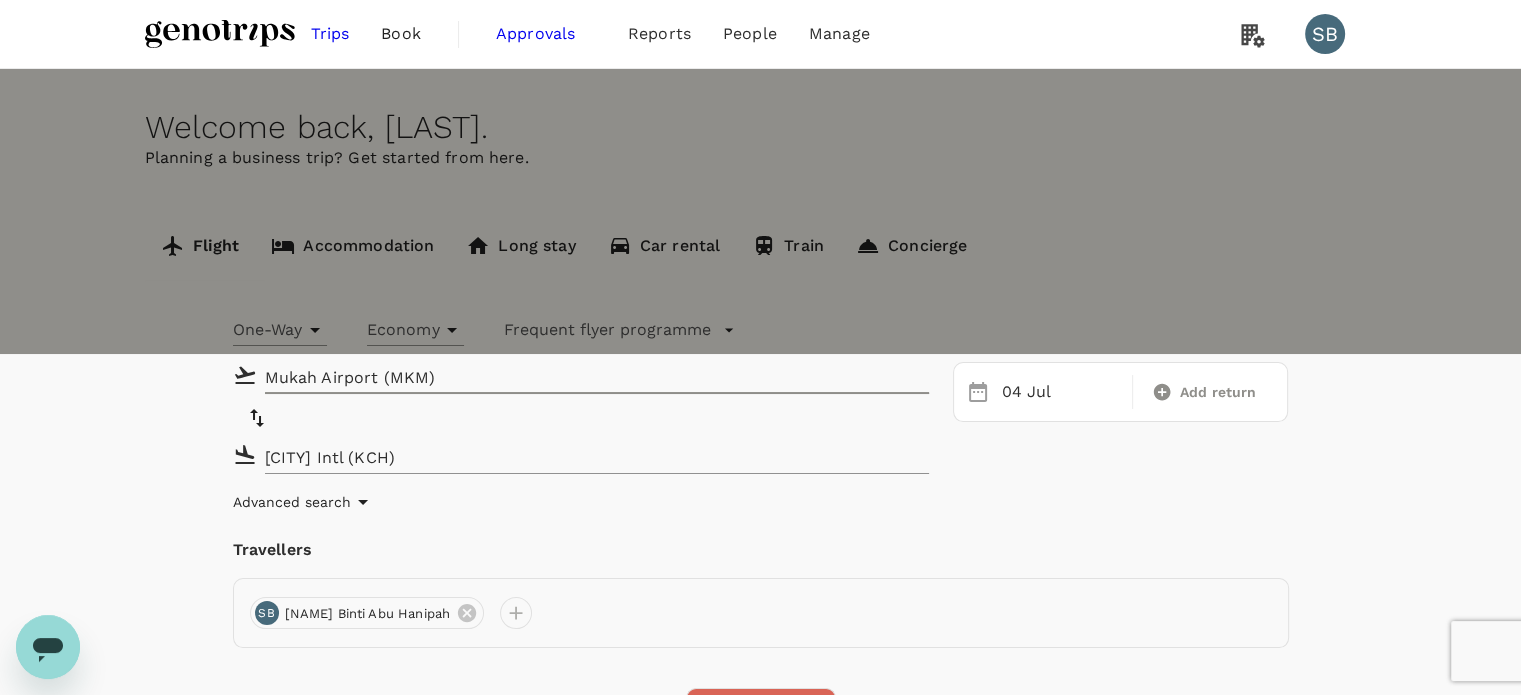 click at bounding box center [257, 418] 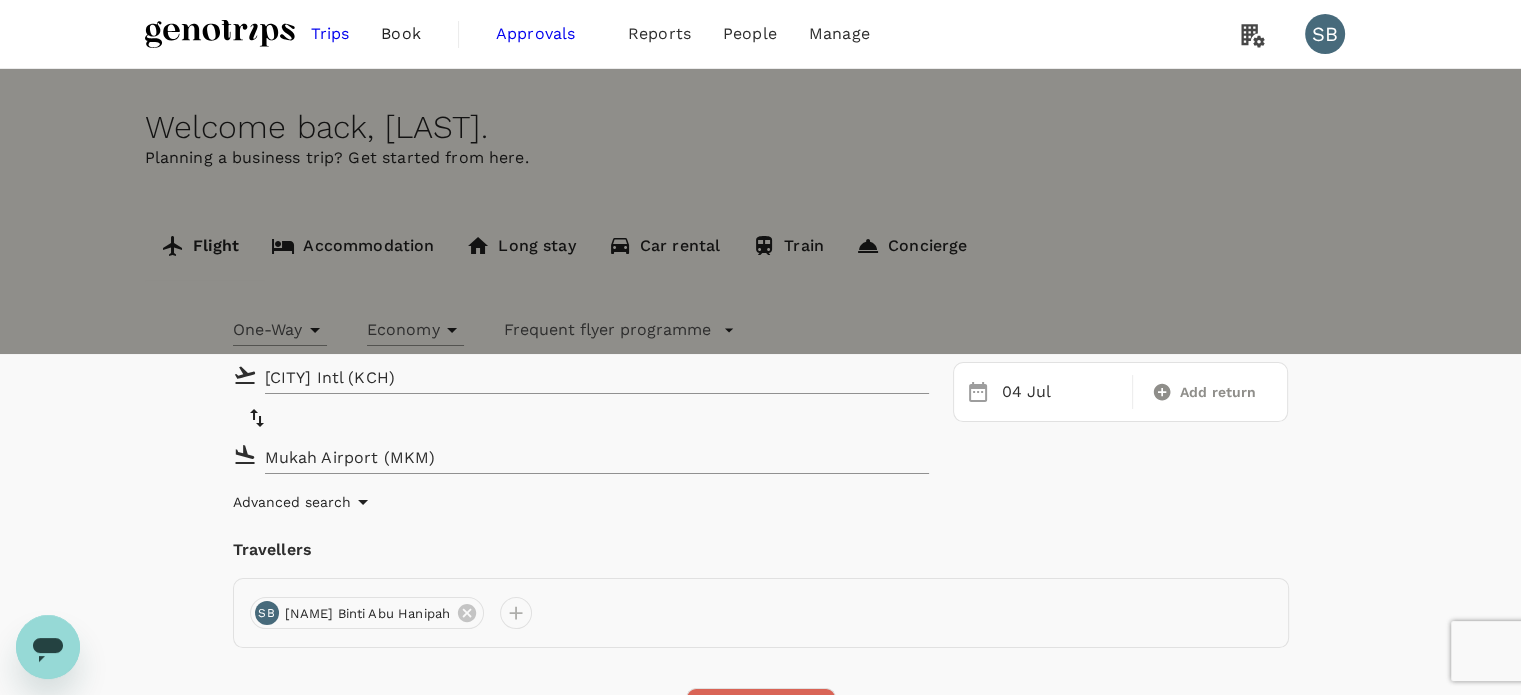 click on "Mukah Airport (MKM)" at bounding box center (582, 457) 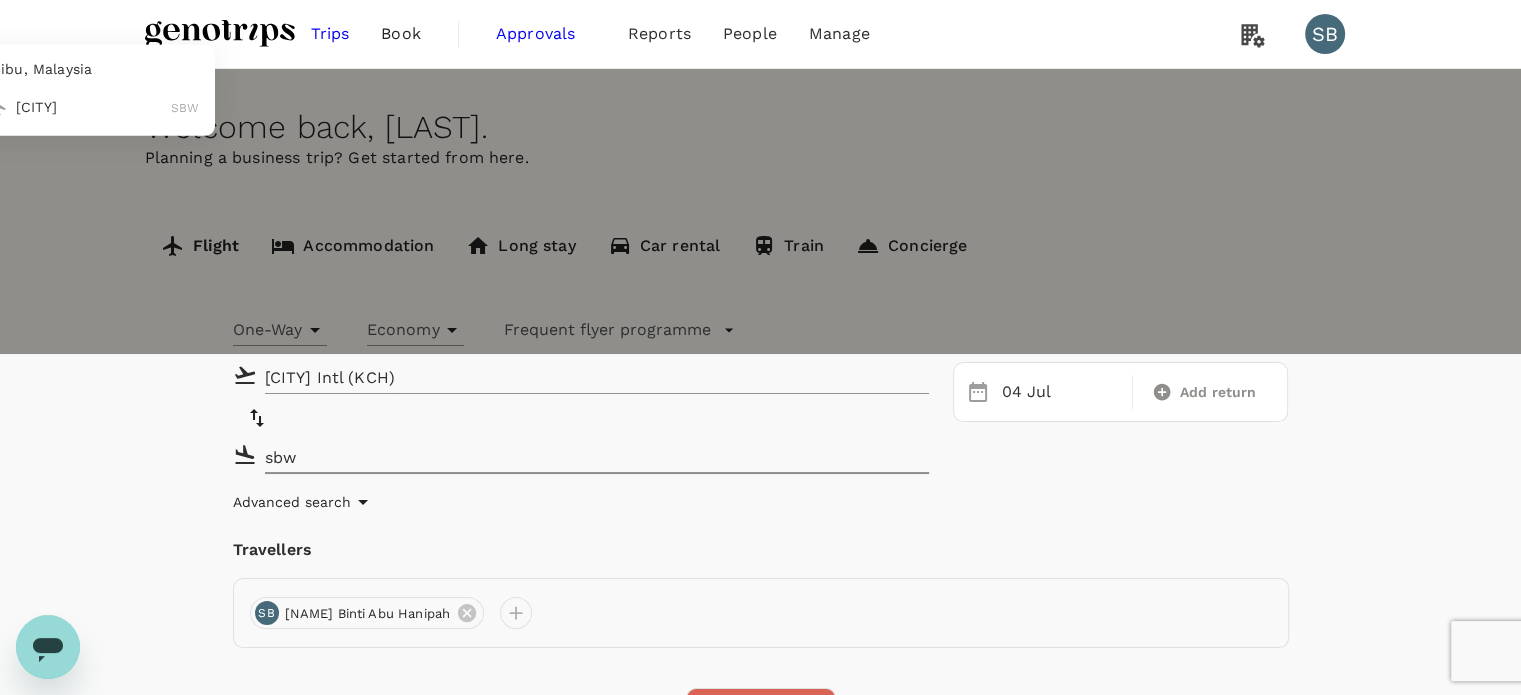 click on "Sibu SBW" at bounding box center (81, 106) 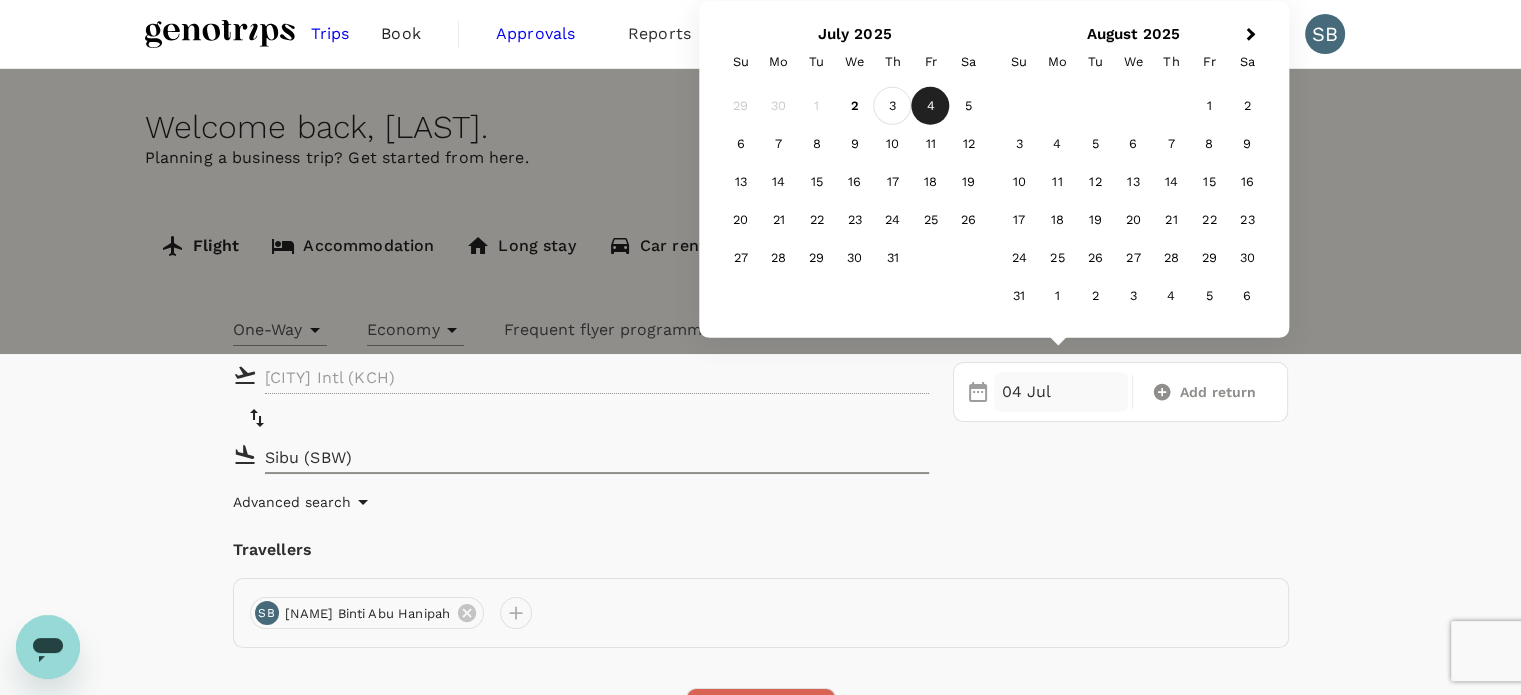 type on "Sibu (SBW)" 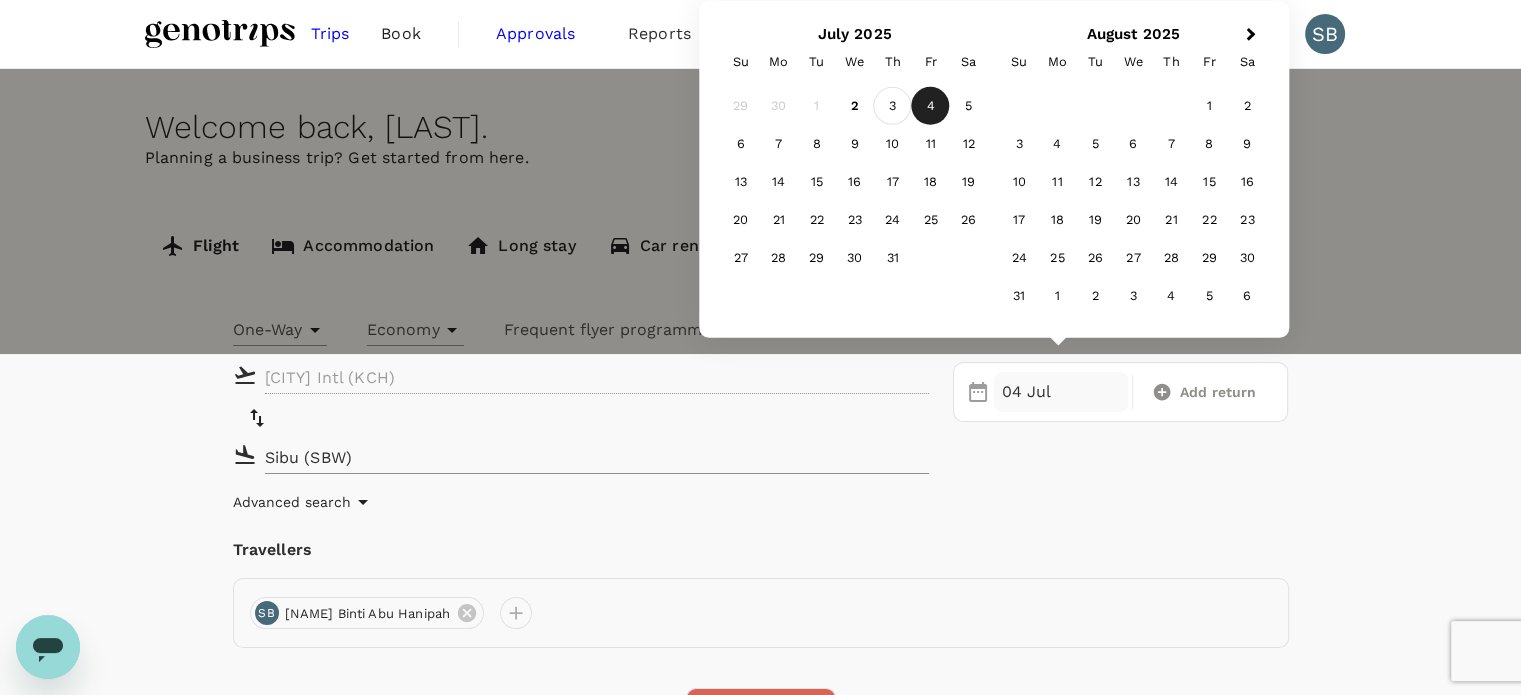 click on "3" at bounding box center [893, 106] 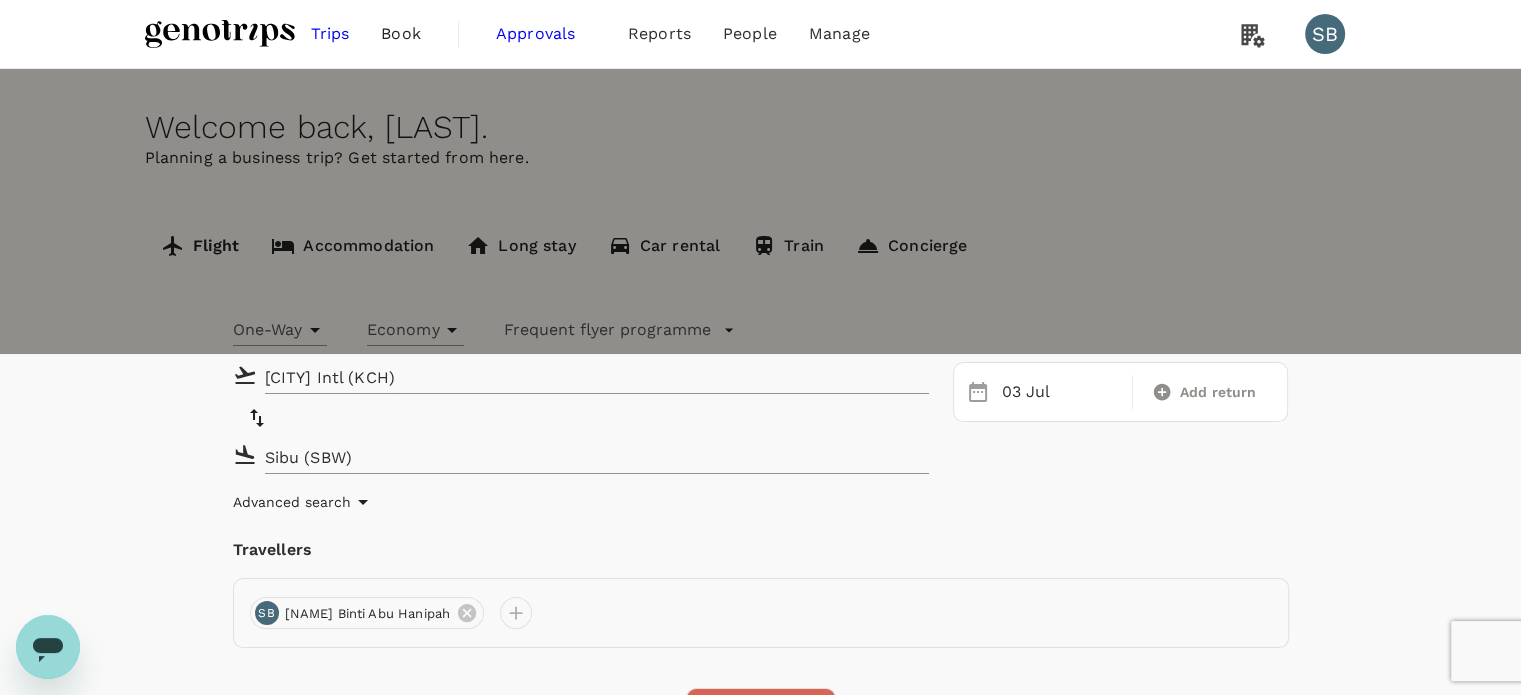 click on "Find flights" at bounding box center (761, 714) 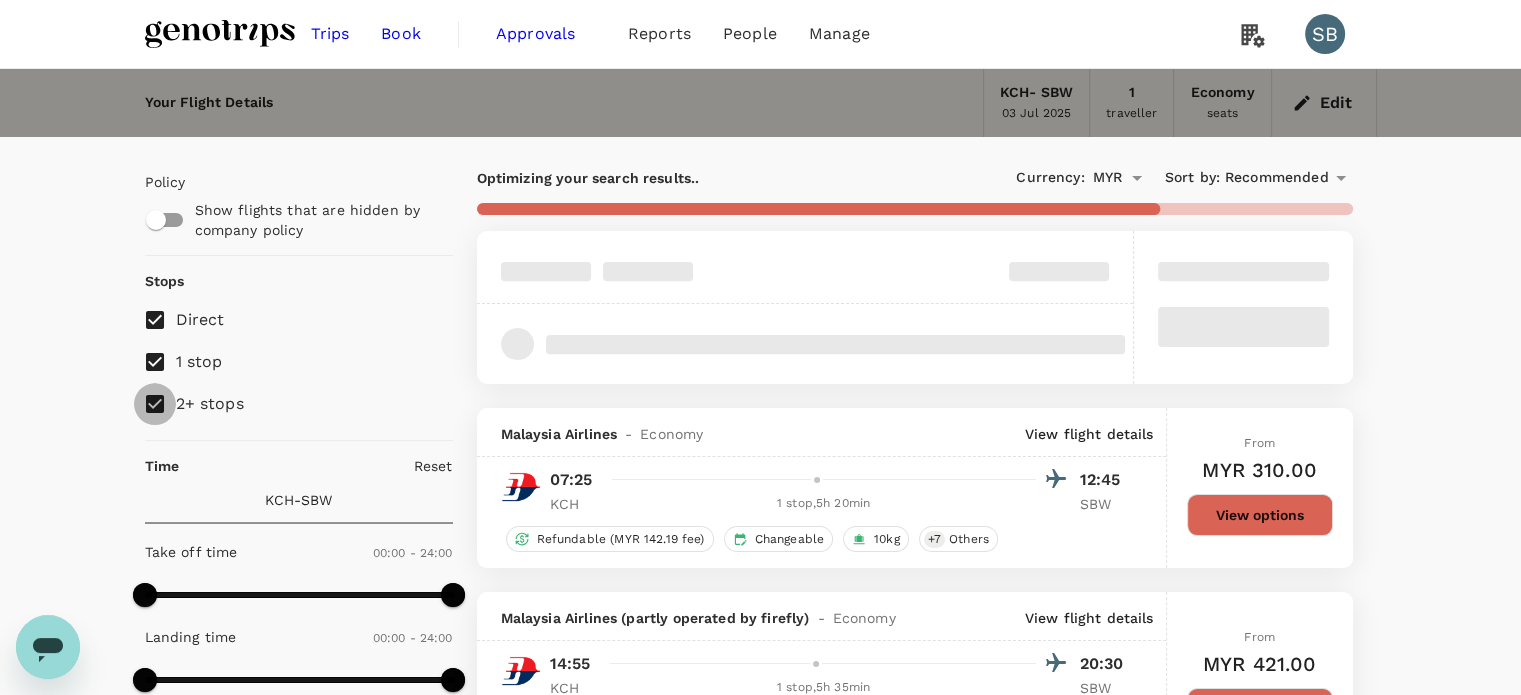 click on "2+ stops" at bounding box center (155, 404) 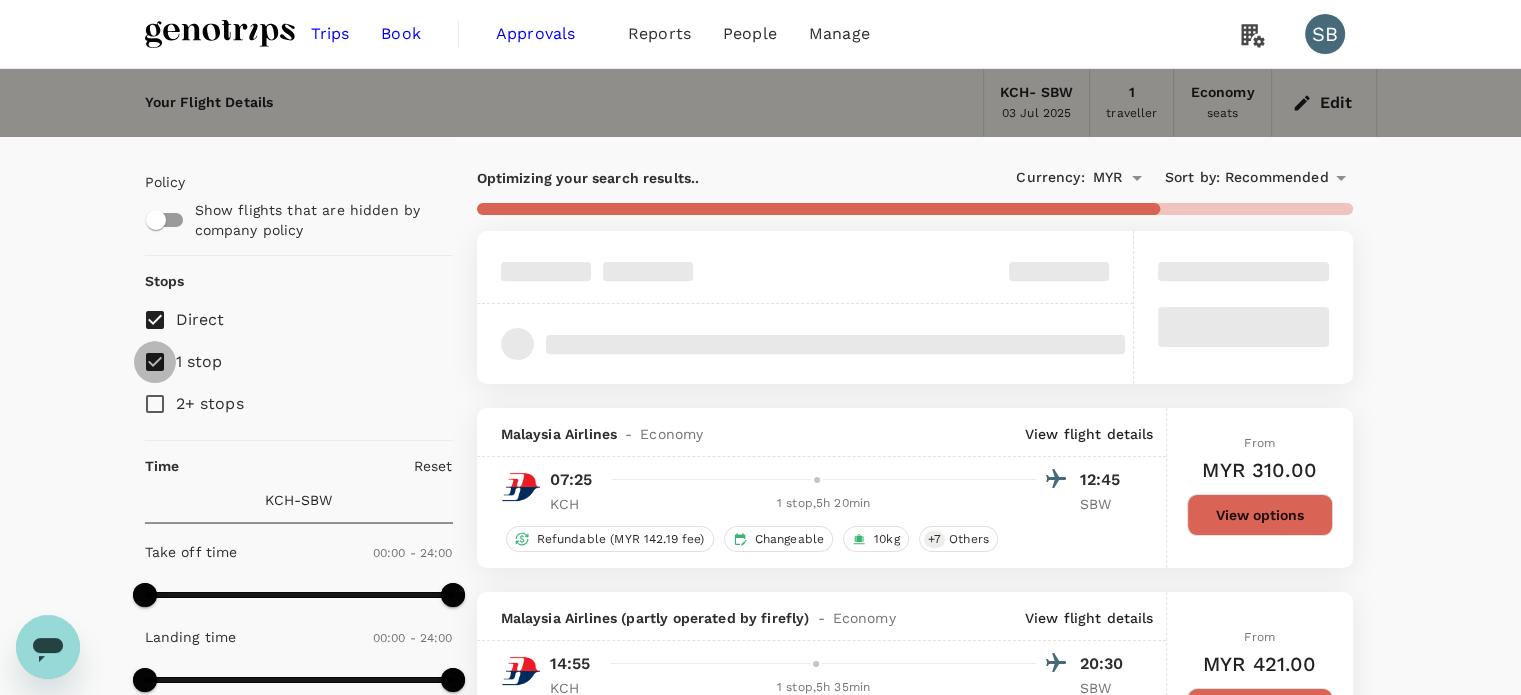 click on "1 stop" at bounding box center [155, 362] 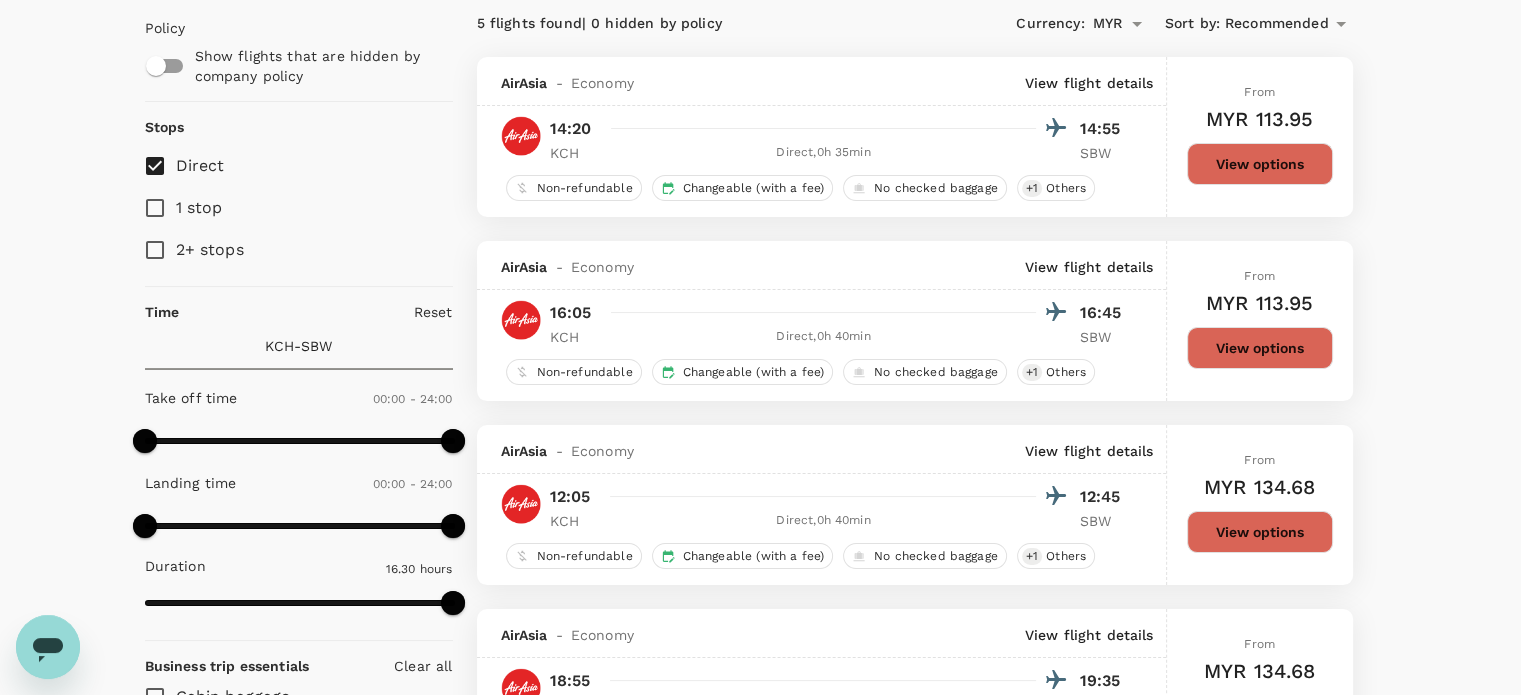 scroll, scrollTop: 300, scrollLeft: 0, axis: vertical 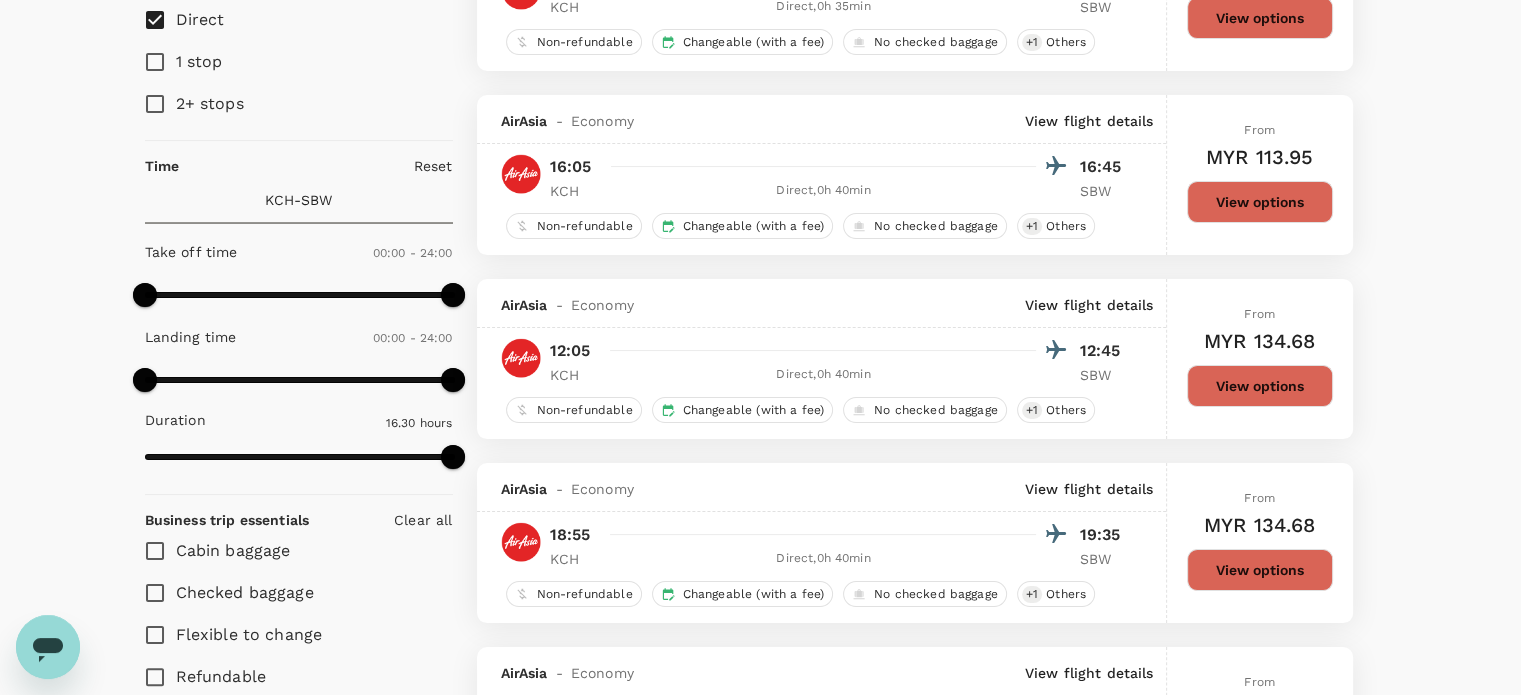 click on "View options" at bounding box center [1260, 18] 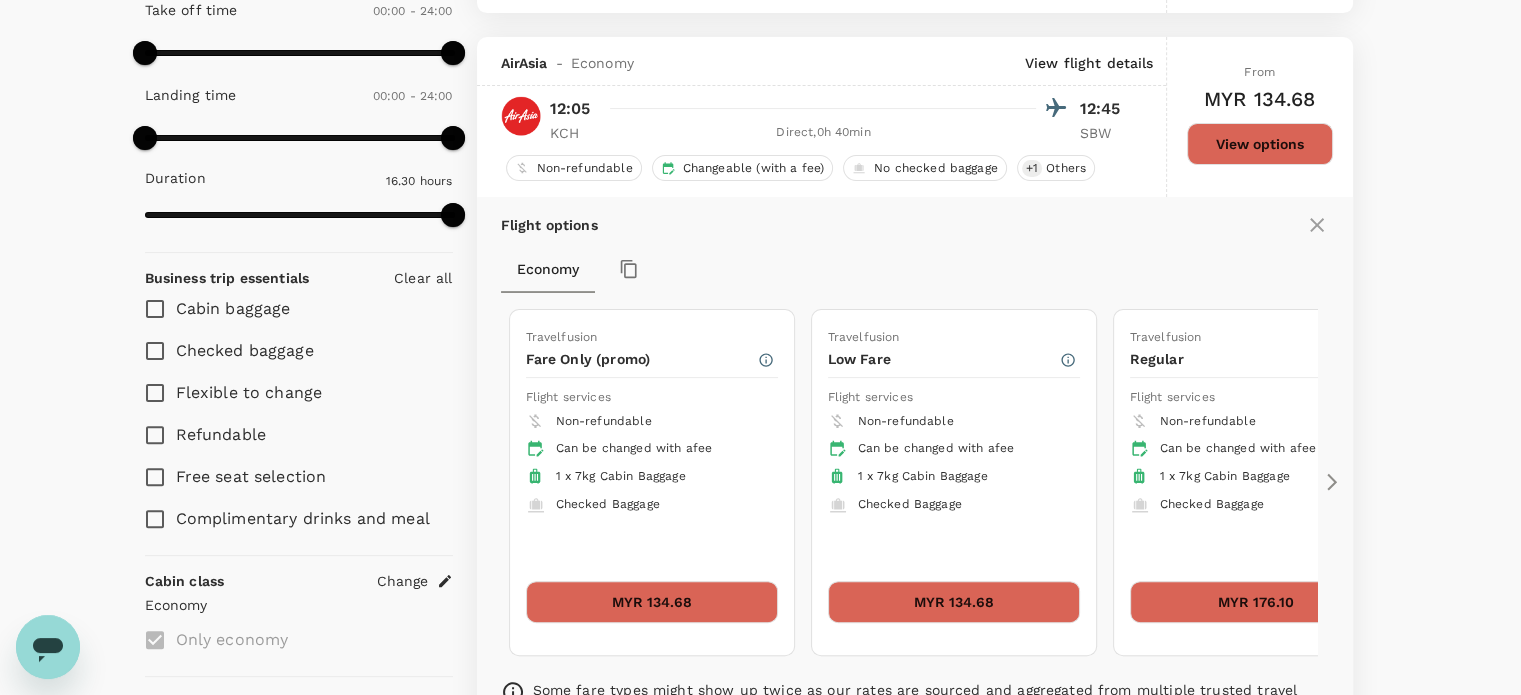 scroll, scrollTop: 579, scrollLeft: 0, axis: vertical 